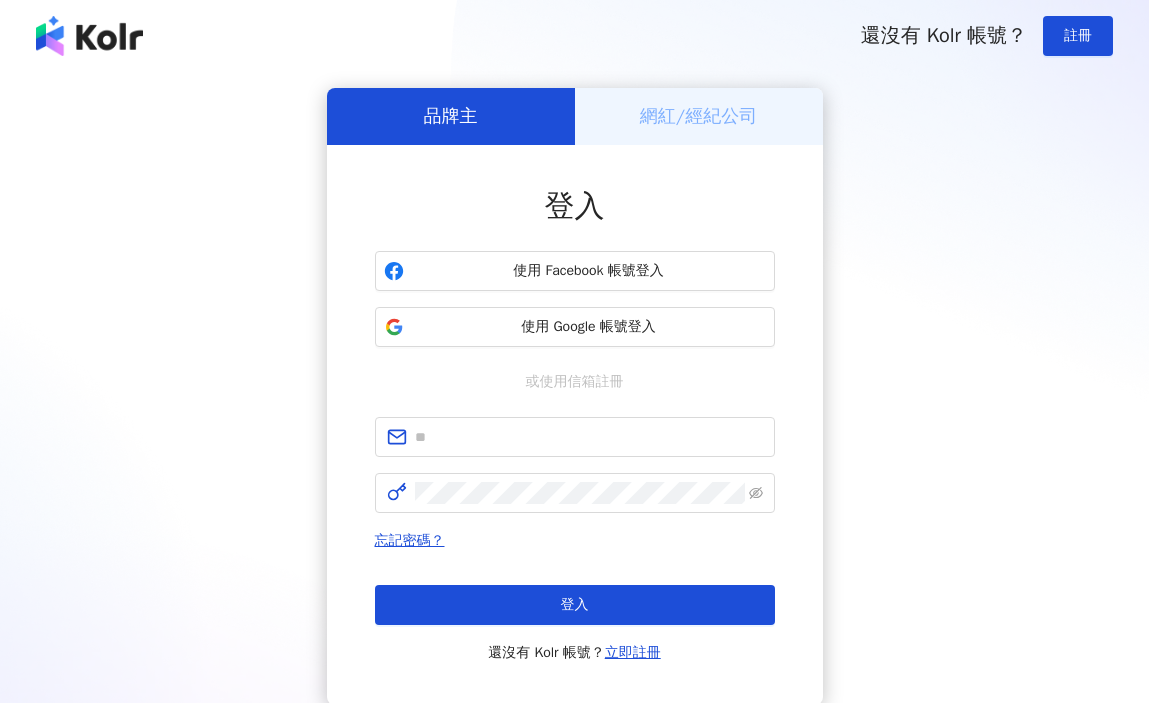 scroll, scrollTop: 0, scrollLeft: 0, axis: both 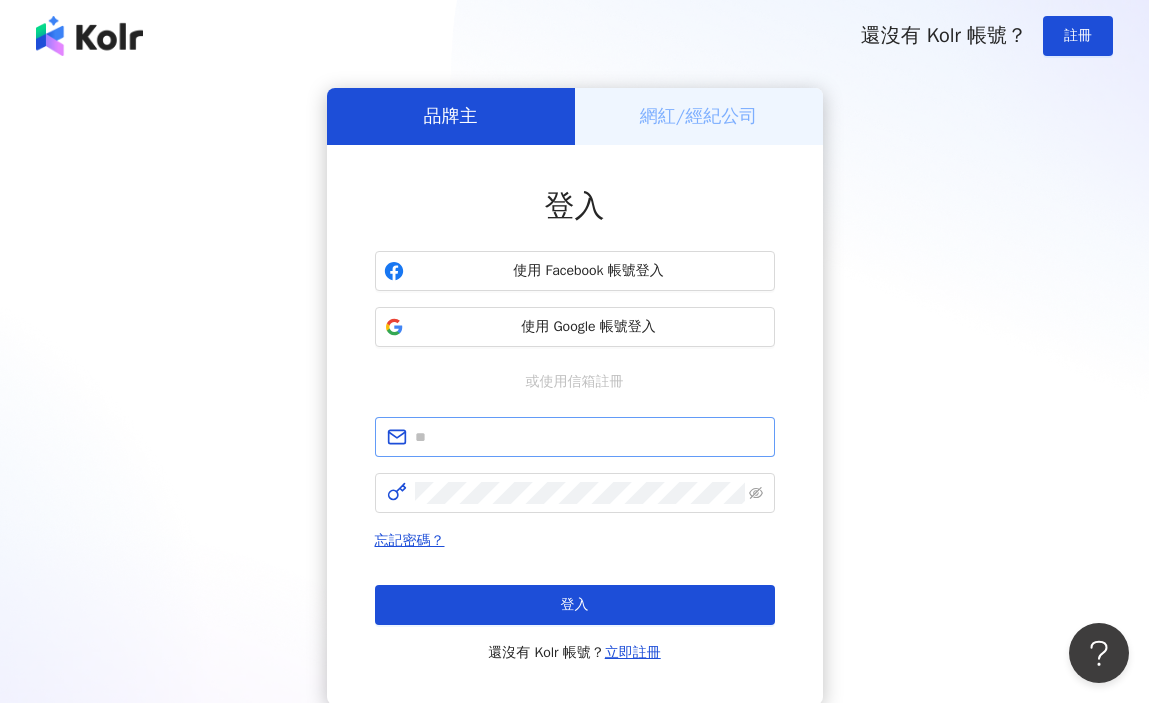 click at bounding box center [575, 437] 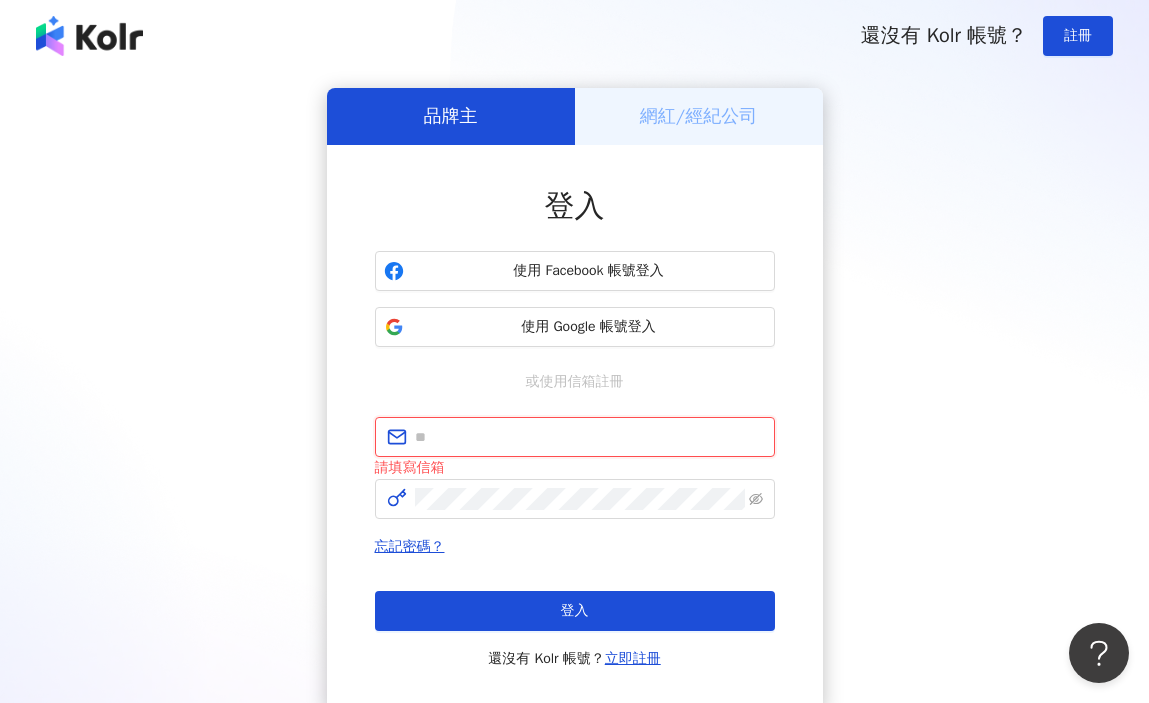 click at bounding box center [589, 437] 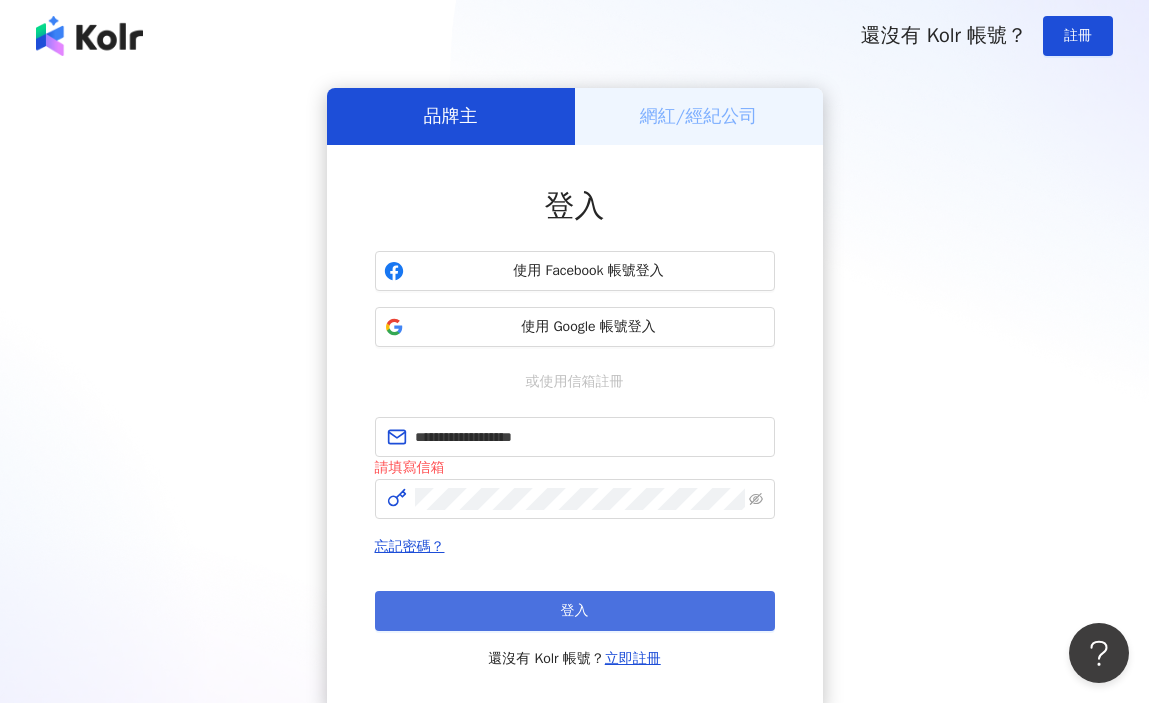 click on "登入" at bounding box center [575, 611] 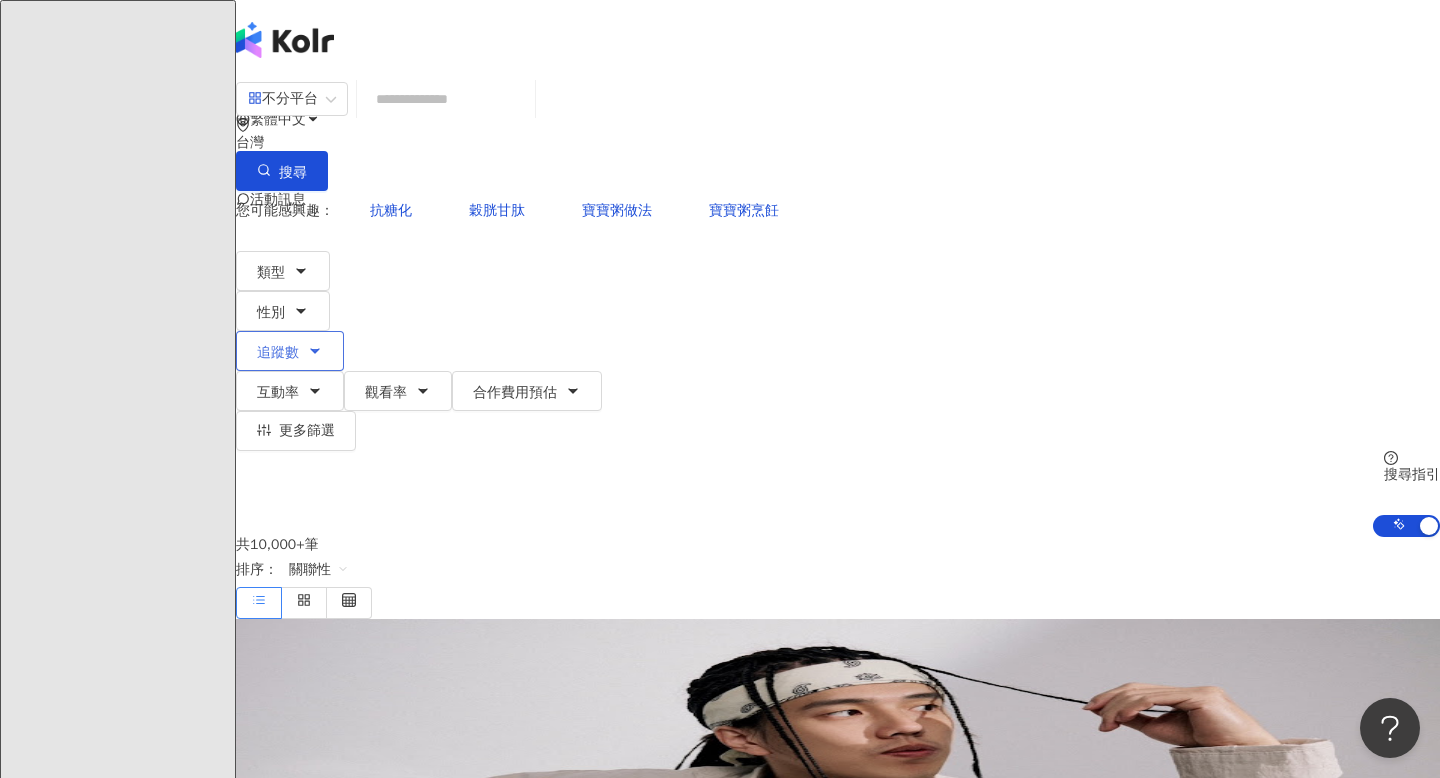 click on "追蹤數" at bounding box center (278, 353) 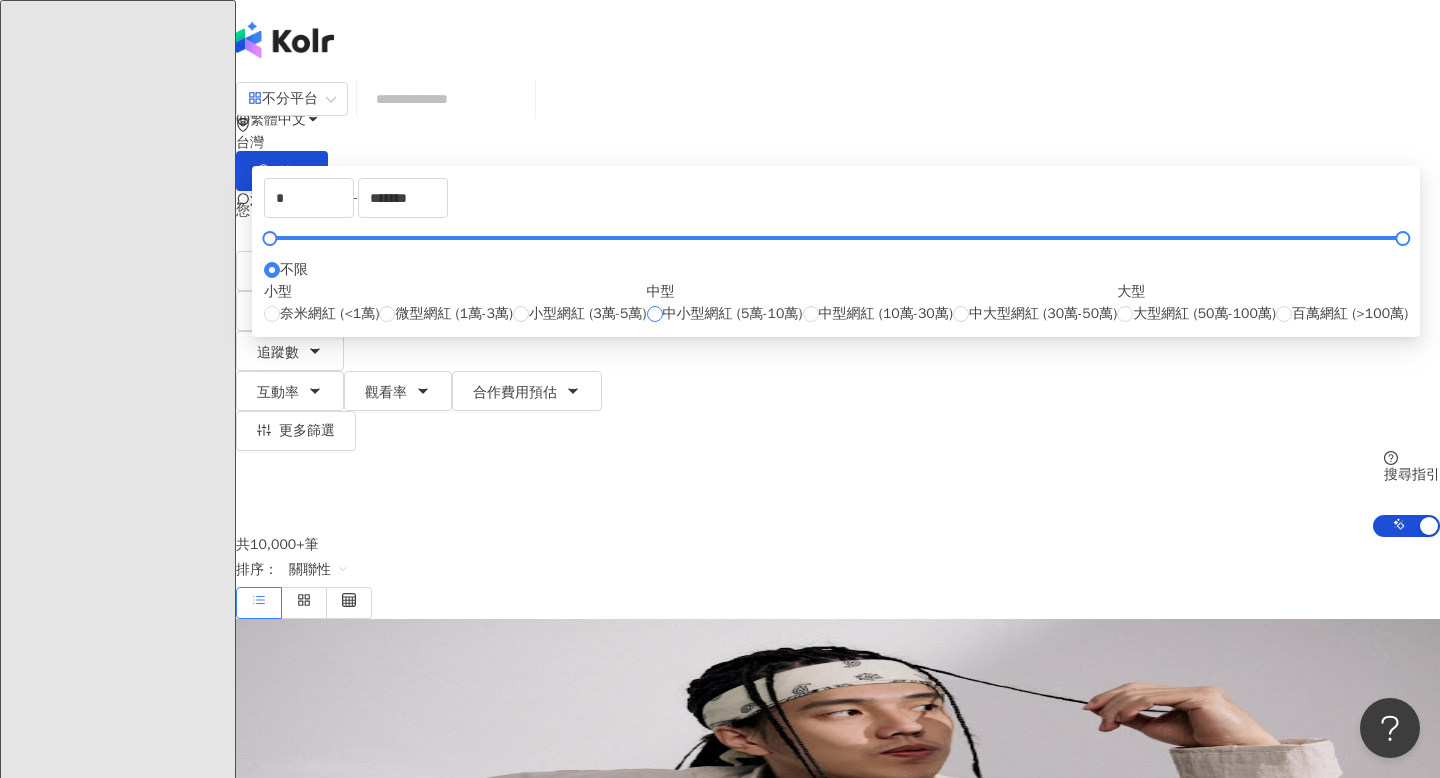 click on "中小型網紅 (5萬-10萬)" at bounding box center (733, 314) 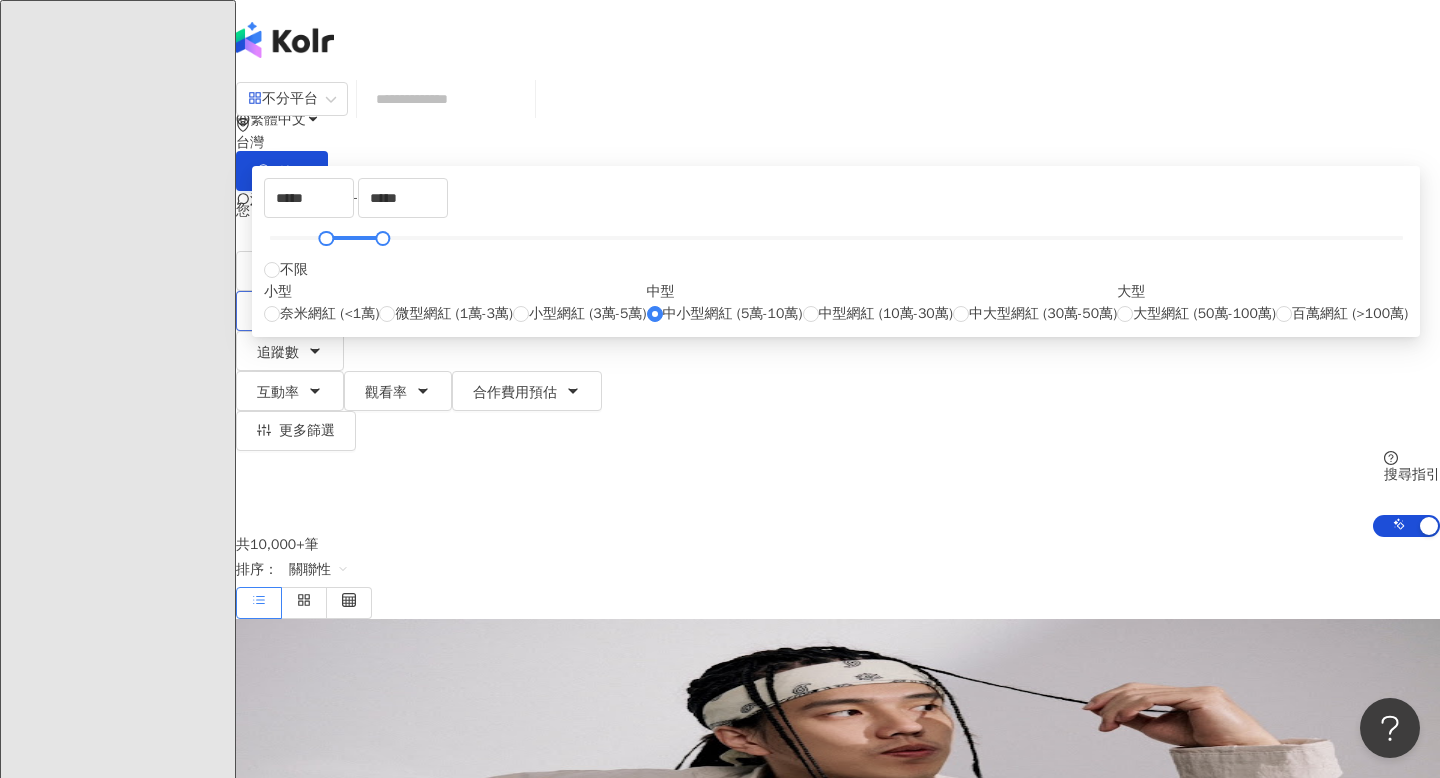 click on "性別" at bounding box center [283, 311] 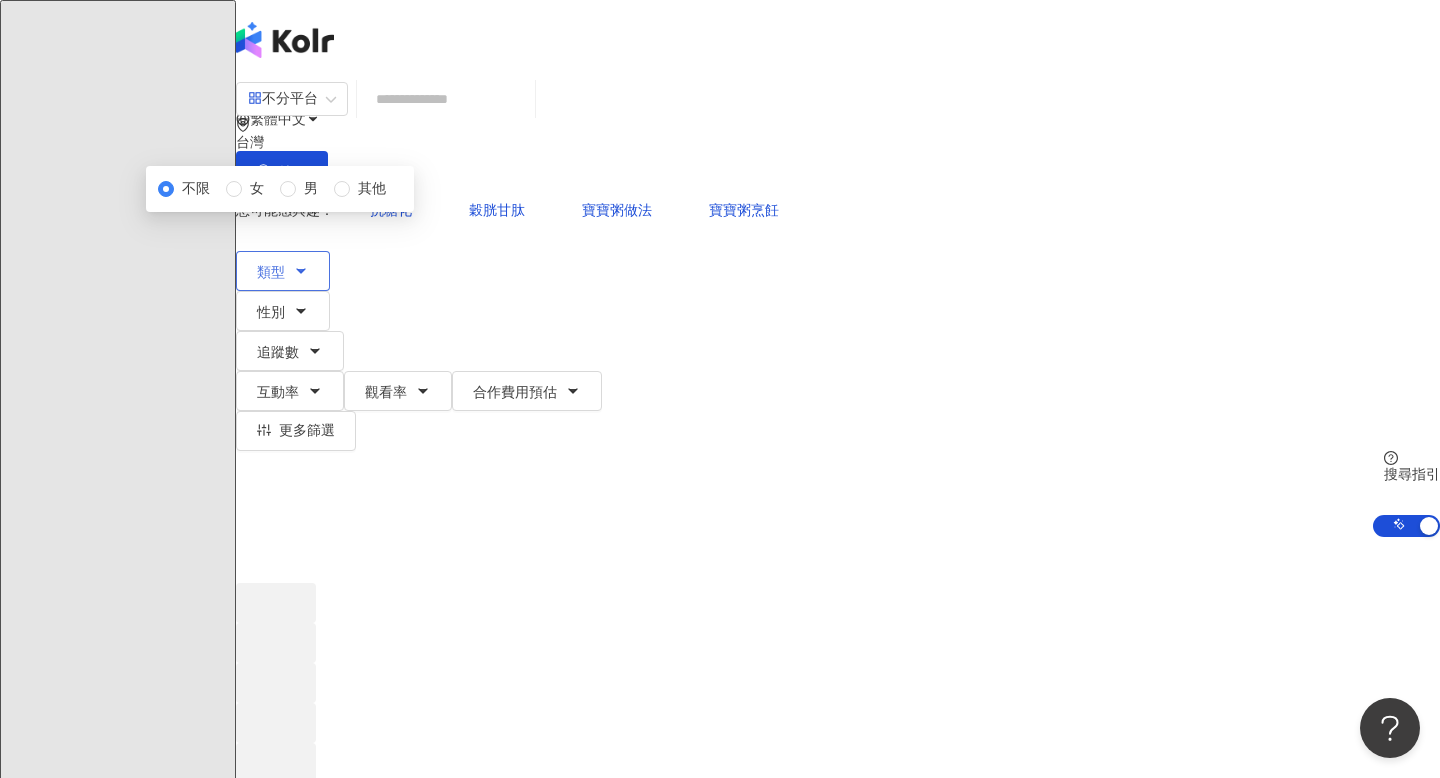 click 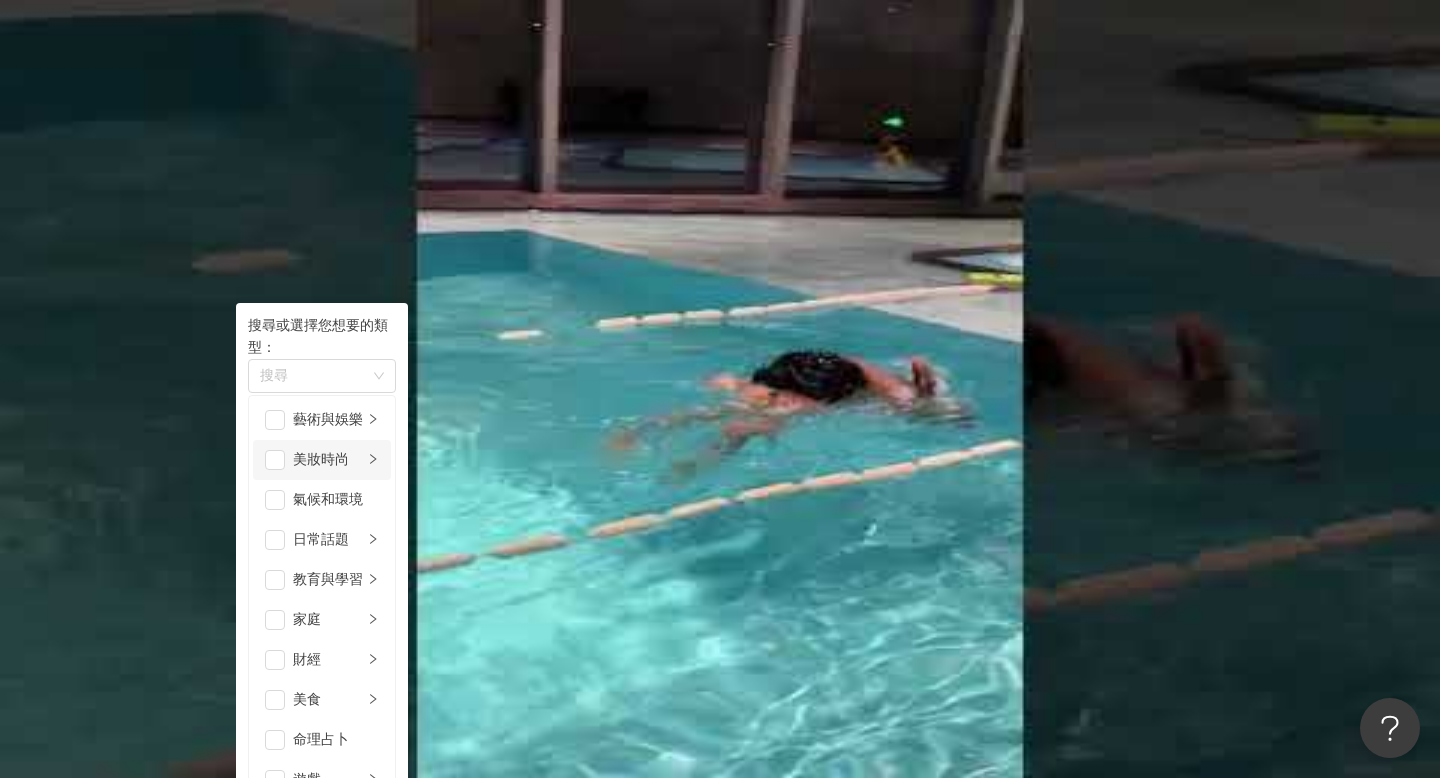 scroll, scrollTop: 146, scrollLeft: 0, axis: vertical 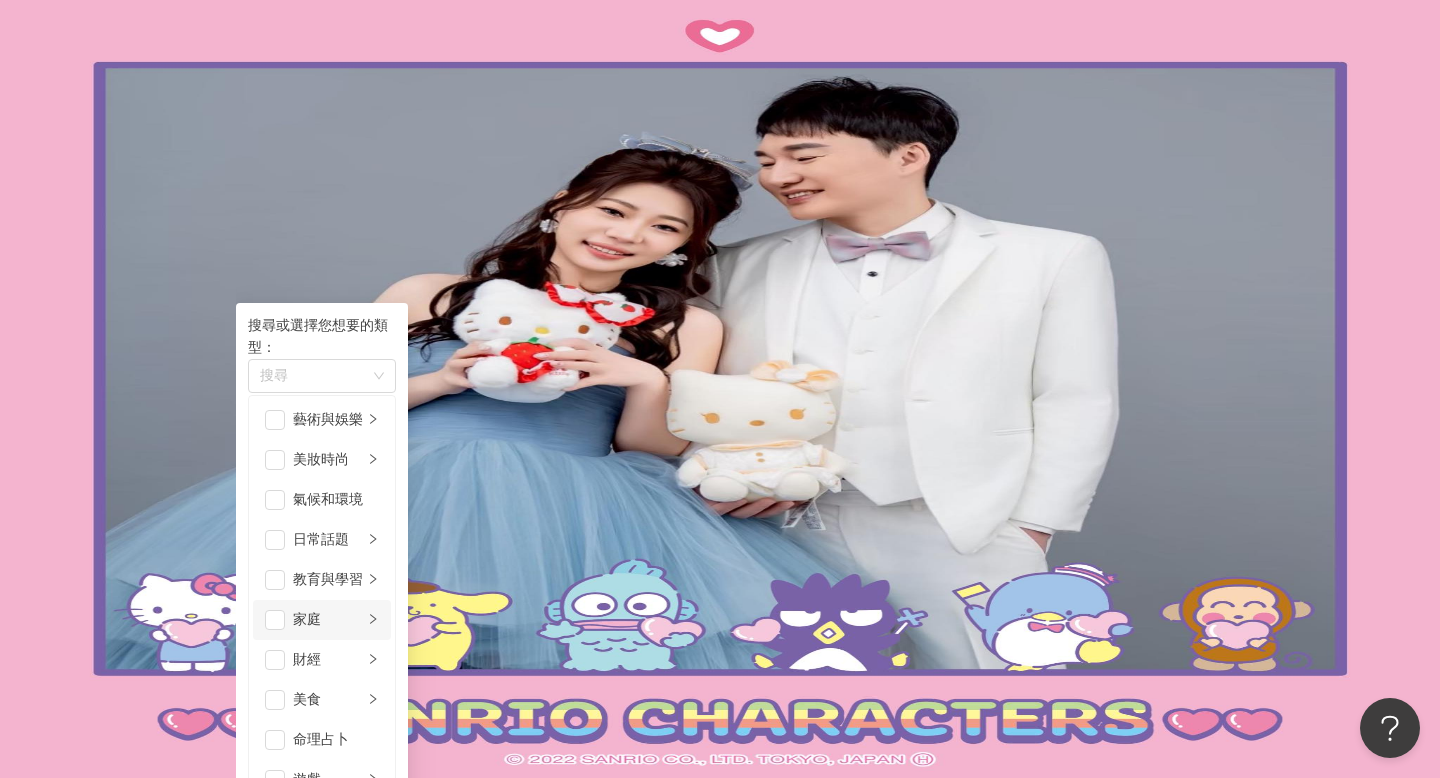 click on "家庭" at bounding box center (322, 620) 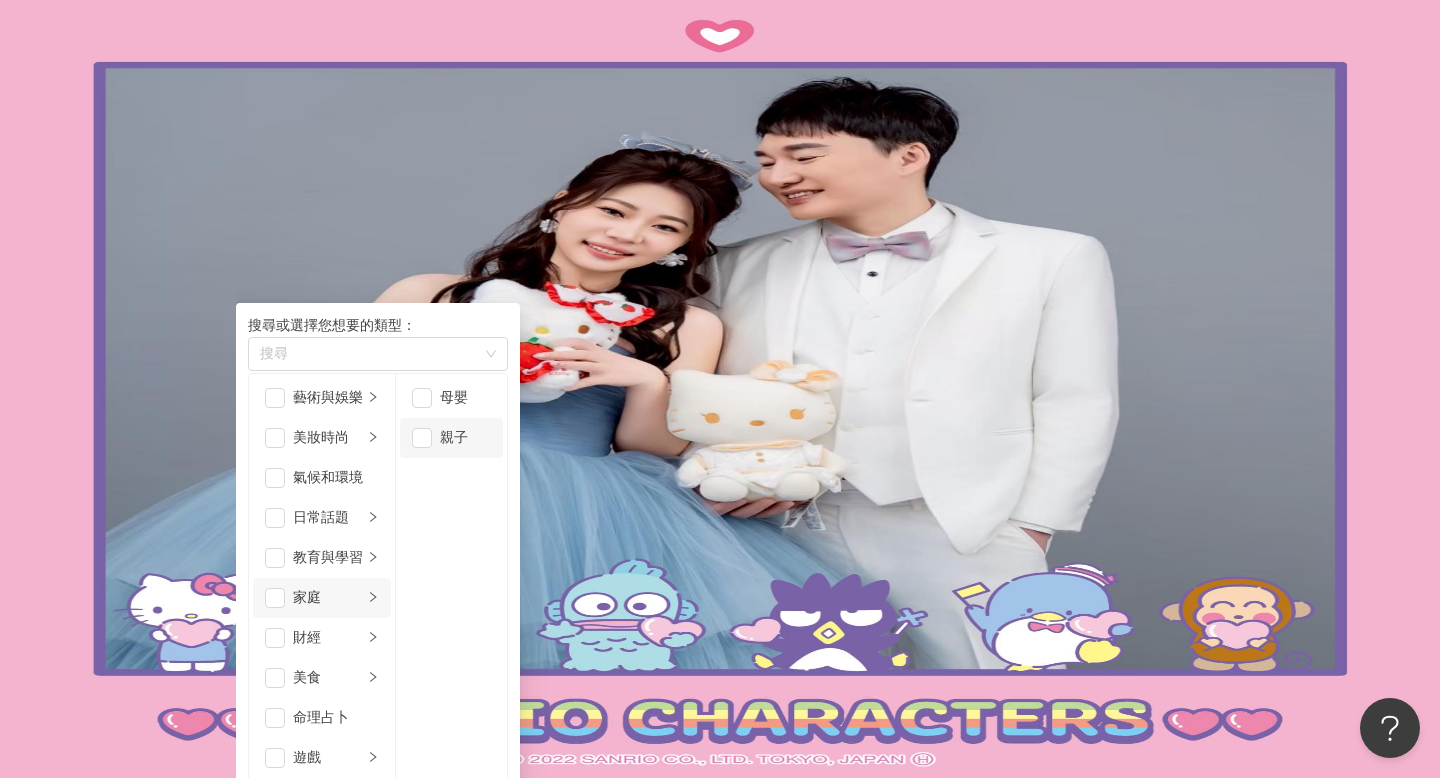 click on "親子" at bounding box center (465, 438) 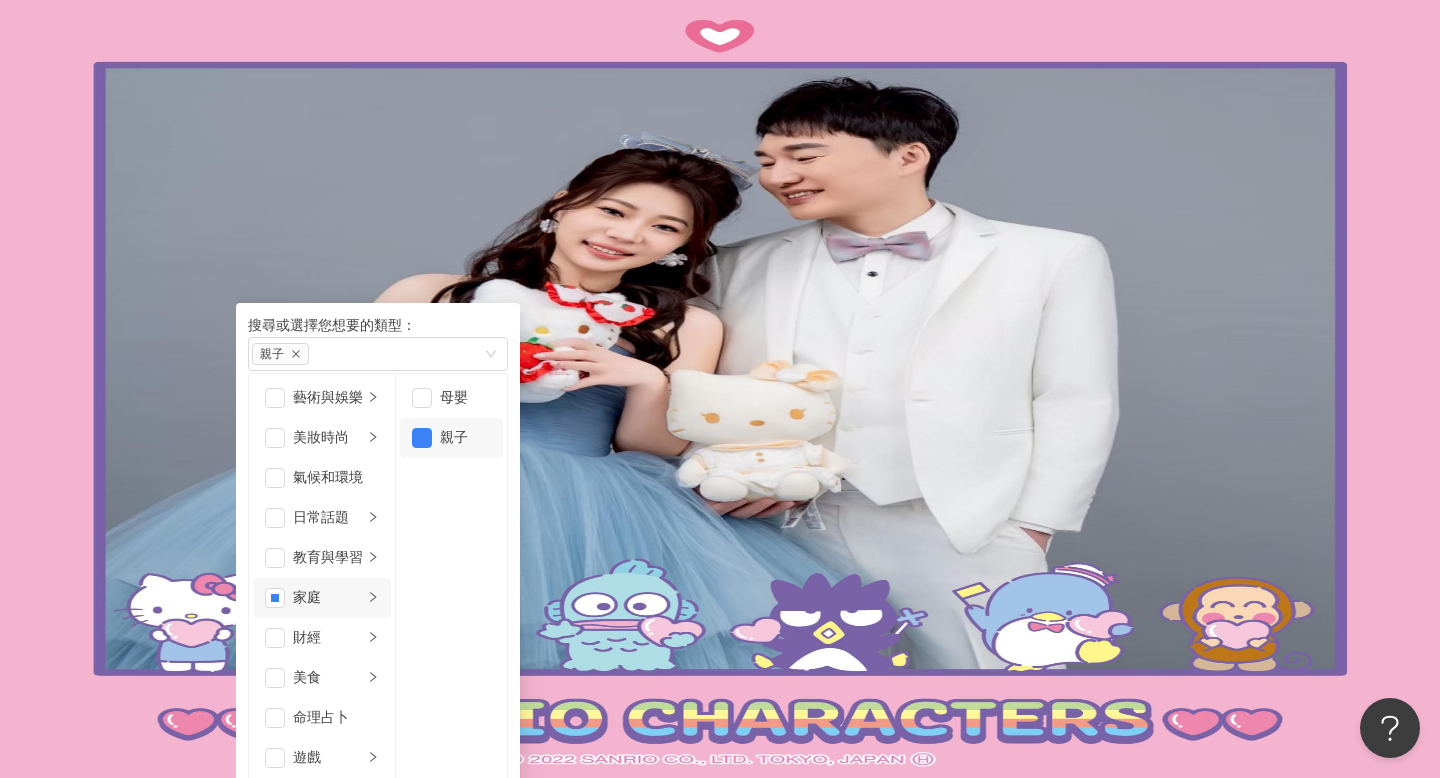 scroll, scrollTop: 347, scrollLeft: 0, axis: vertical 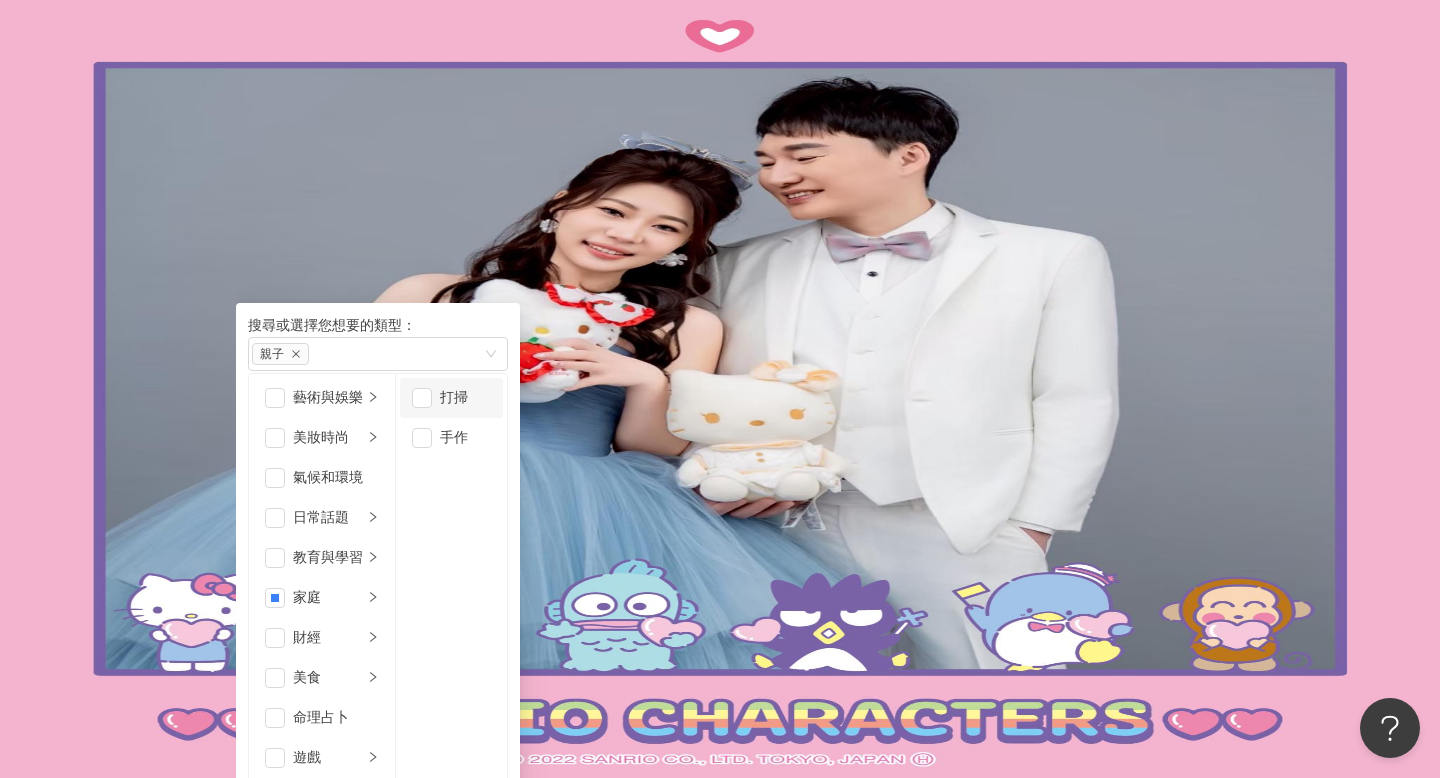 click on "打掃" at bounding box center (451, 398) 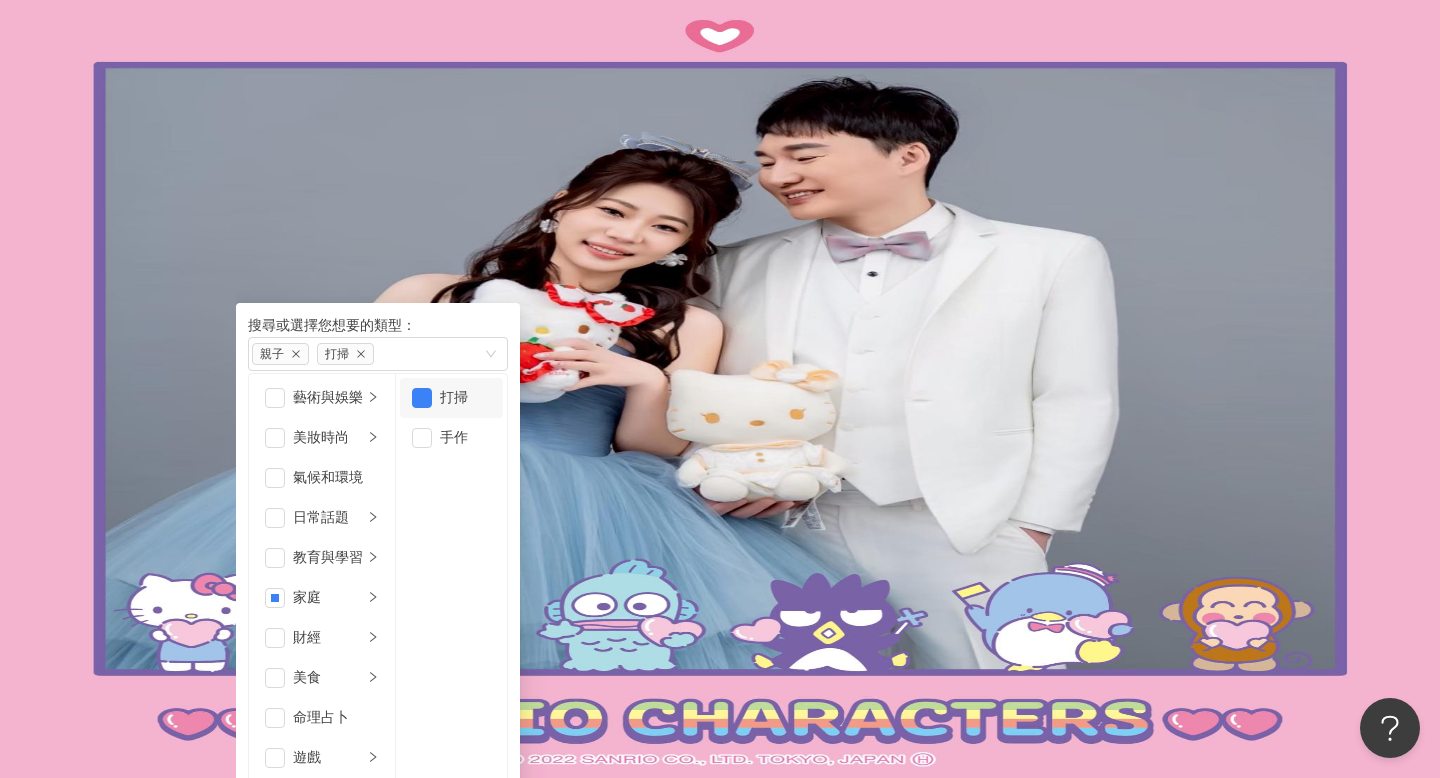 scroll, scrollTop: 693, scrollLeft: 0, axis: vertical 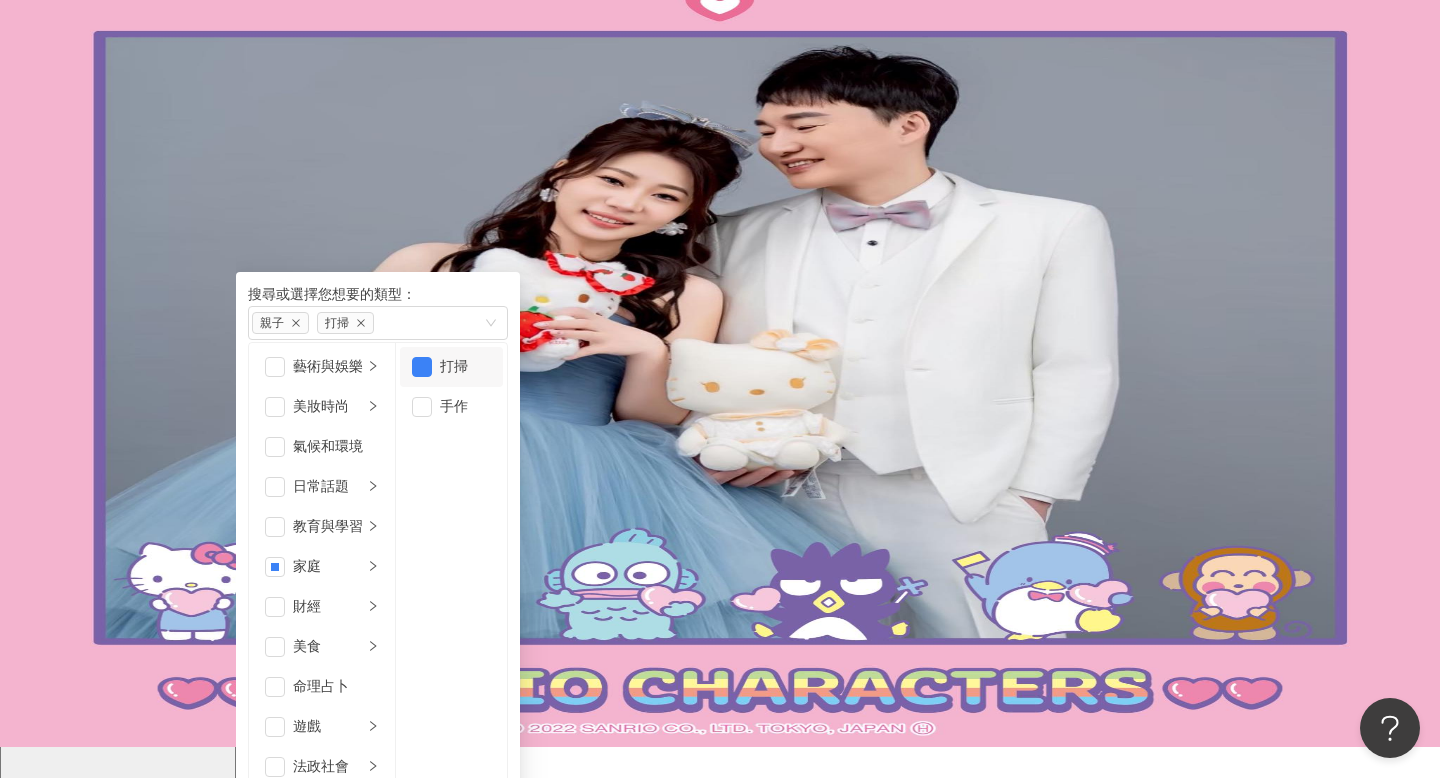click on "科技" at bounding box center [328, 1167] 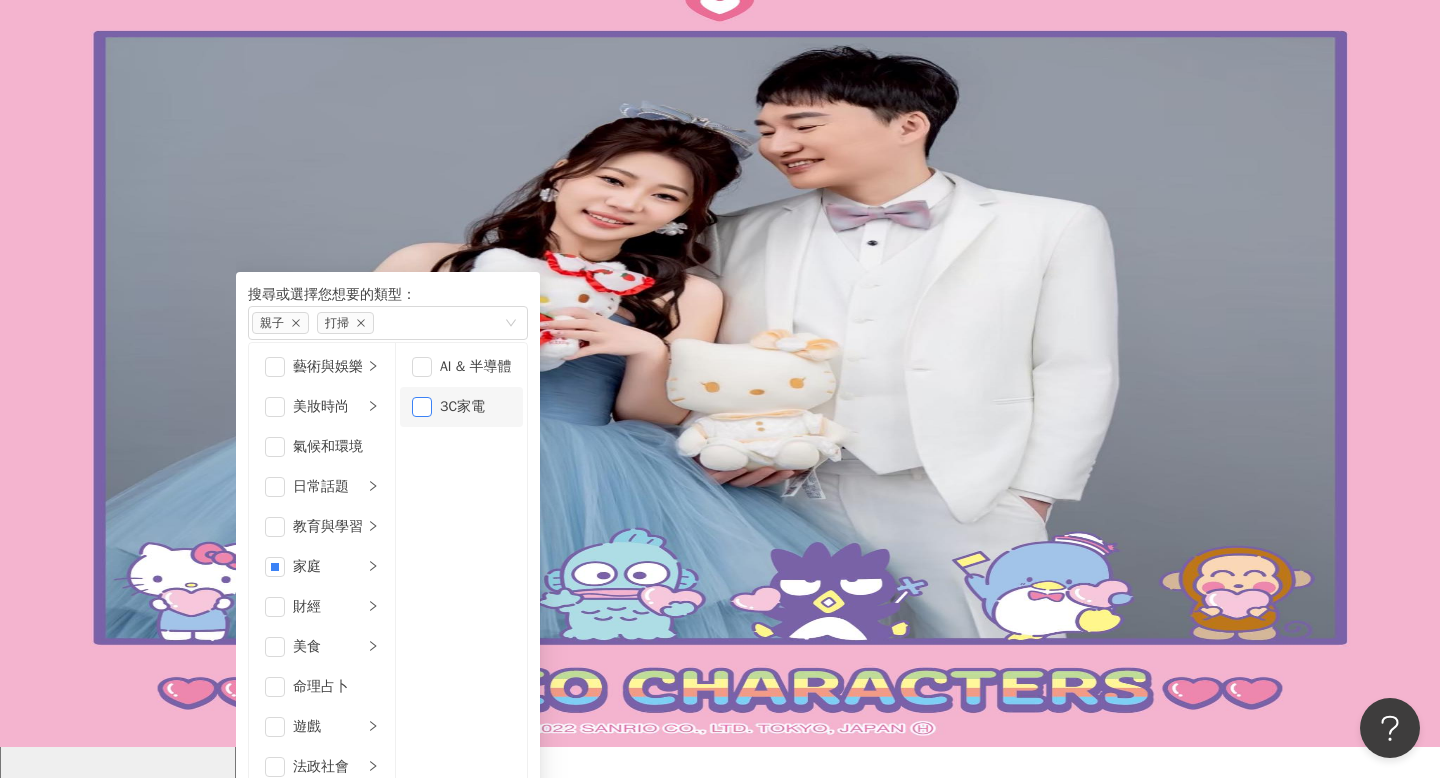 click at bounding box center (422, 407) 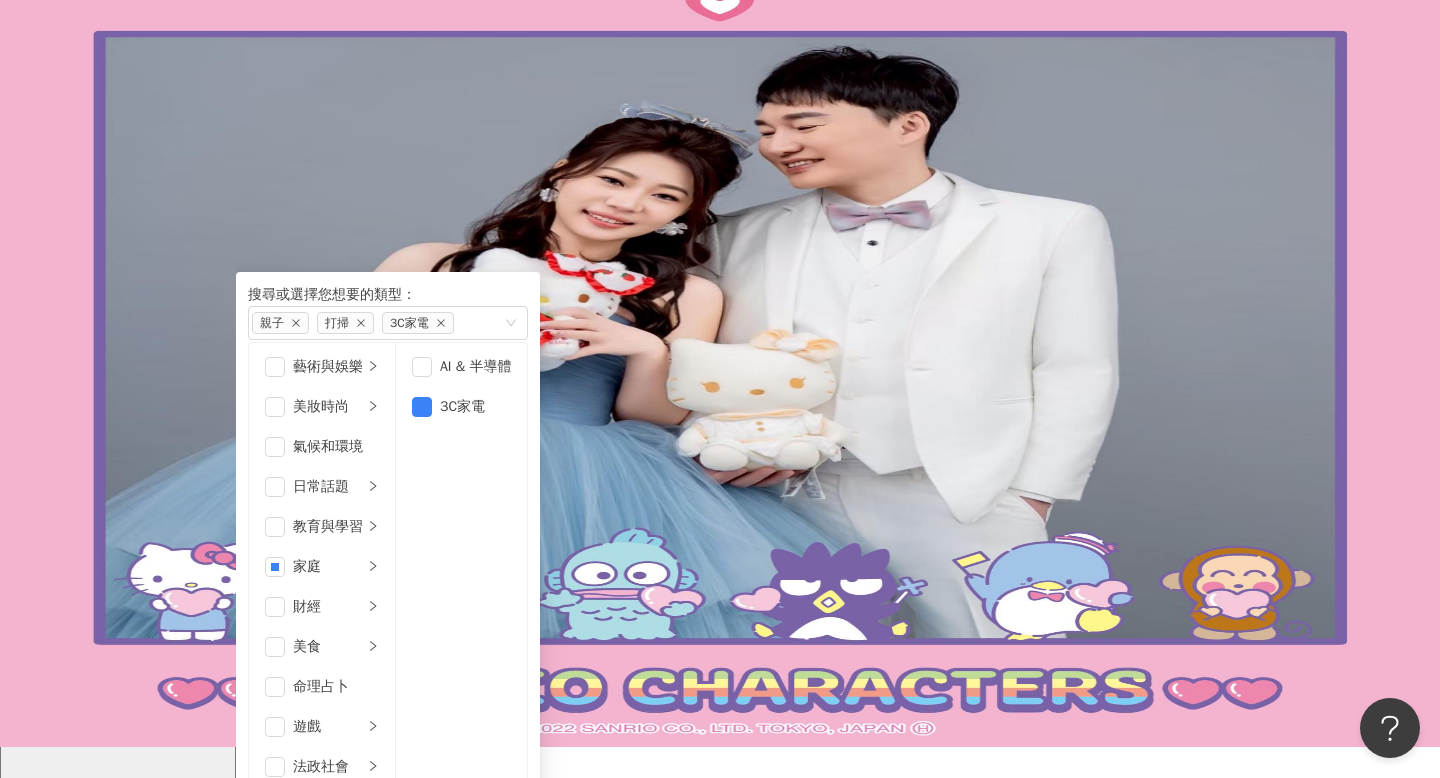 click on "交通工具" at bounding box center [328, 1207] 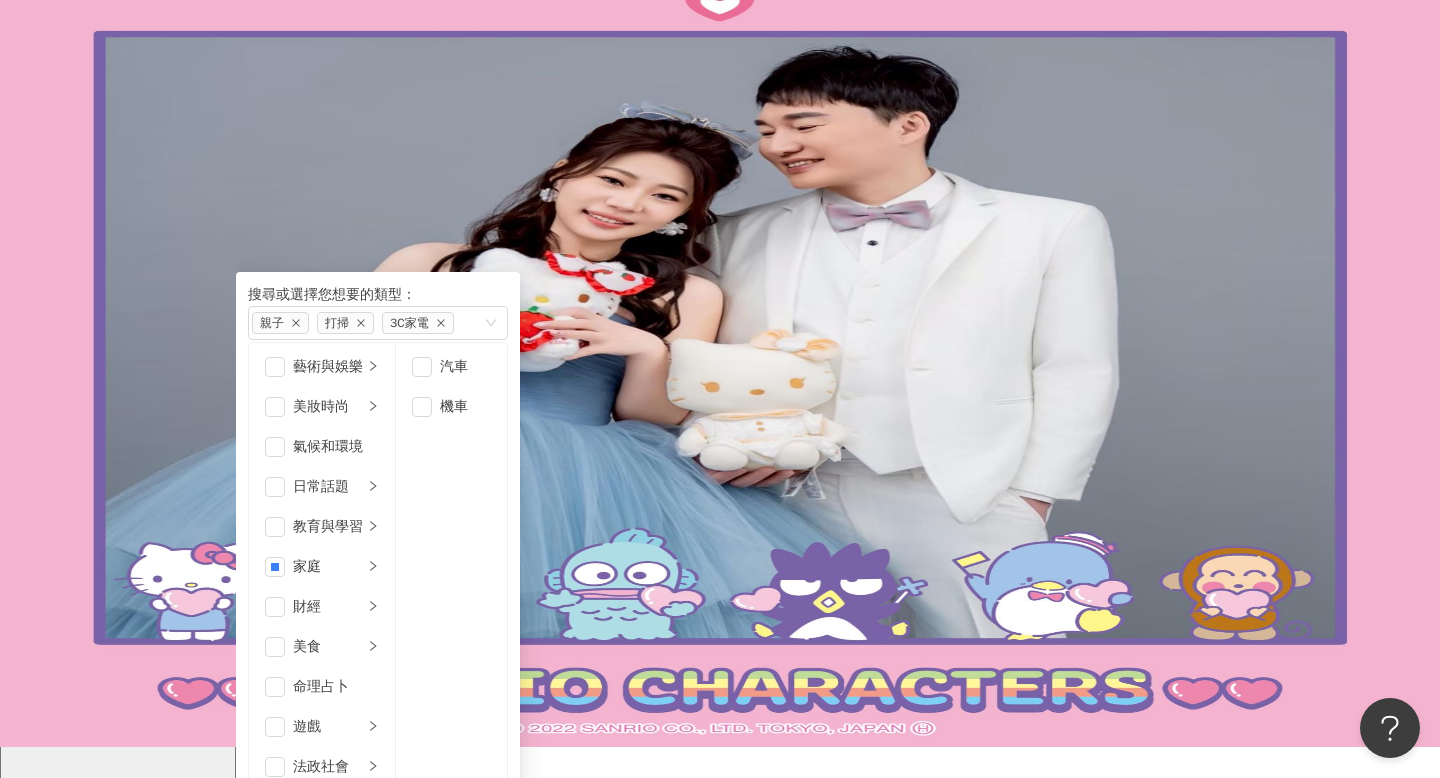 click on "旅遊" at bounding box center (322, 1247) 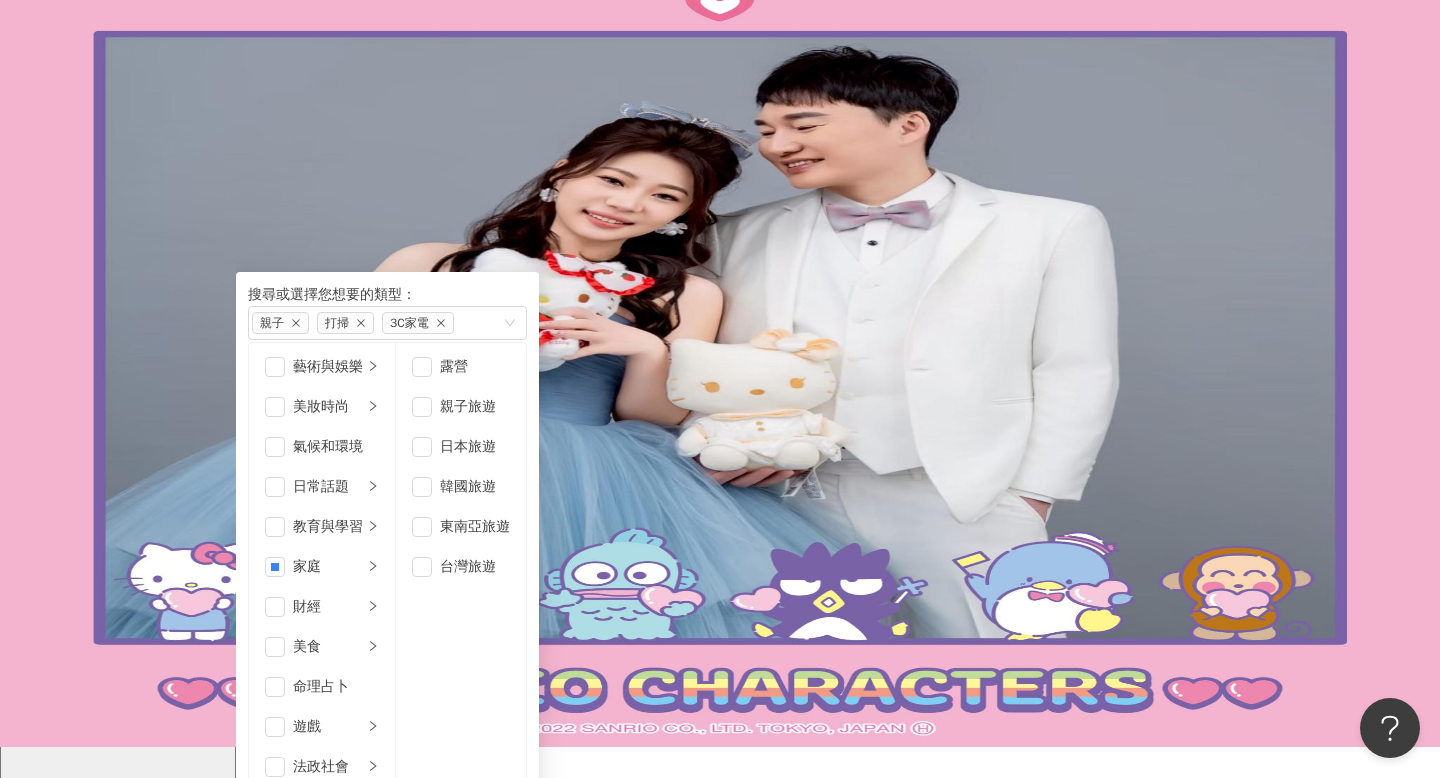 scroll, scrollTop: 693, scrollLeft: 0, axis: vertical 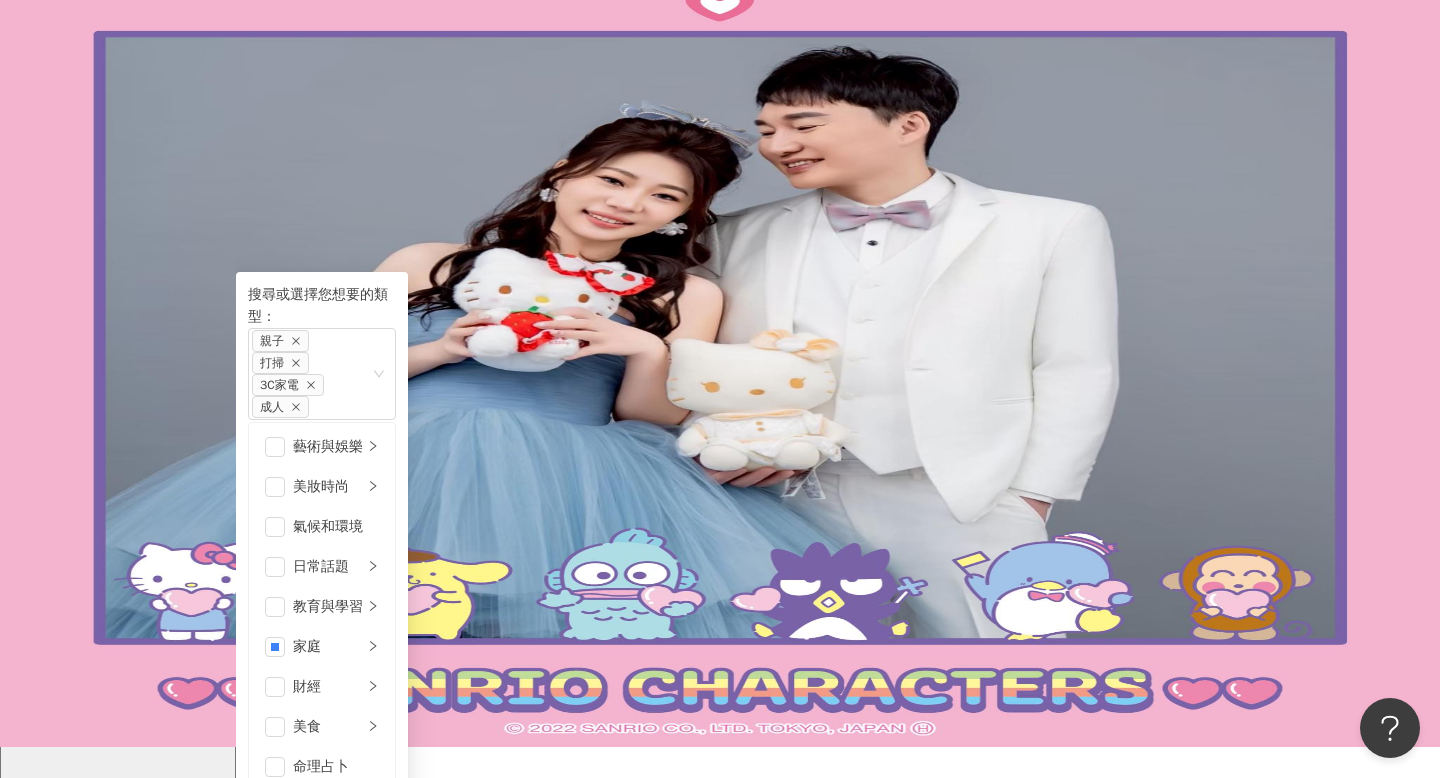 click on "成人" at bounding box center [336, 1367] 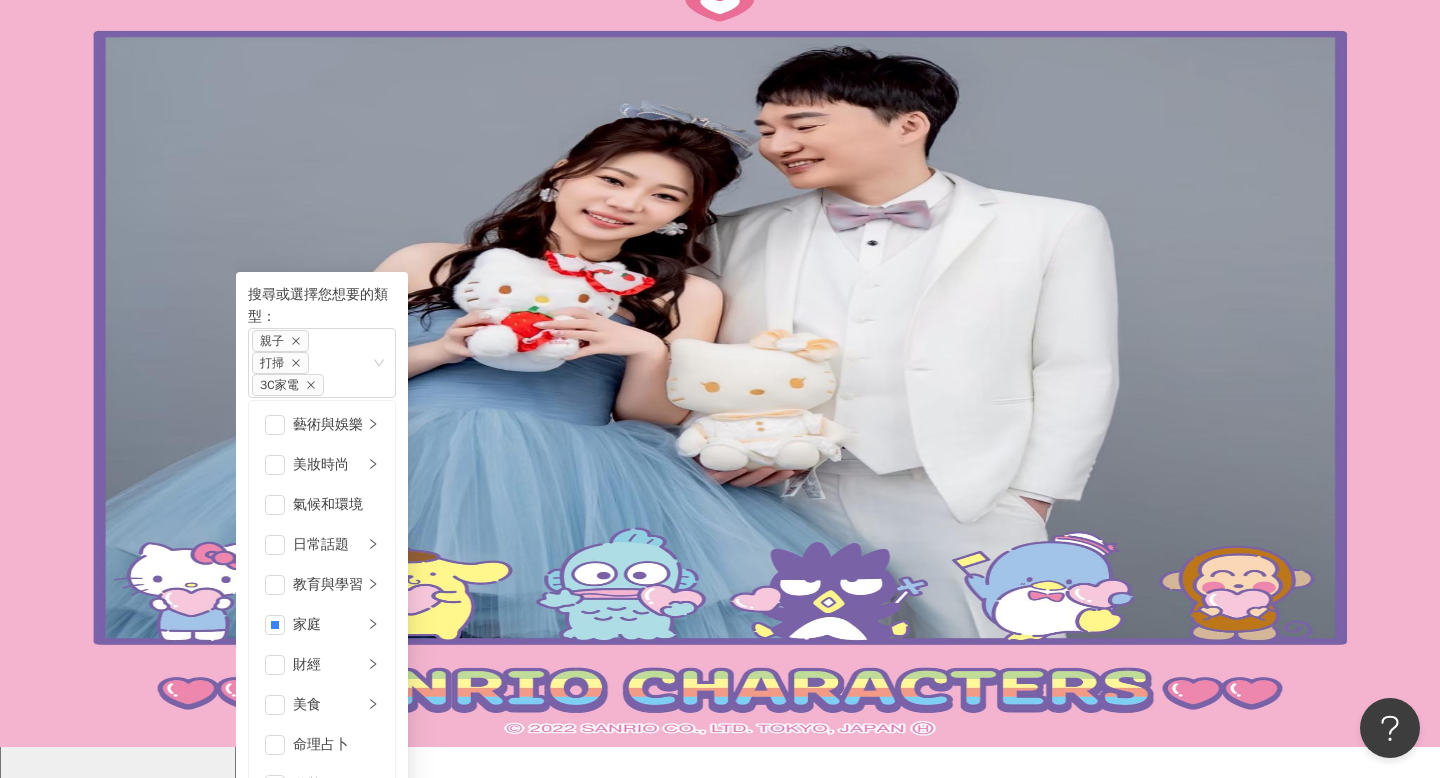 scroll, scrollTop: 492, scrollLeft: 0, axis: vertical 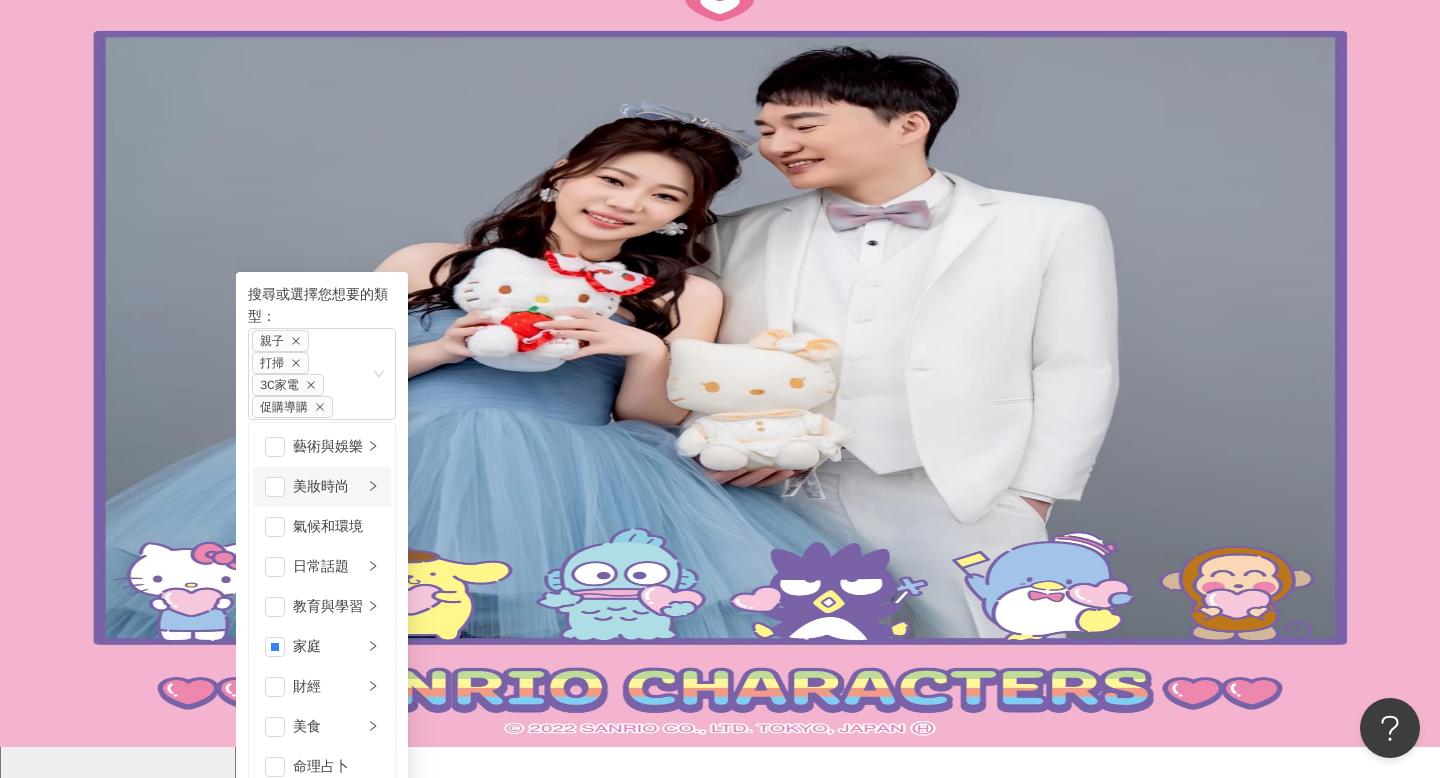 click on "美妝時尚" at bounding box center [328, 487] 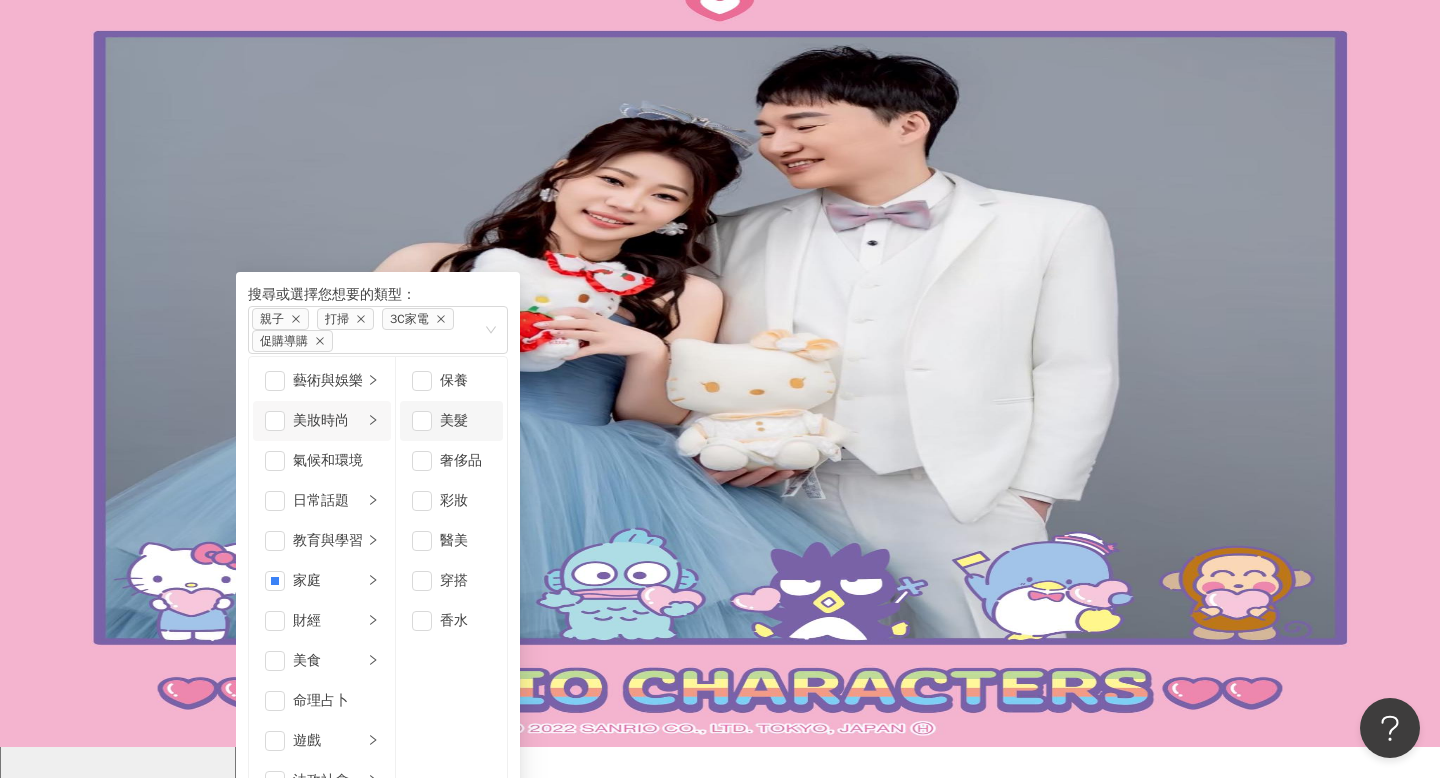 scroll, scrollTop: 13, scrollLeft: 0, axis: vertical 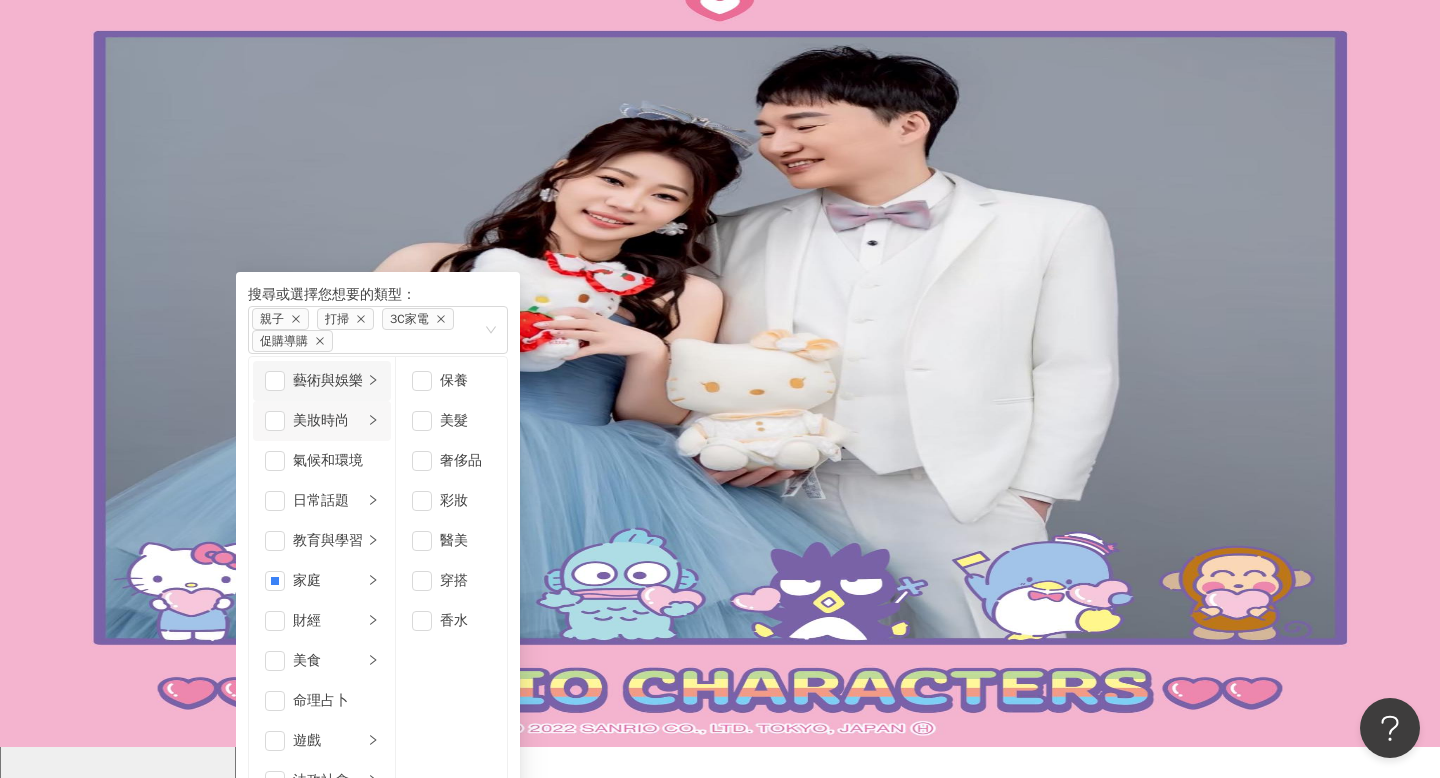 click 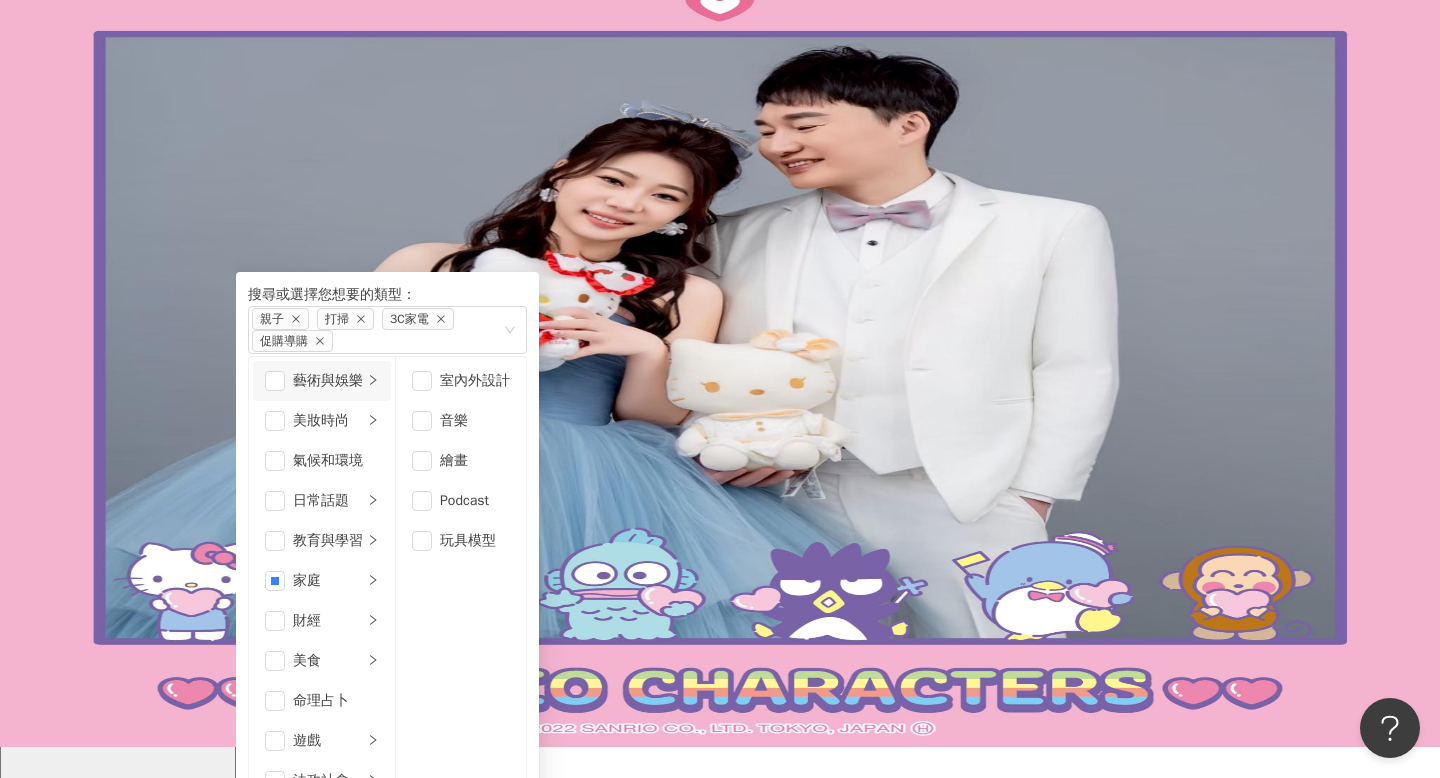 scroll, scrollTop: 0, scrollLeft: 0, axis: both 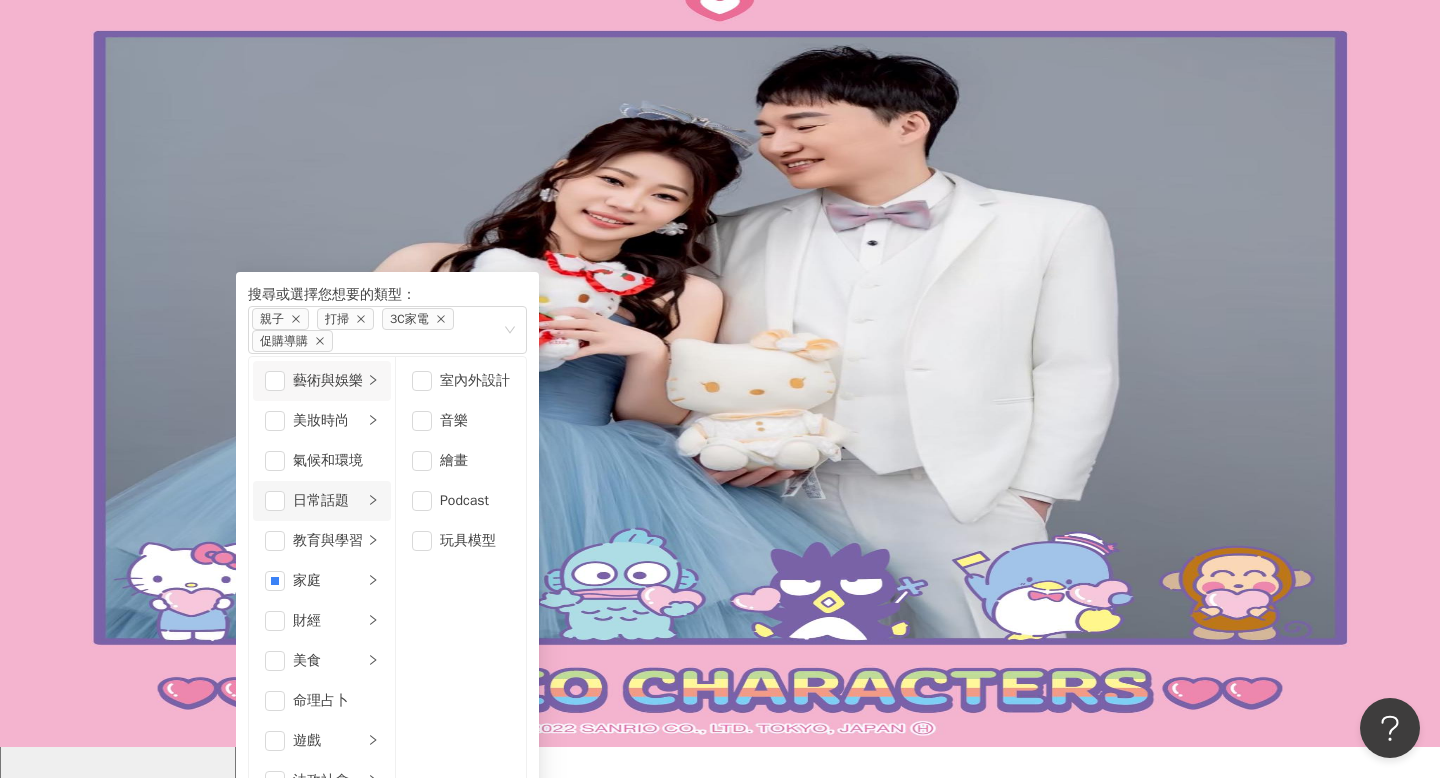 click 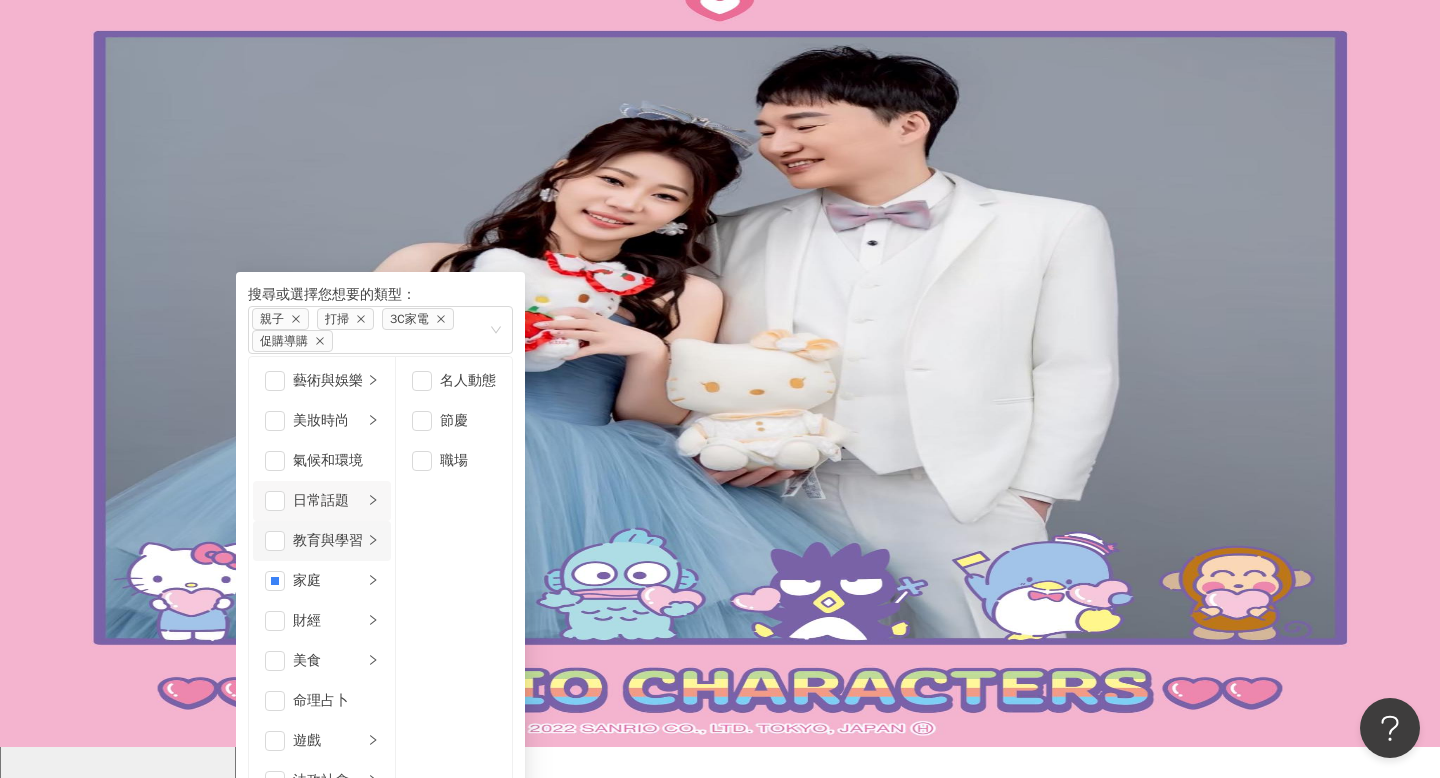 click 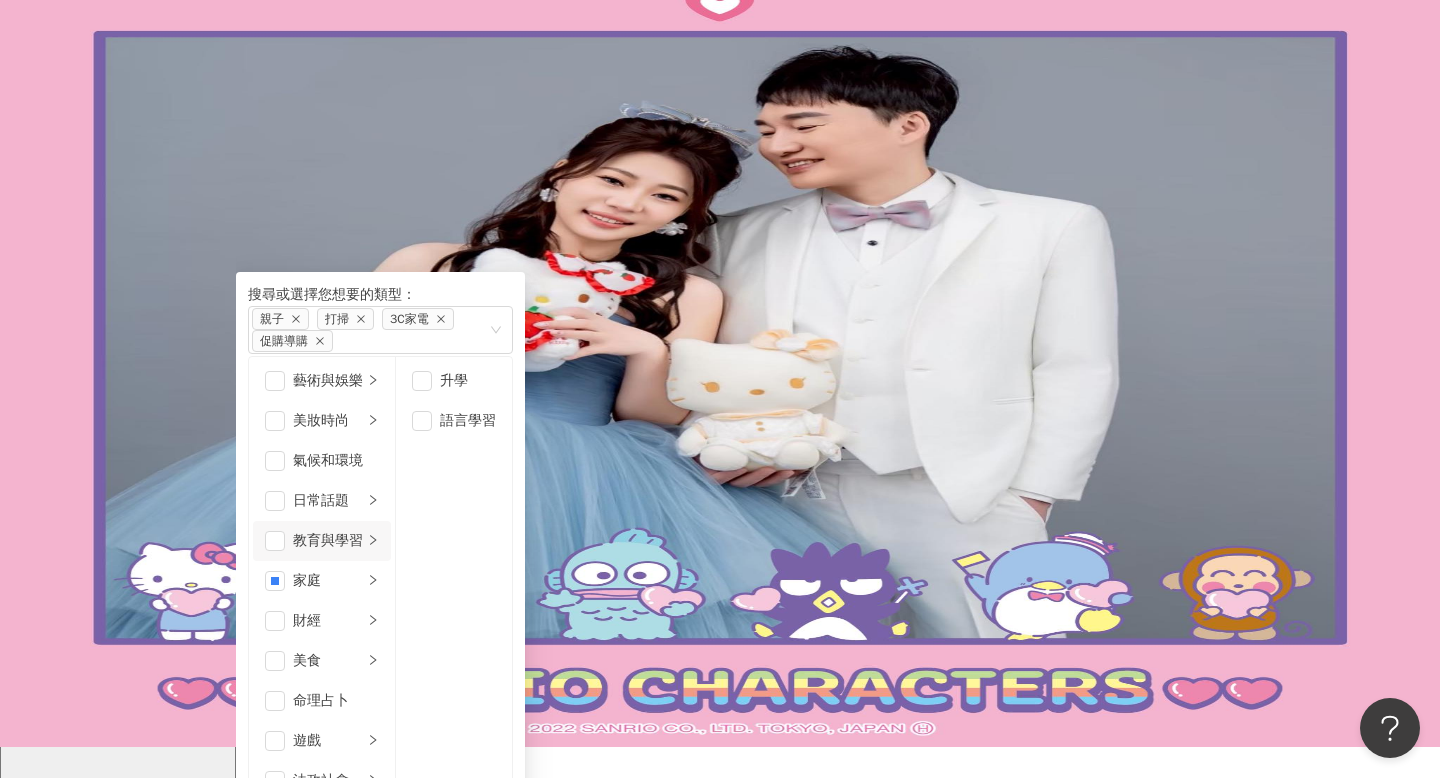 click on "AI 推薦 ： 精選優質網紅 楊峻毅 6.1萬 互動率 556% 商業合作比例 0% 受眾性別 男 Ryan Yeh 6.7萬 1.7萬 互動率 71.6% 商業合作比例 85.7% 受眾性別 男 Ariel 4.2萬 7,140 1.4萬 互動率 316% 商業合作比例 53.8% 受眾性別 男 Leiro Lai 8.8萬 互動率 116% 商業合作比例 14.8% 受眾性別 女 范曉萱 Mavis 8萬 互動率 62.9% 商業合作比例 0% 受眾性別 女 羊咩咩 5.6萬 互動率 21.6% 商業合作比例 4.55% 受眾性別 男 NC Baby-嬰幼兒、童裝、用品 直播 9.8萬 互動率 5.64% 商業合作比例 50% 受眾性別 女 陳昱嘉 7萬 互動率 94.6% 商業合作比例 25% 受眾性別 男 JingJing派對 9.9萬 互動率 4.4% 商業合作比例 77.3% 受眾性別 女 衣衣🌟 5.7萬 互動率 97.9% 商業合作比例 12.5% 受眾性別 無資料 MARC ROCOO 7.2萬 互動率 5.52% 商業合作比例 36.8% 受眾性別 女 對您有幫助嗎？" at bounding box center (838, 1797) 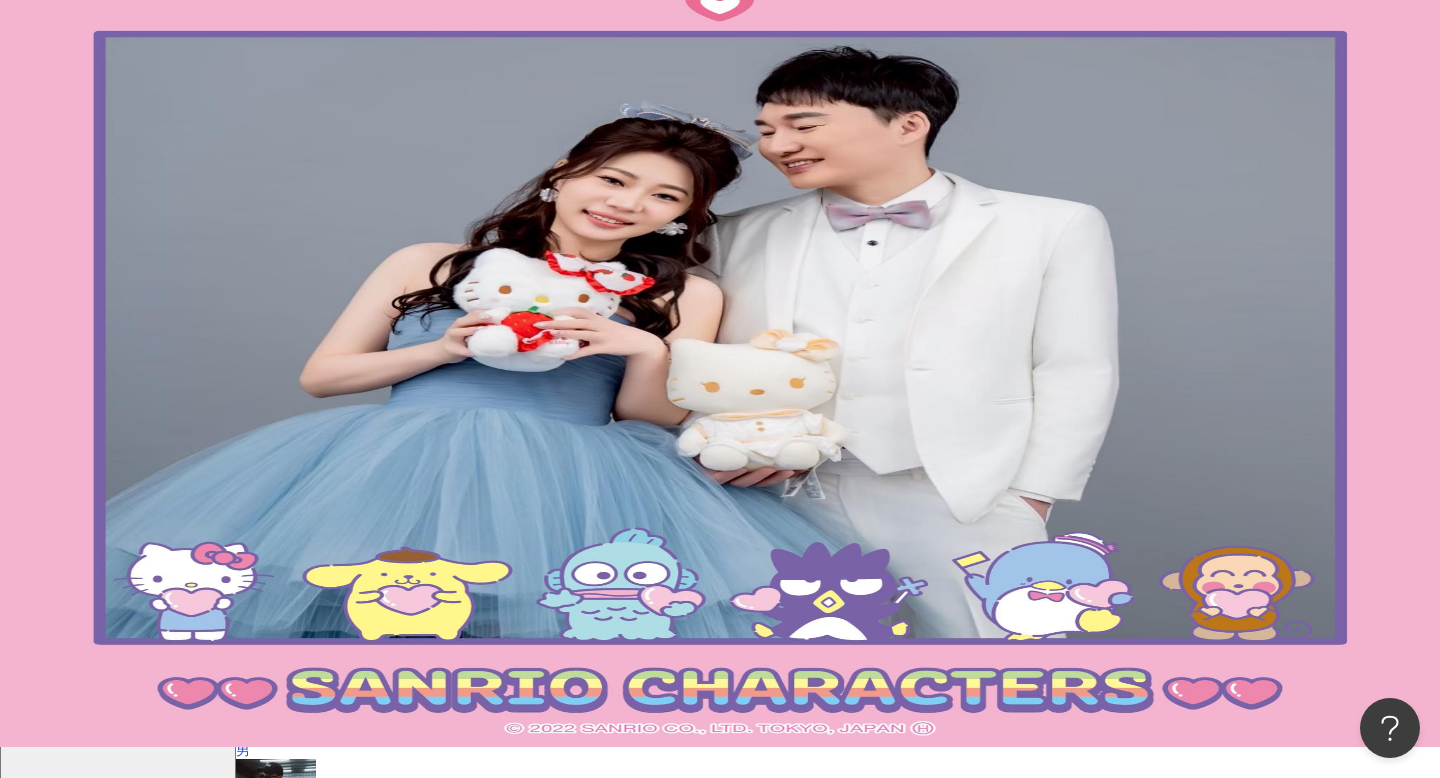 scroll, scrollTop: 0, scrollLeft: 0, axis: both 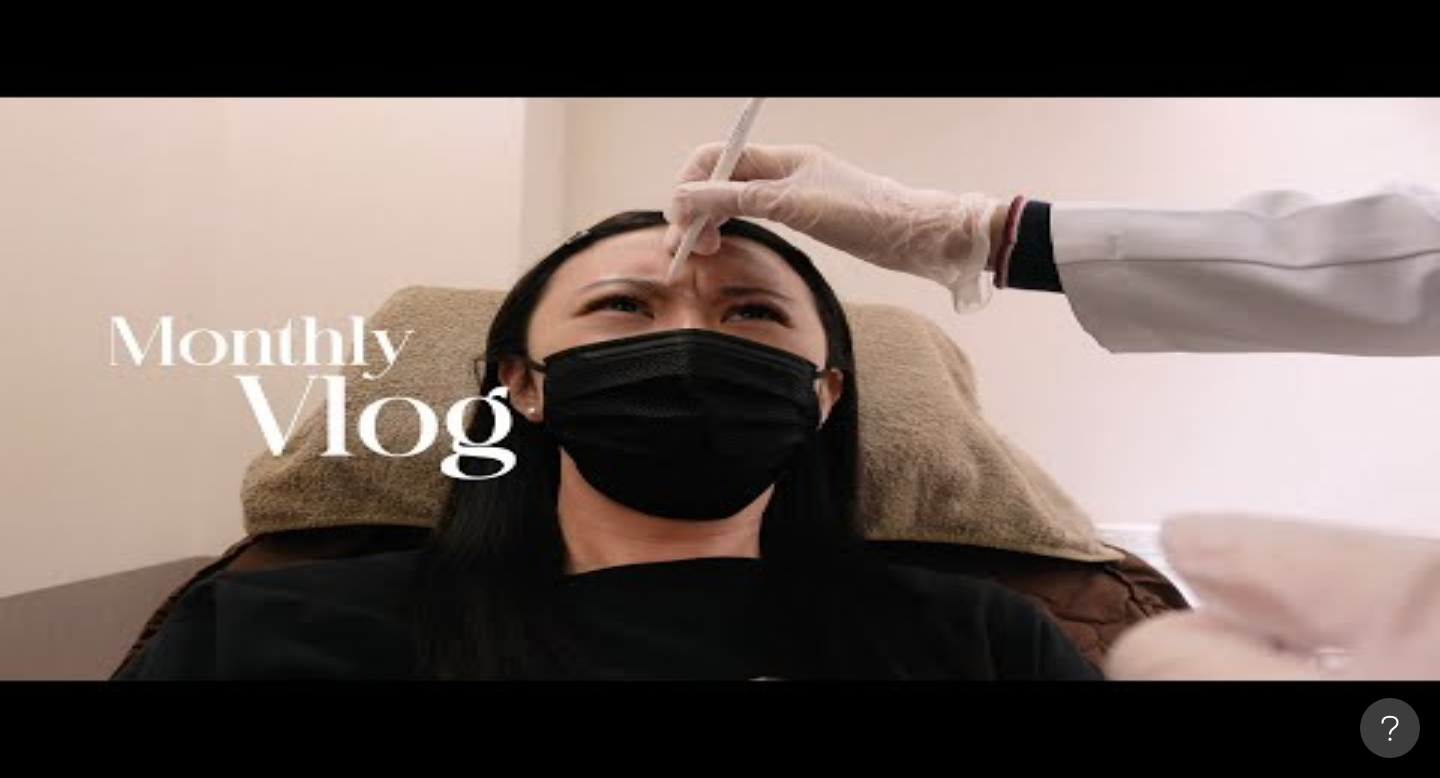 click on "不分平台" at bounding box center (283, 99) 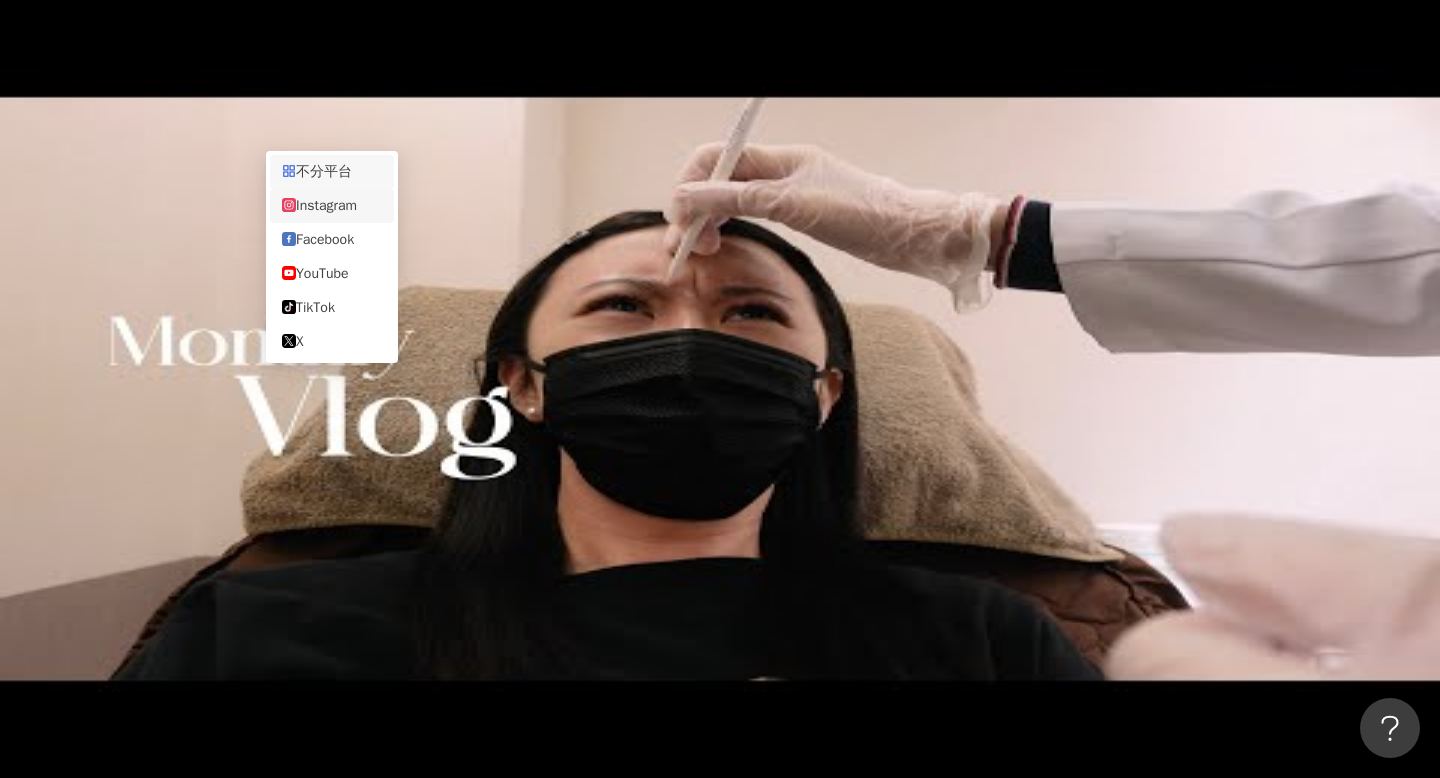 click on "Instagram" at bounding box center [332, 206] 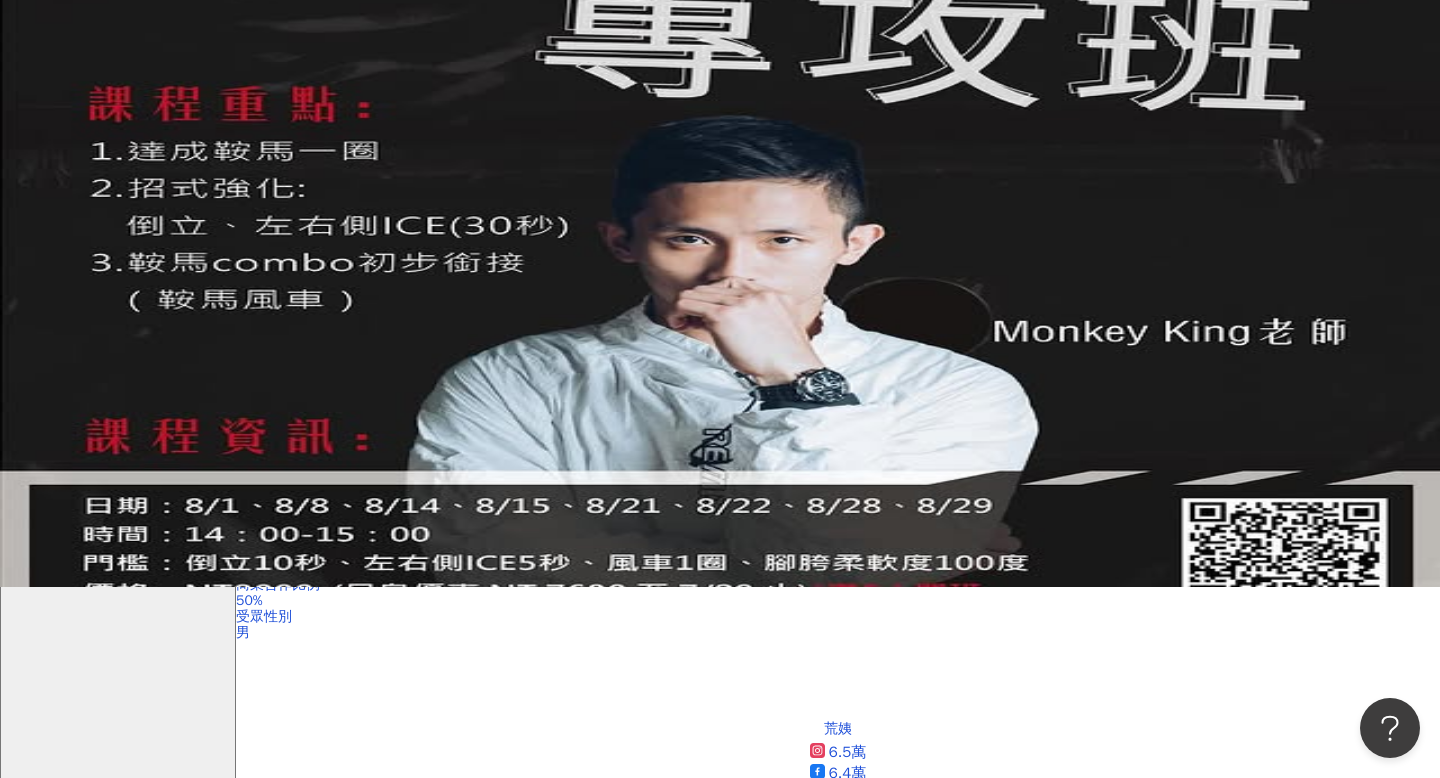 scroll, scrollTop: 186, scrollLeft: 0, axis: vertical 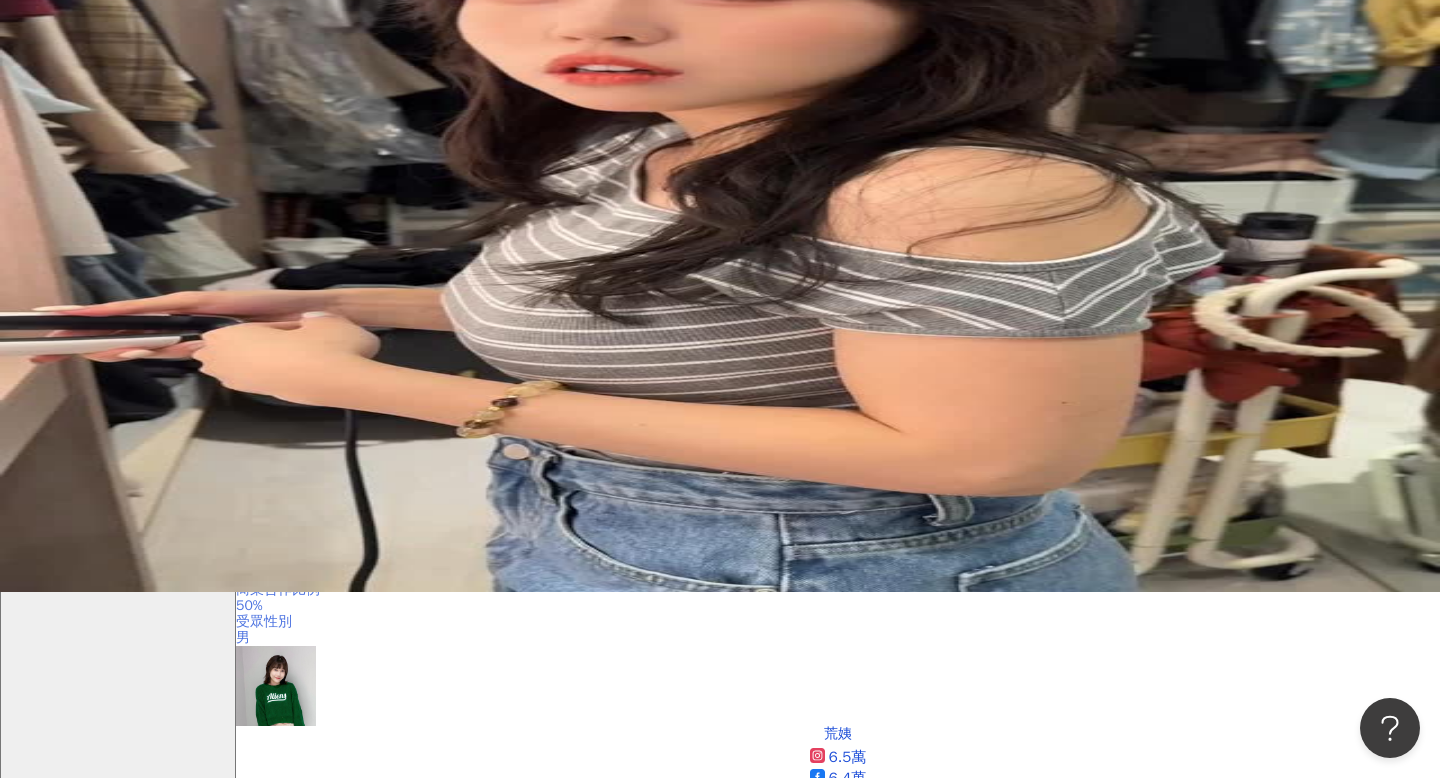 click on "葡萄裸男 5.1萬 1.2萬 1.2萬" at bounding box center [838, 507] 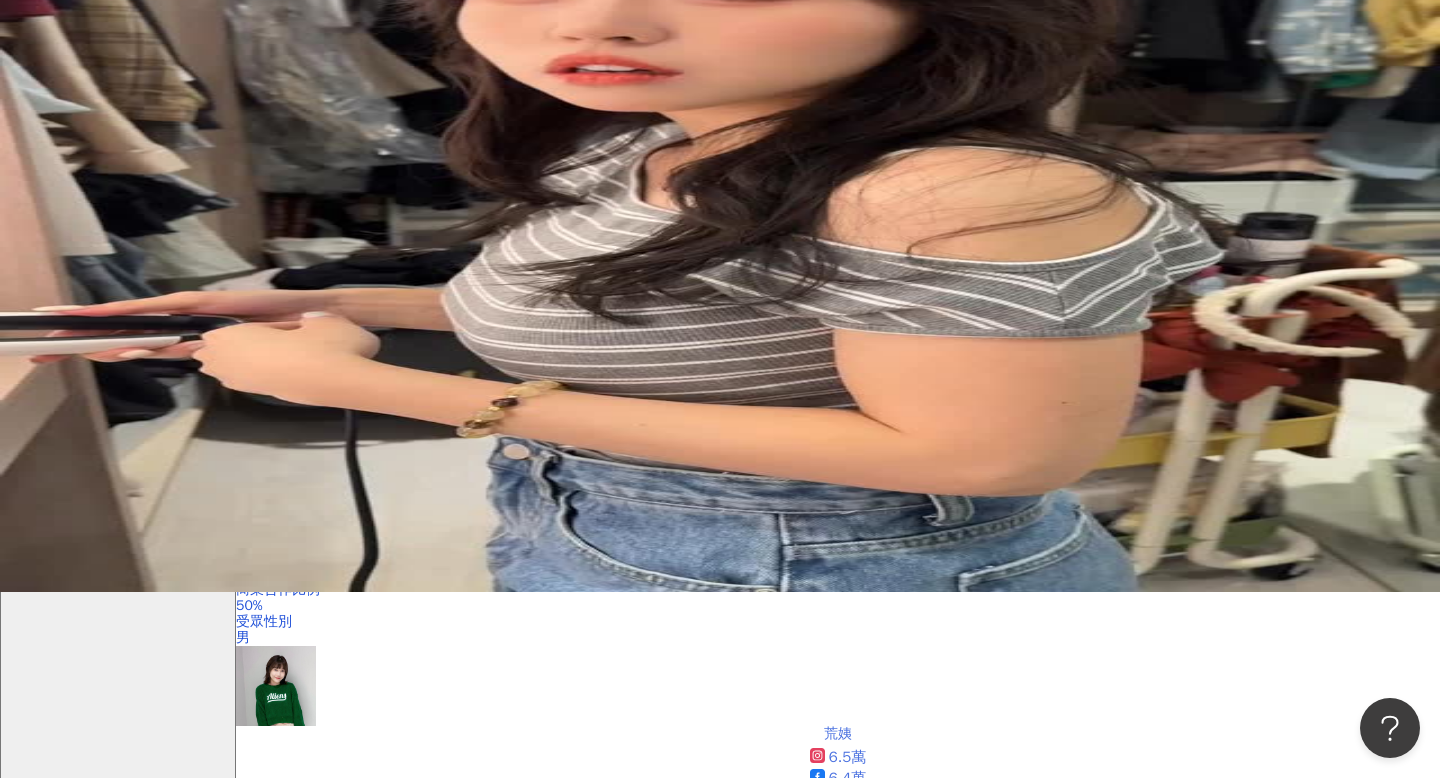 click on "荒姨 6.5萬 6.4萬 6.4萬 3.3萬" at bounding box center [838, 778] 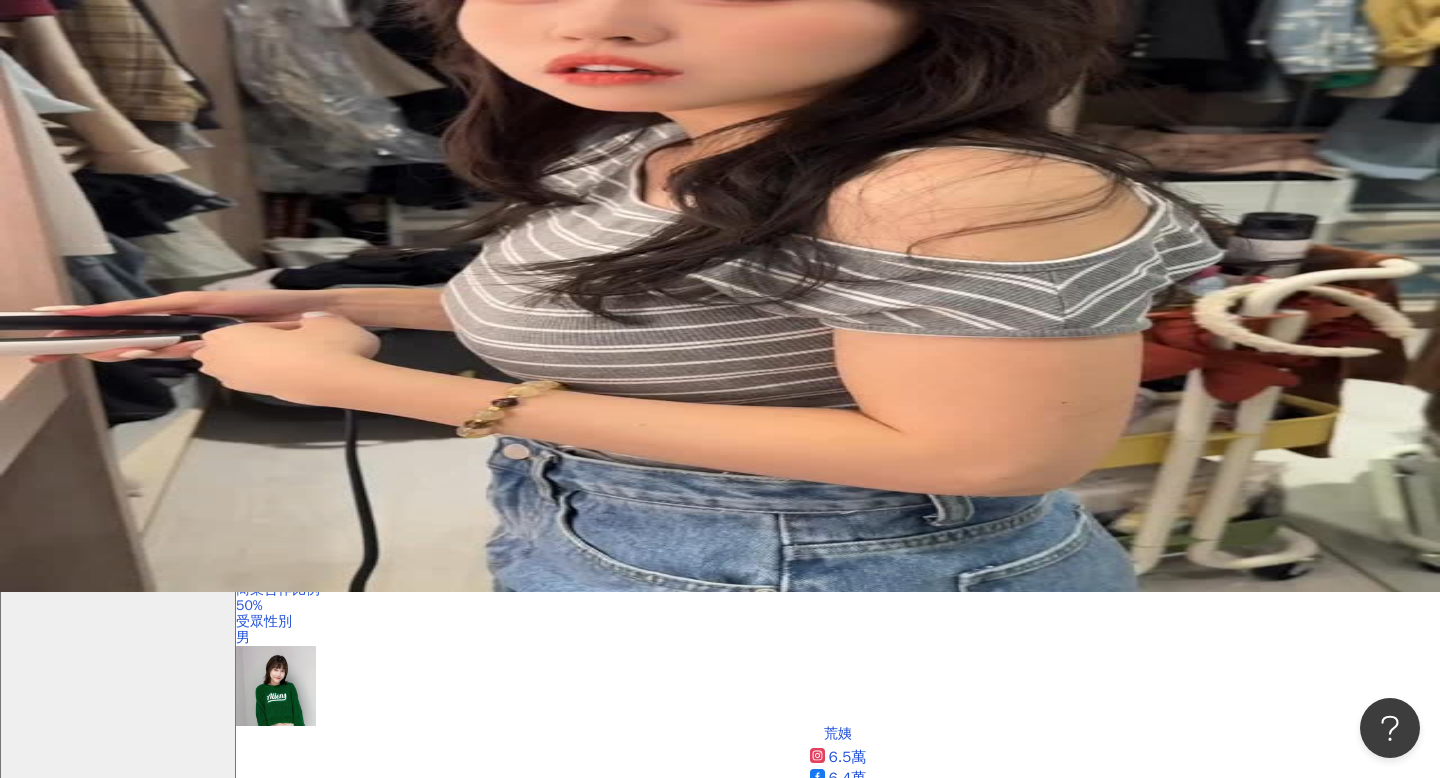 scroll, scrollTop: 0, scrollLeft: 133, axis: horizontal 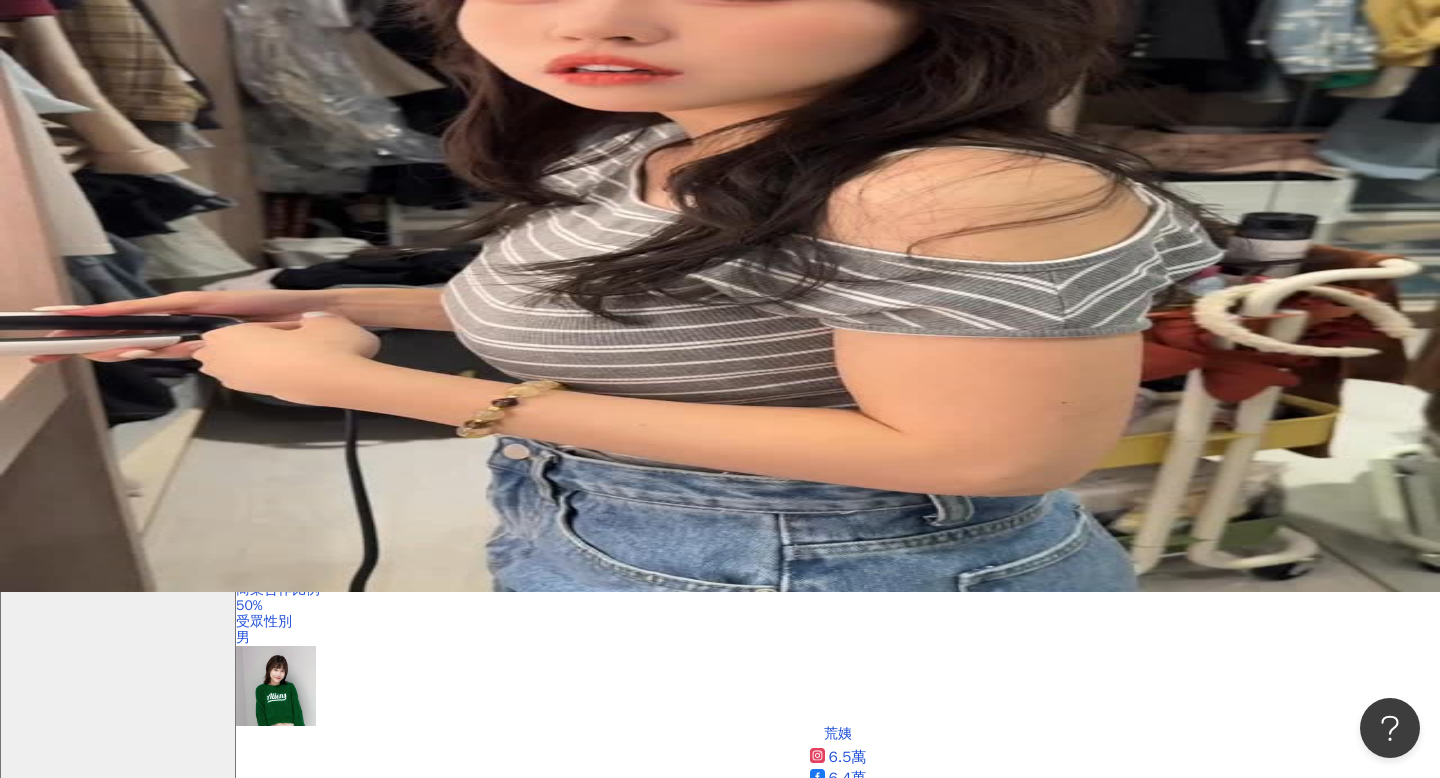 click on "Bboy Monkeyking 8.4萬 1.5萬 互動率 51.6% 商業合作比例 4.84% 受眾性別 男" at bounding box center [838, 1088] 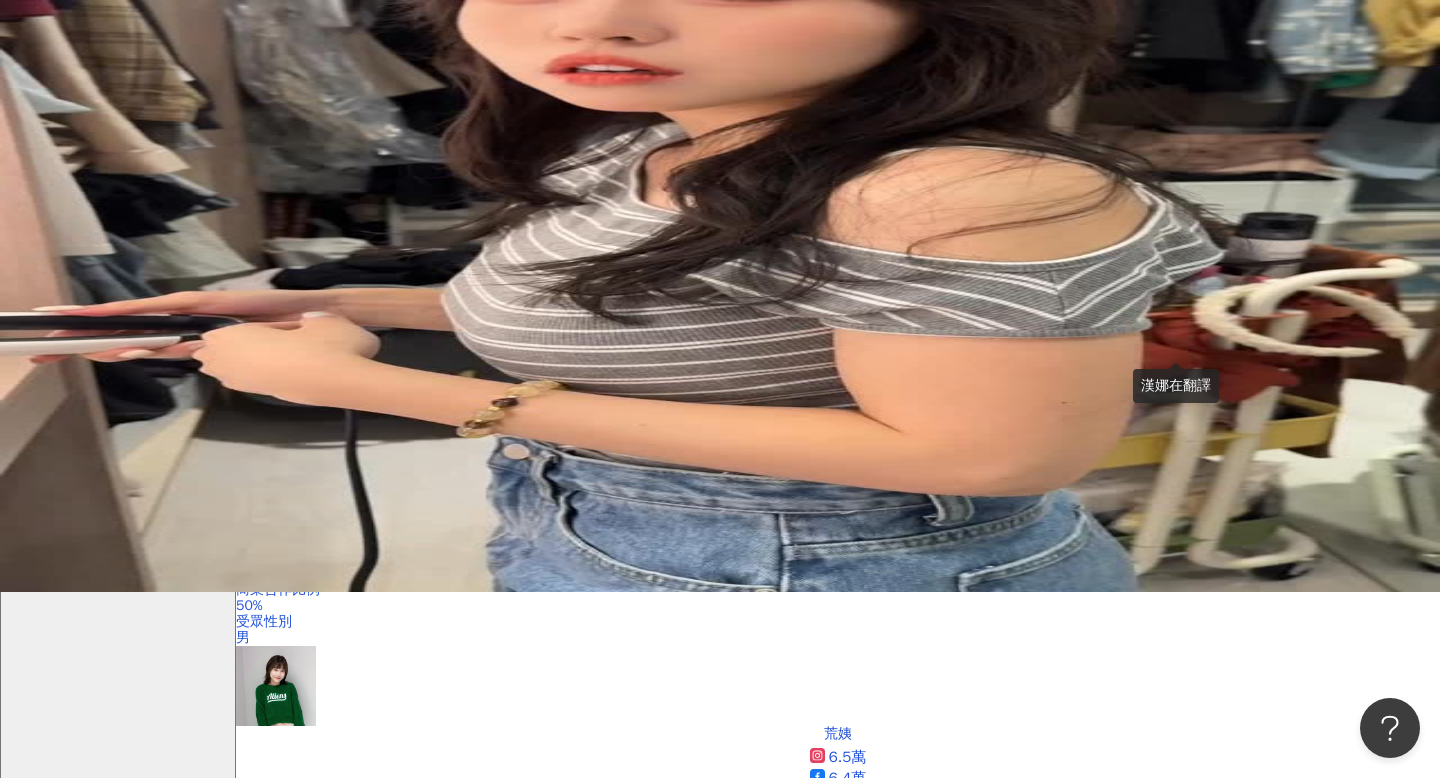 scroll, scrollTop: 0, scrollLeft: 1326, axis: horizontal 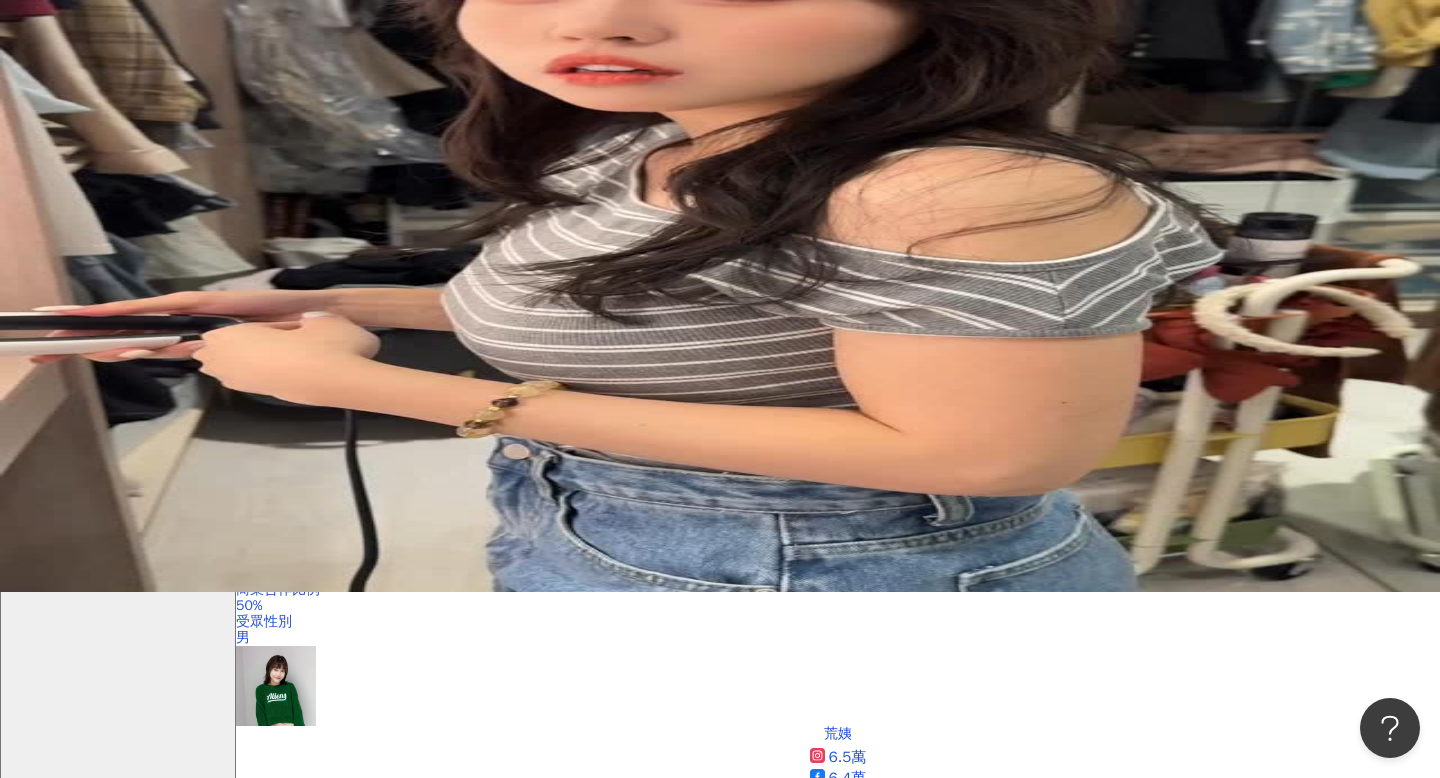 click on "小行SHIN 5.8萬 5,831 互動率 27.9% 商業合作比例 89.7% 受眾性別 女" at bounding box center [838, 1786] 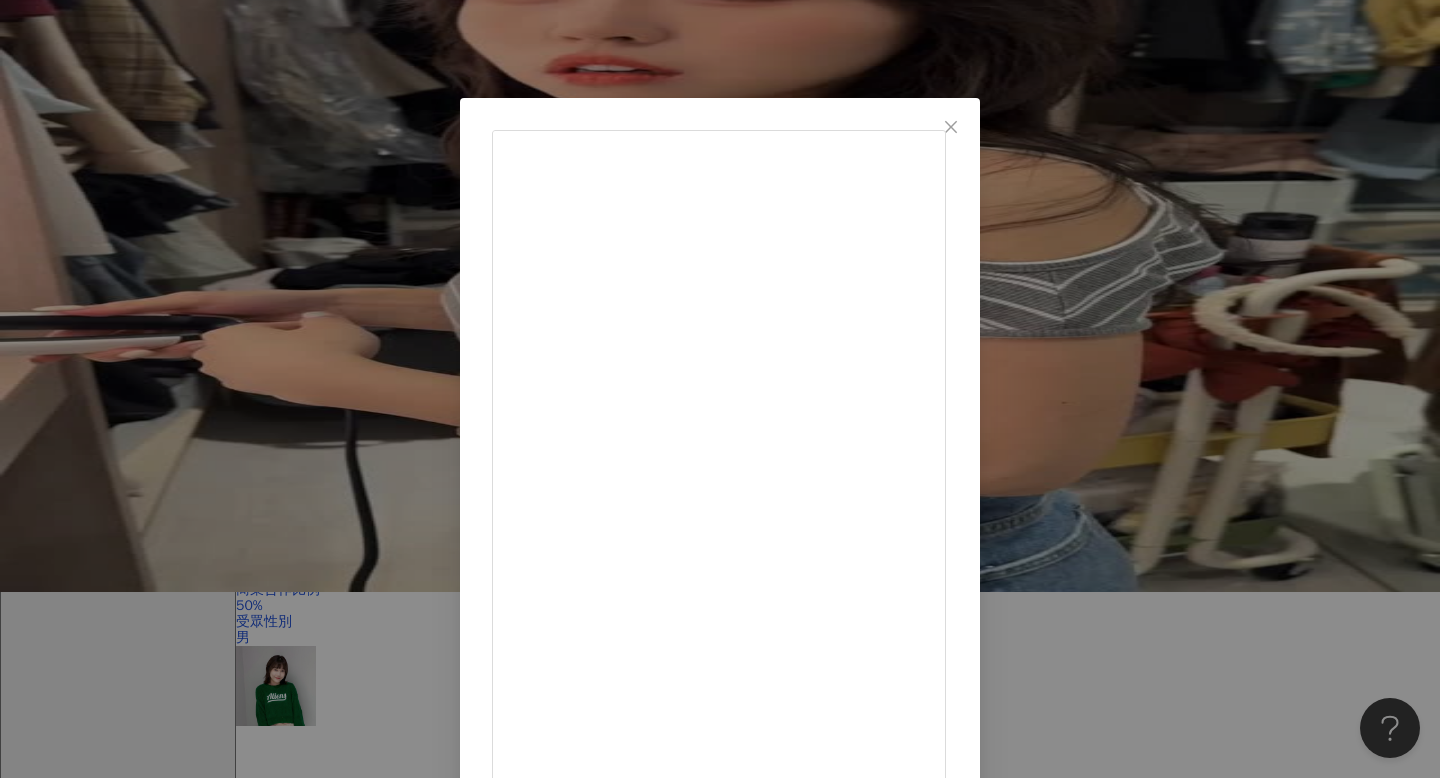 scroll, scrollTop: 0, scrollLeft: 0, axis: both 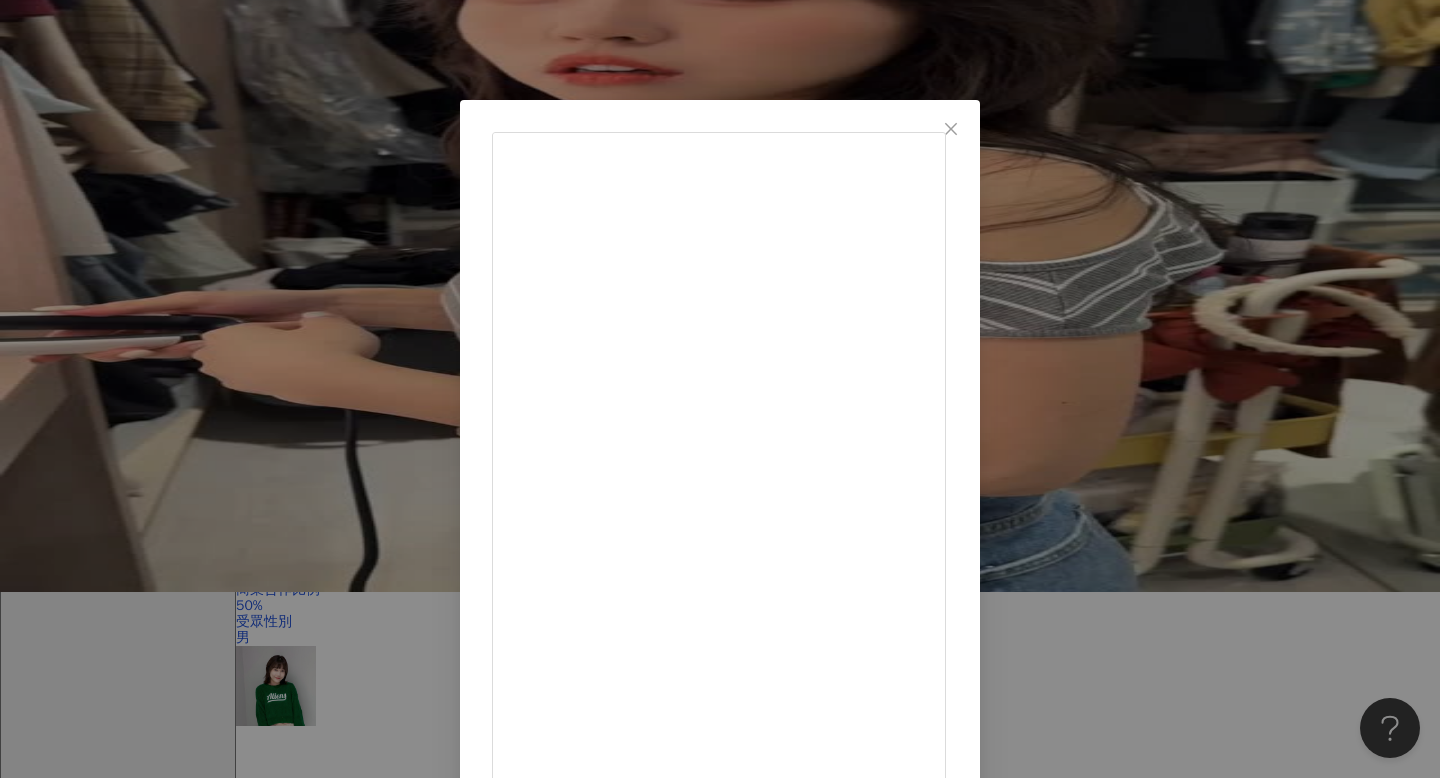 click on "盧家群" at bounding box center (513, 975) 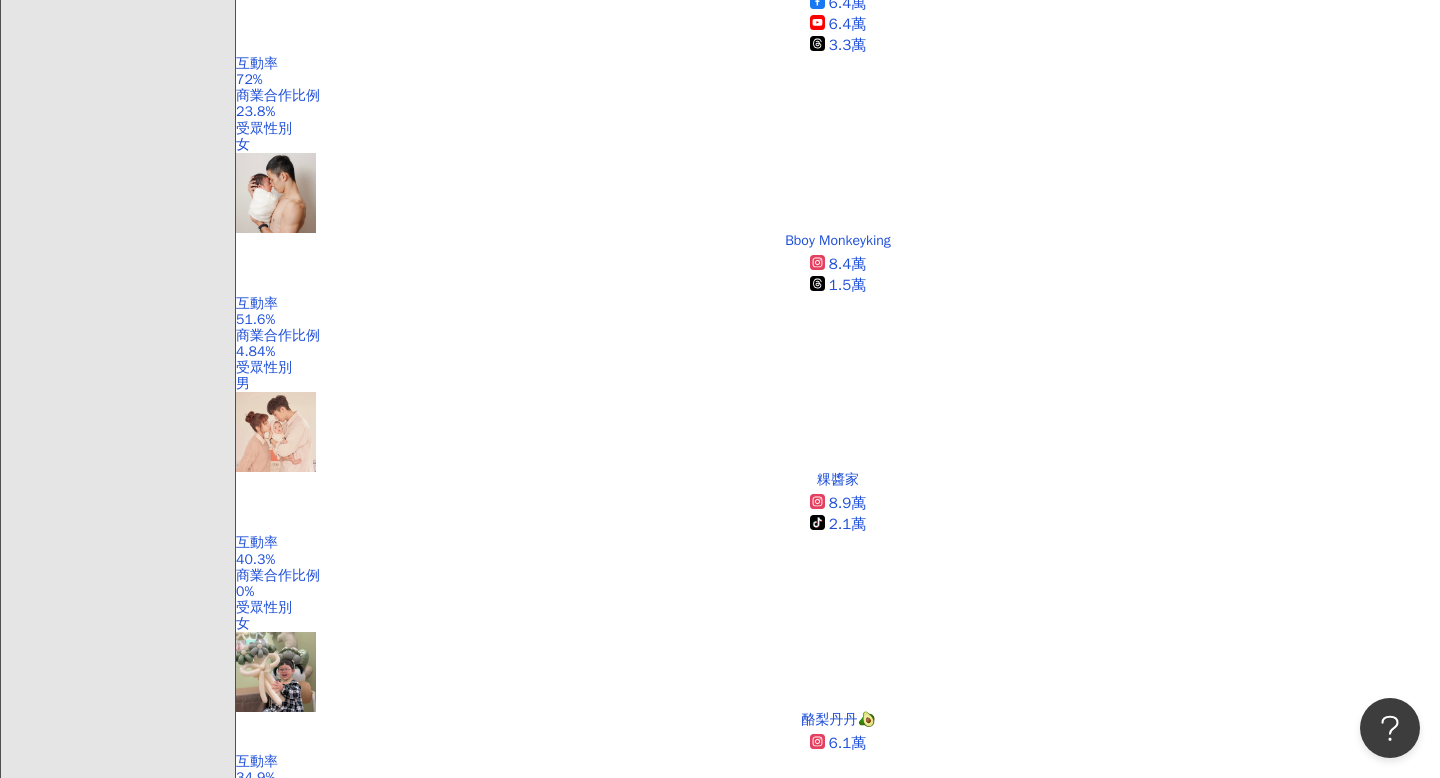 scroll, scrollTop: 944, scrollLeft: 0, axis: vertical 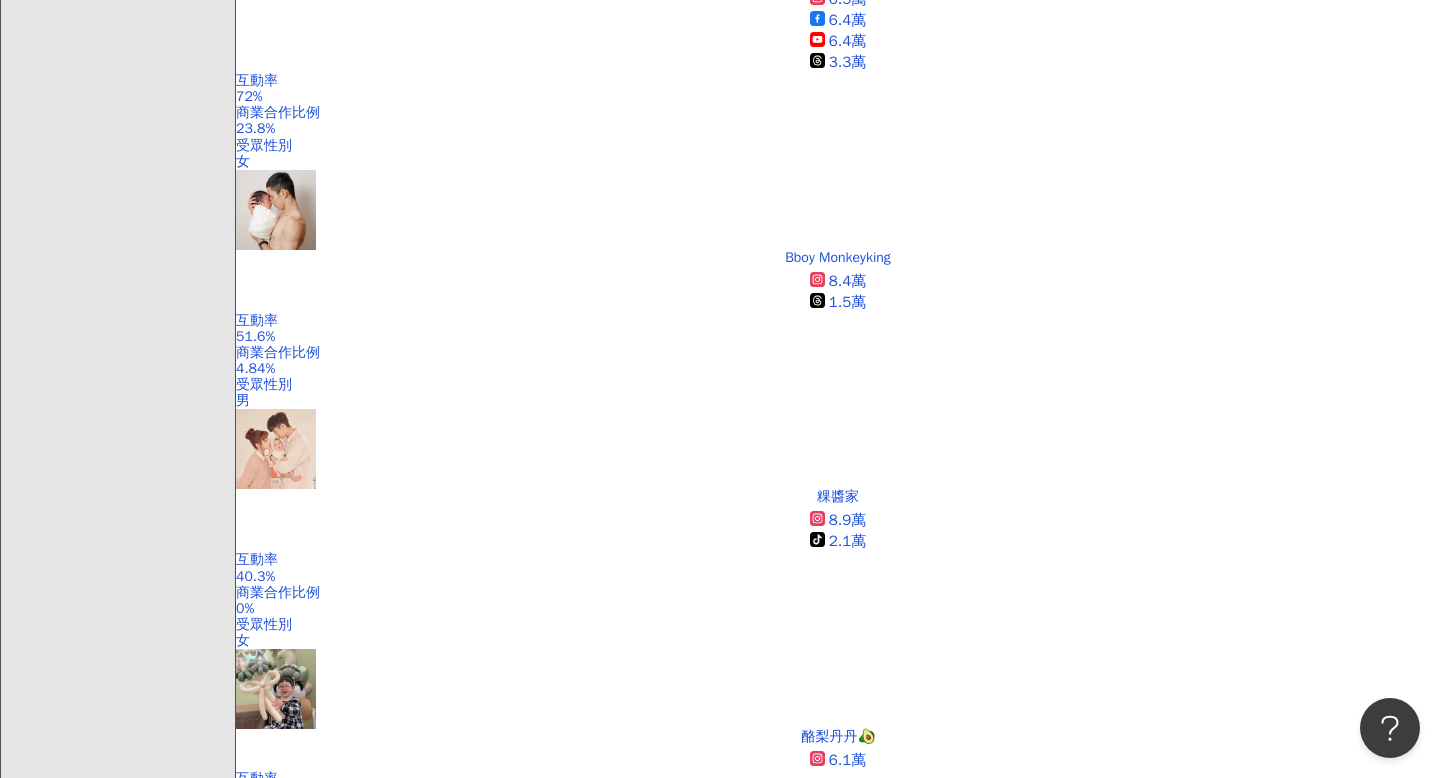 click on "vincent_reading" at bounding box center [356, 3438] 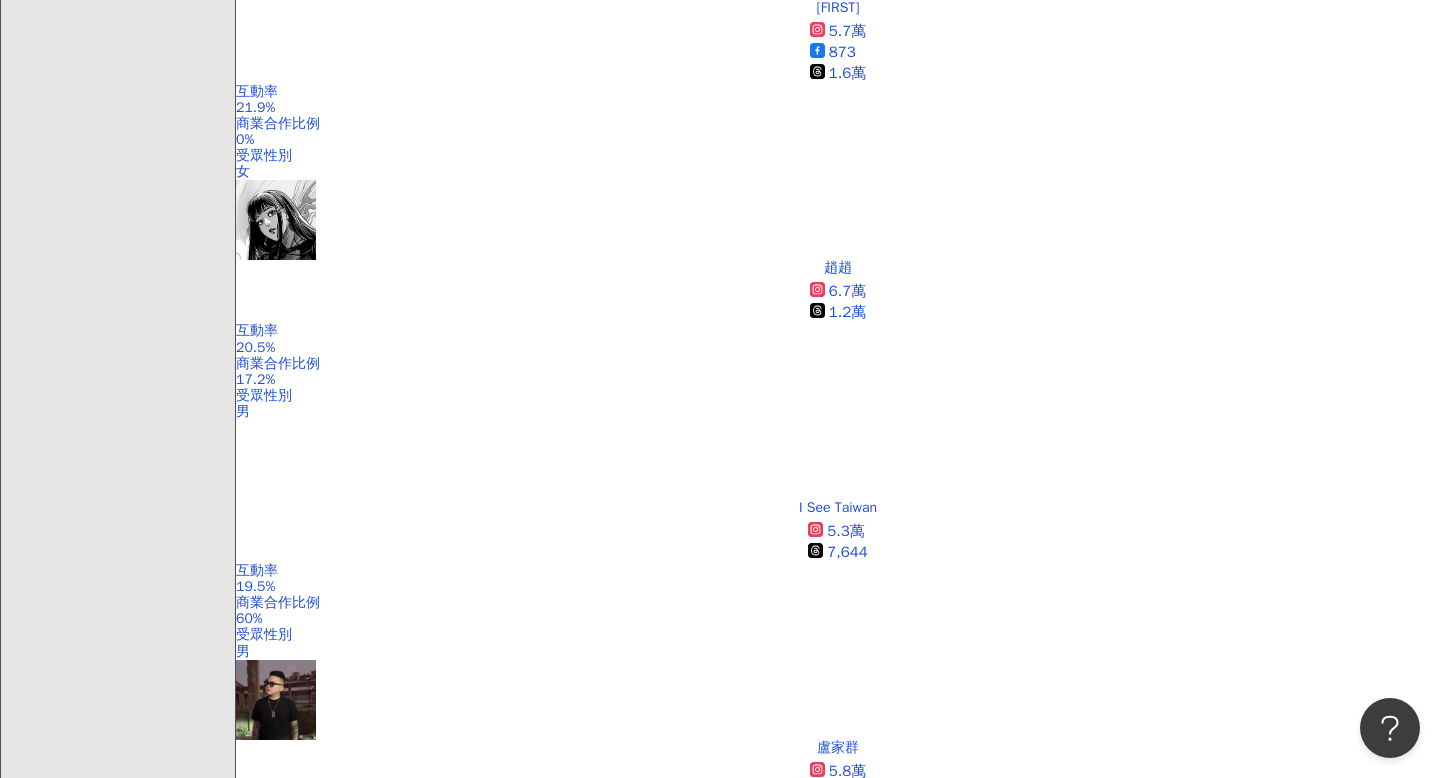 scroll, scrollTop: 2698, scrollLeft: 0, axis: vertical 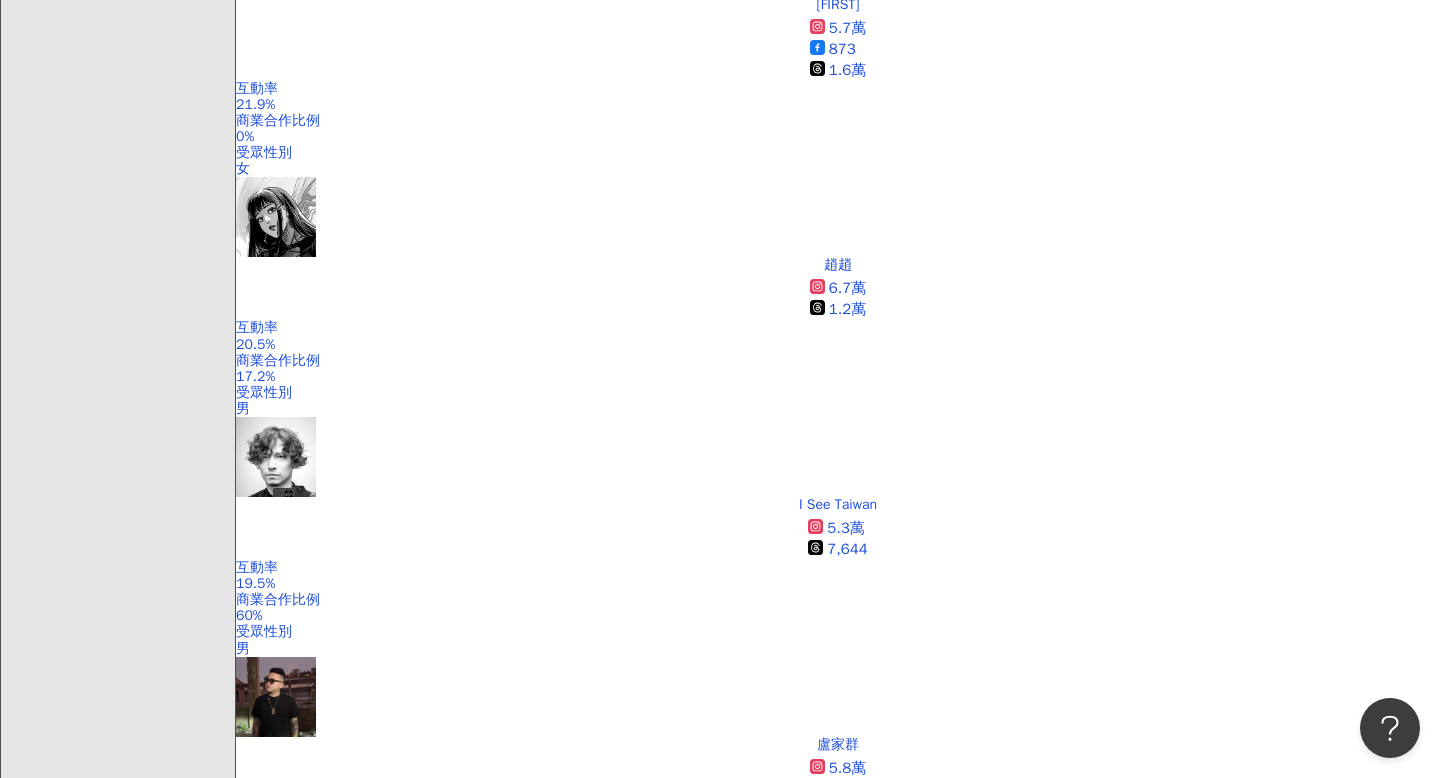 click on "apple_meii" at bounding box center [314, 5067] 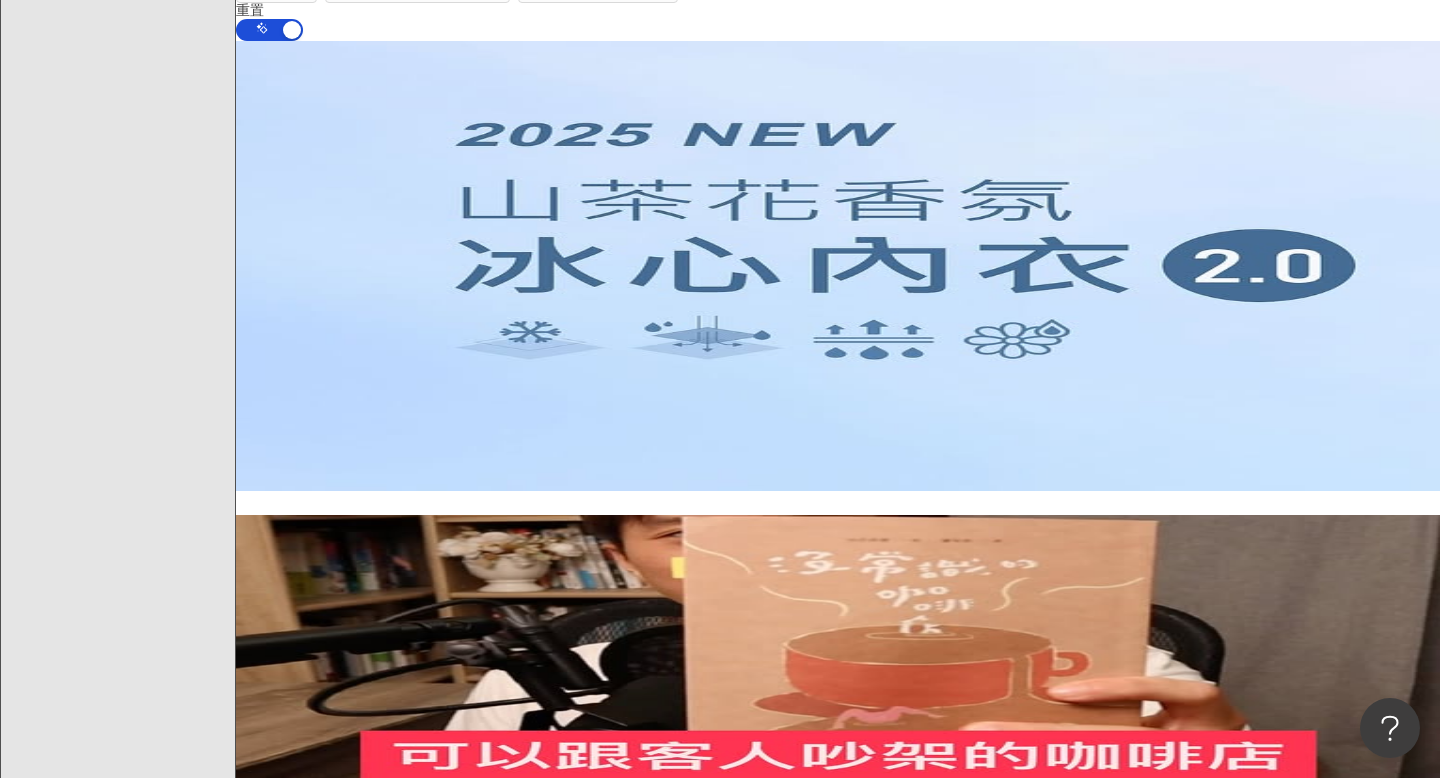 scroll, scrollTop: 3940, scrollLeft: 0, axis: vertical 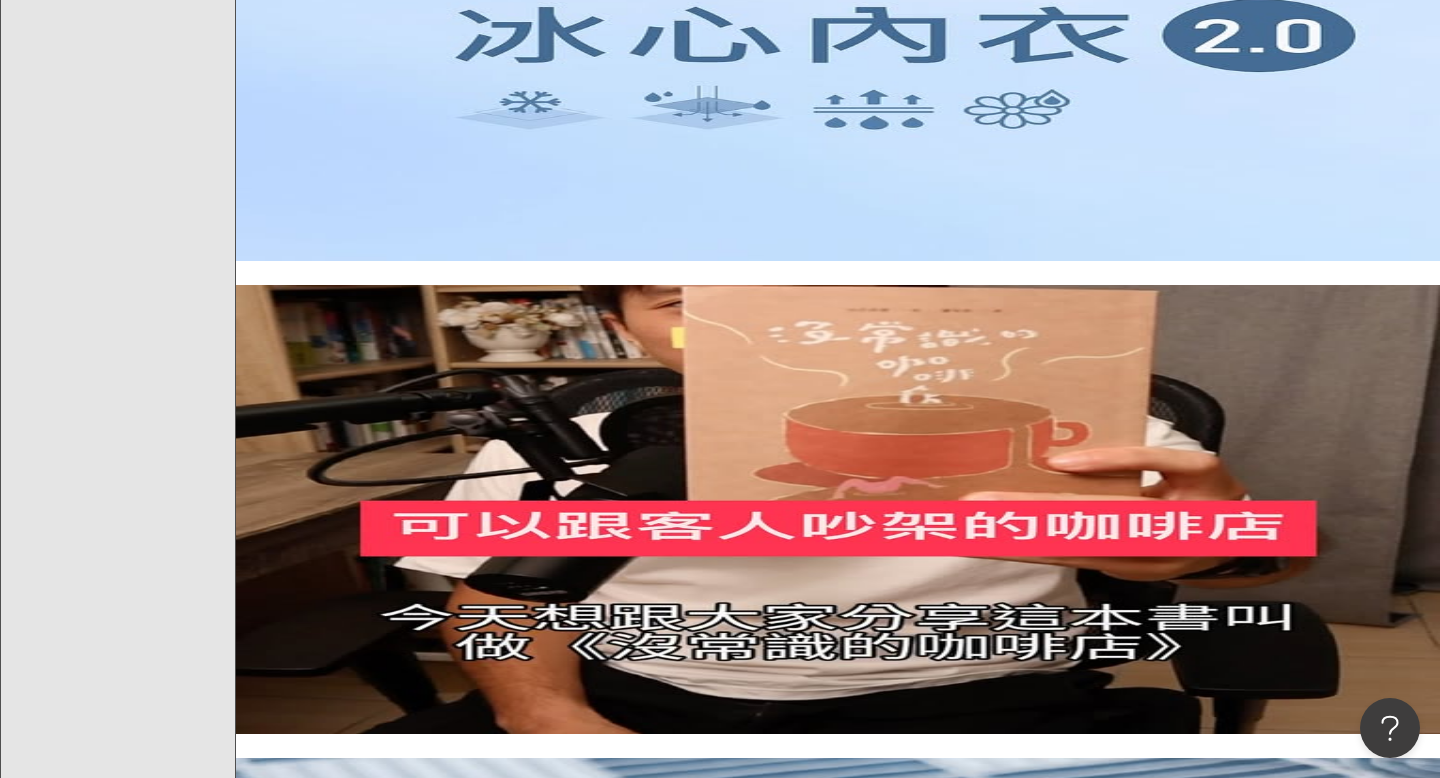 click on "下一頁" at bounding box center [421, 5593] 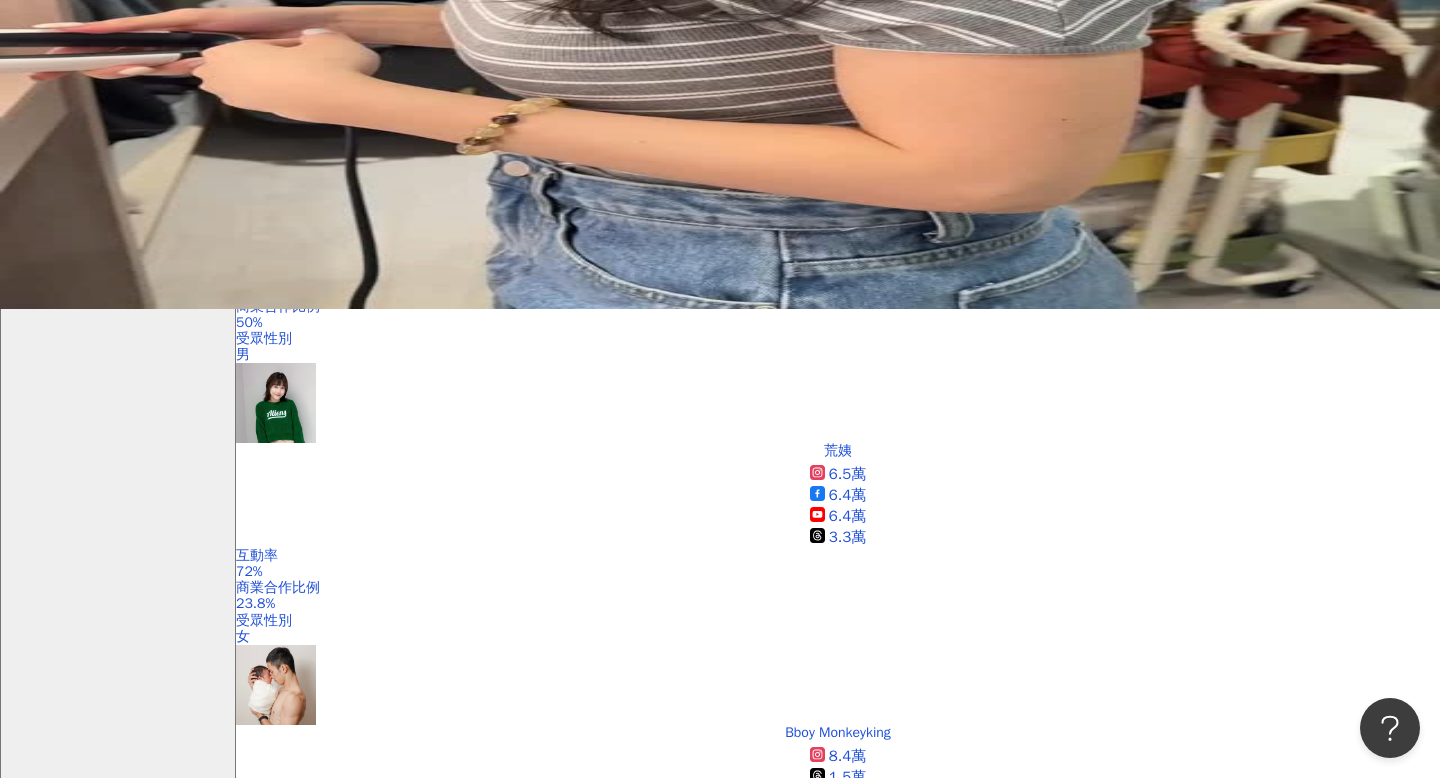 scroll, scrollTop: 472, scrollLeft: 0, axis: vertical 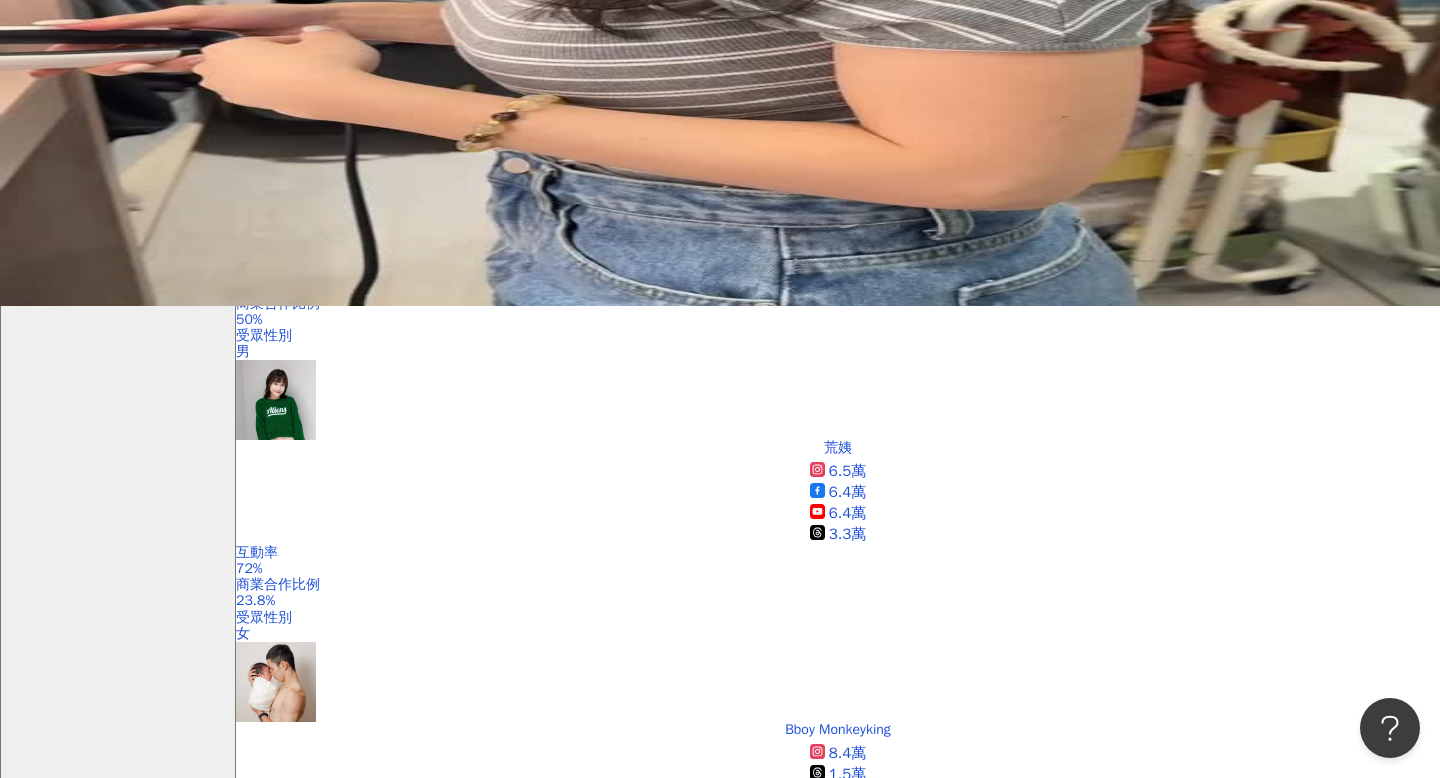 click on "藥師吉米" at bounding box center (383, 3497) 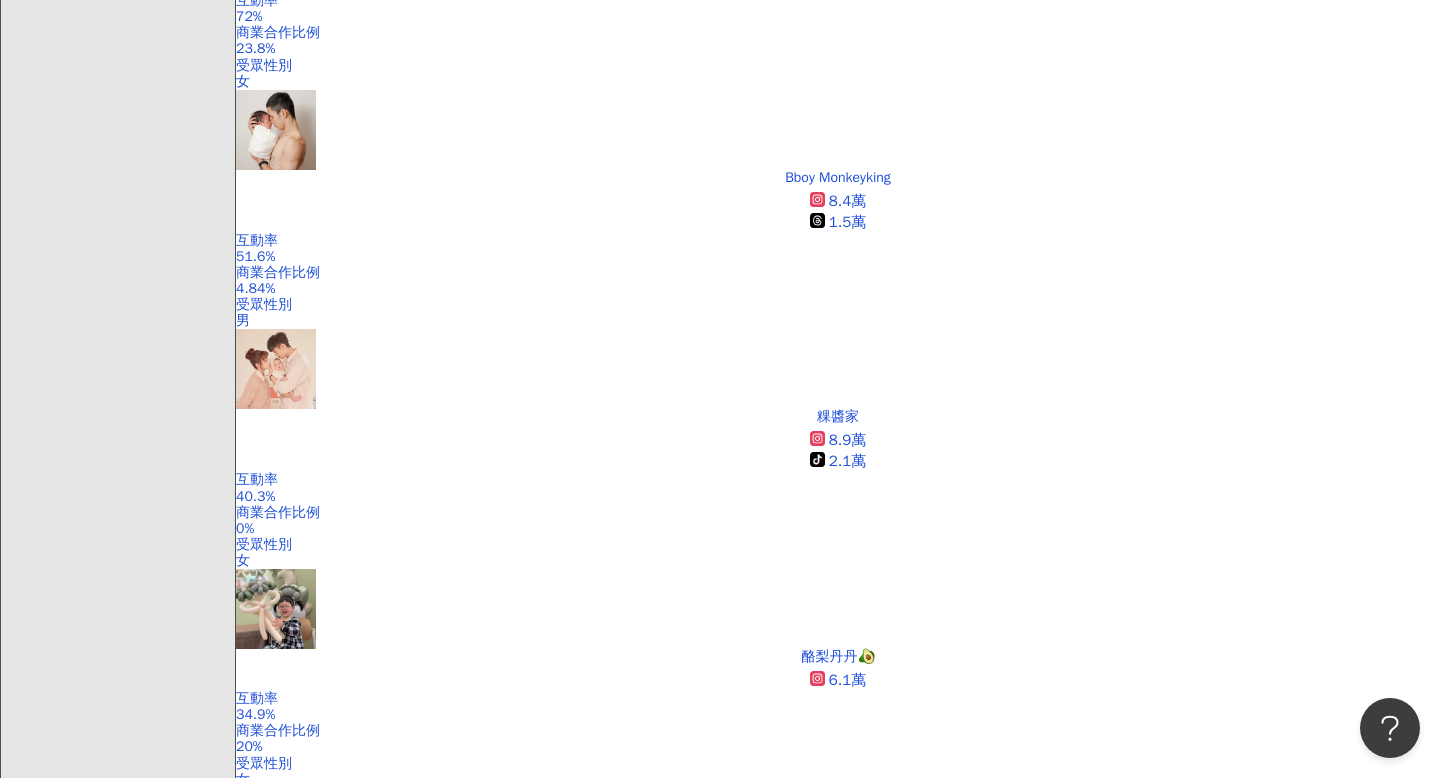 scroll, scrollTop: 1028, scrollLeft: 0, axis: vertical 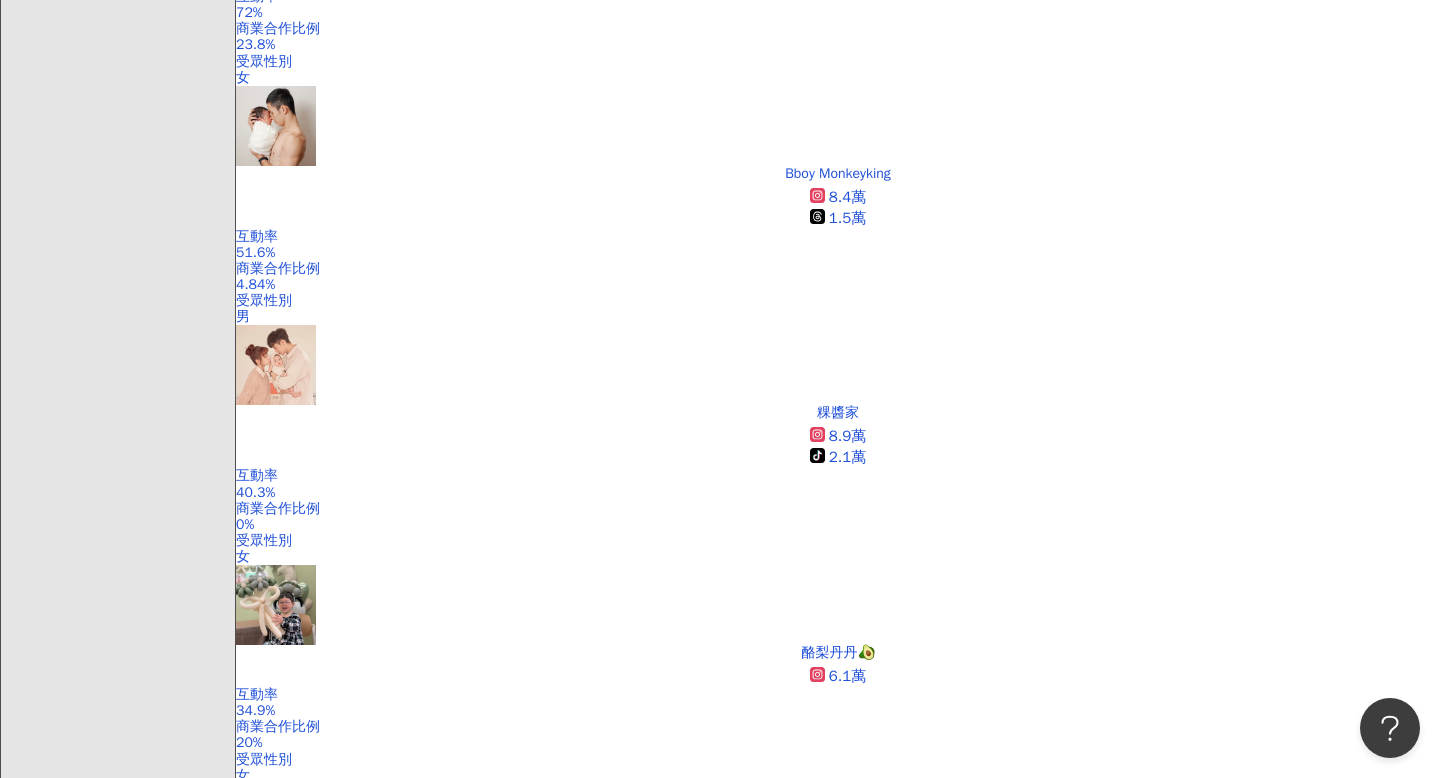 click on "momanddad_band" at bounding box center [382, 3863] 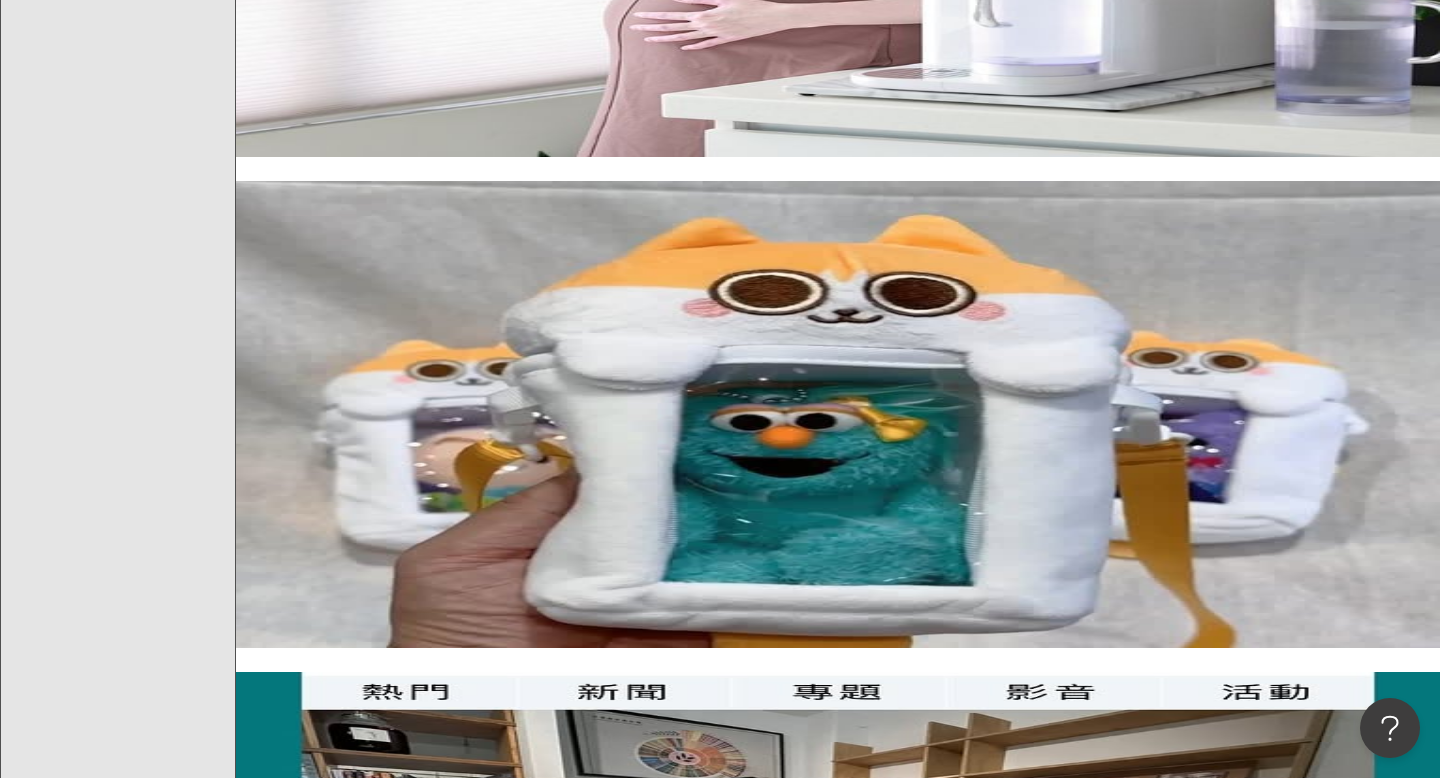 scroll, scrollTop: 4104, scrollLeft: 0, axis: vertical 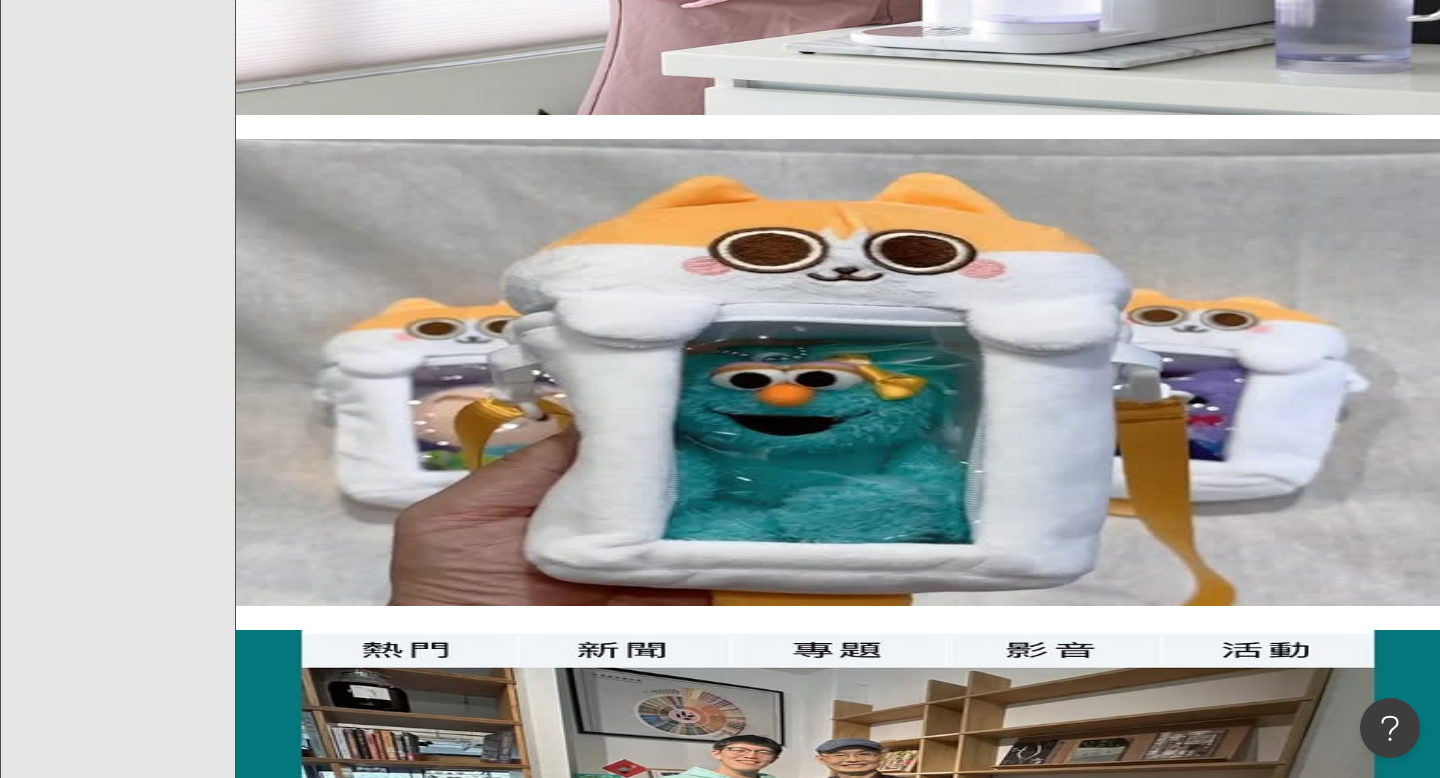 click on "台灣   Instagram  Top 100" at bounding box center (315, 5716) 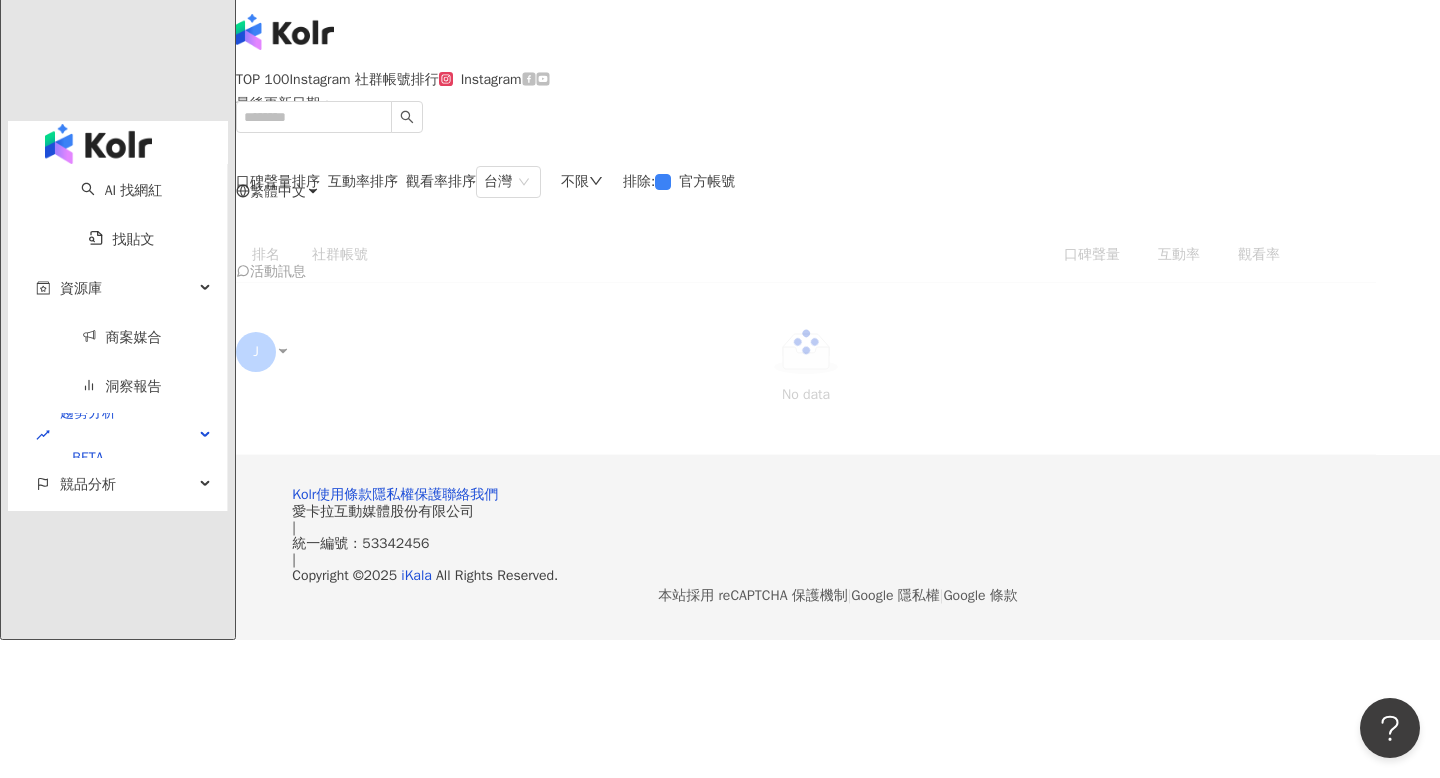 scroll, scrollTop: 9, scrollLeft: 0, axis: vertical 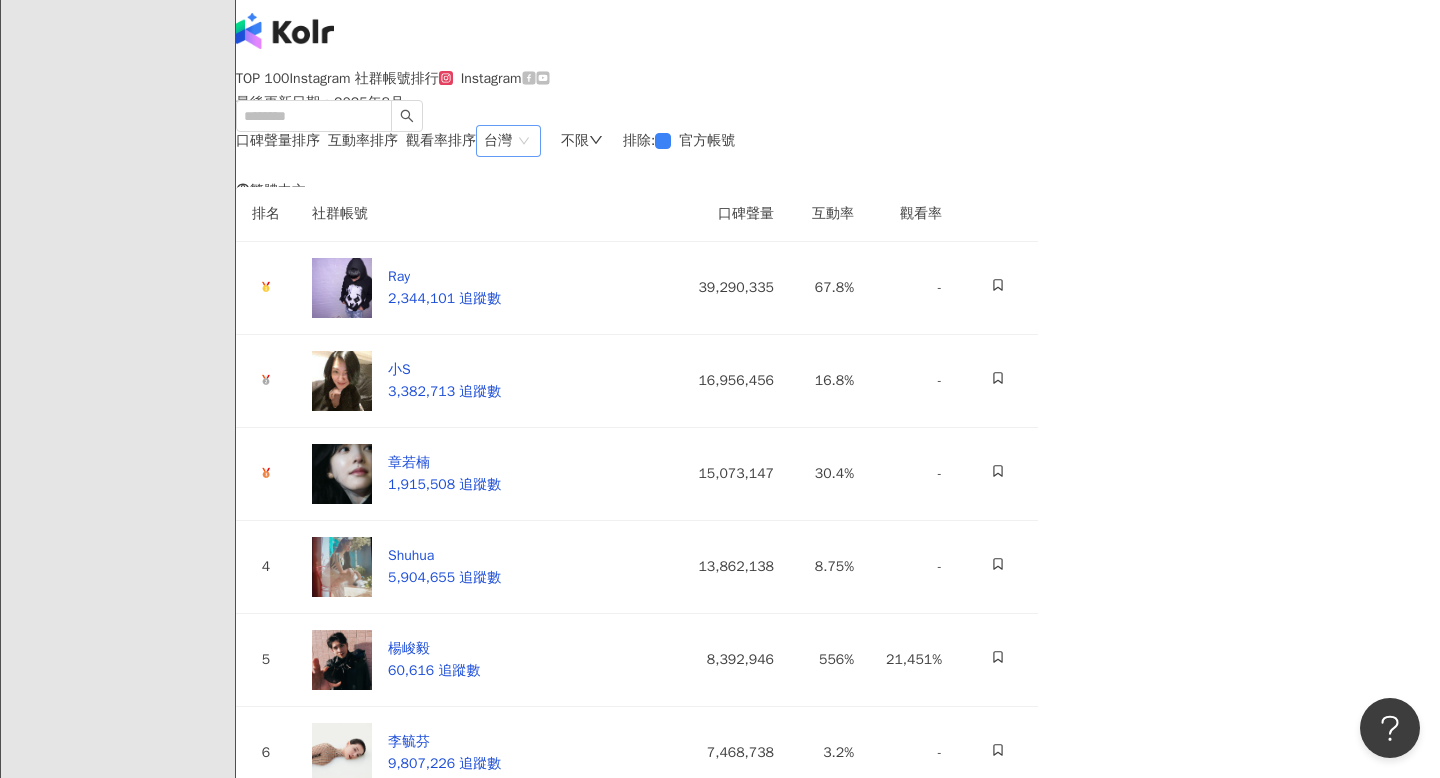 click on "台灣" at bounding box center [498, 141] 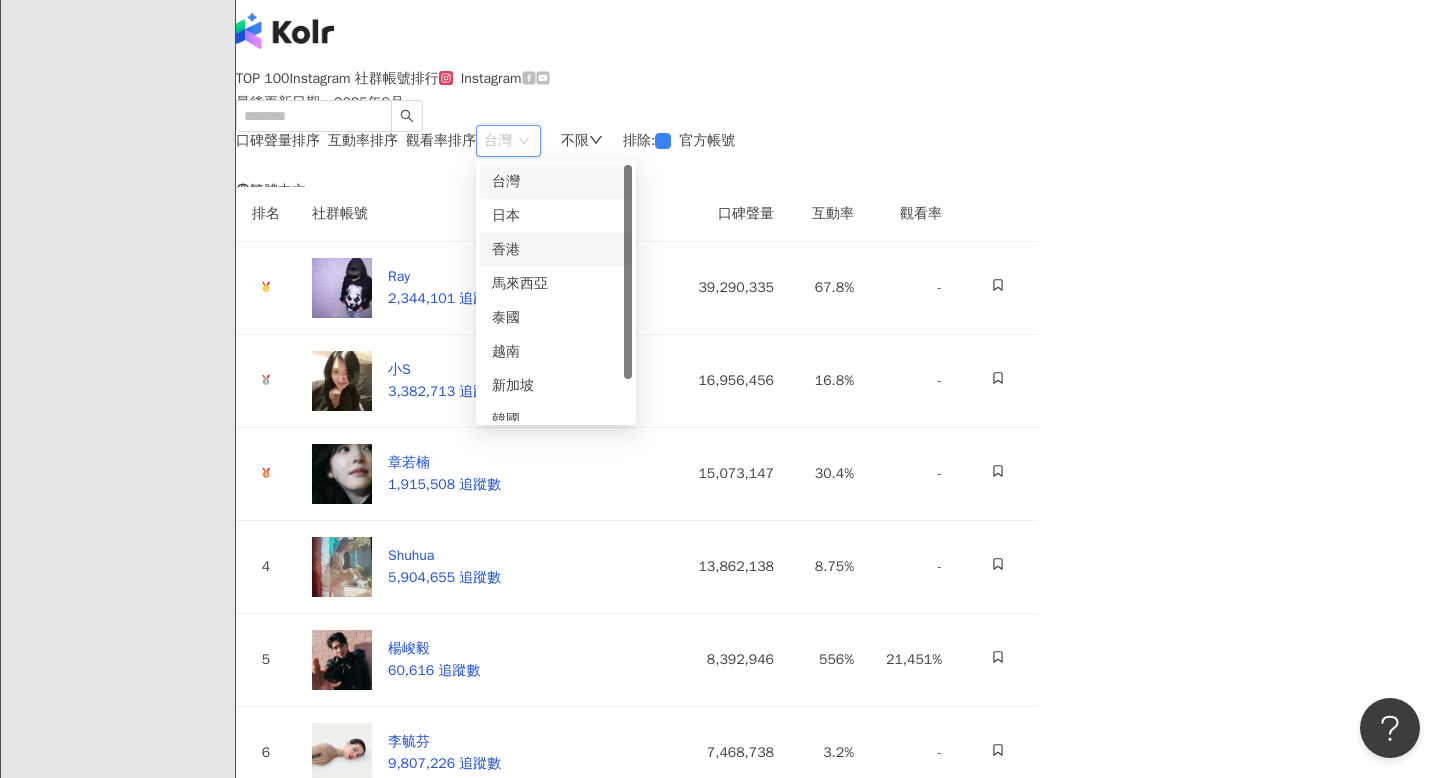 scroll, scrollTop: 50, scrollLeft: 0, axis: vertical 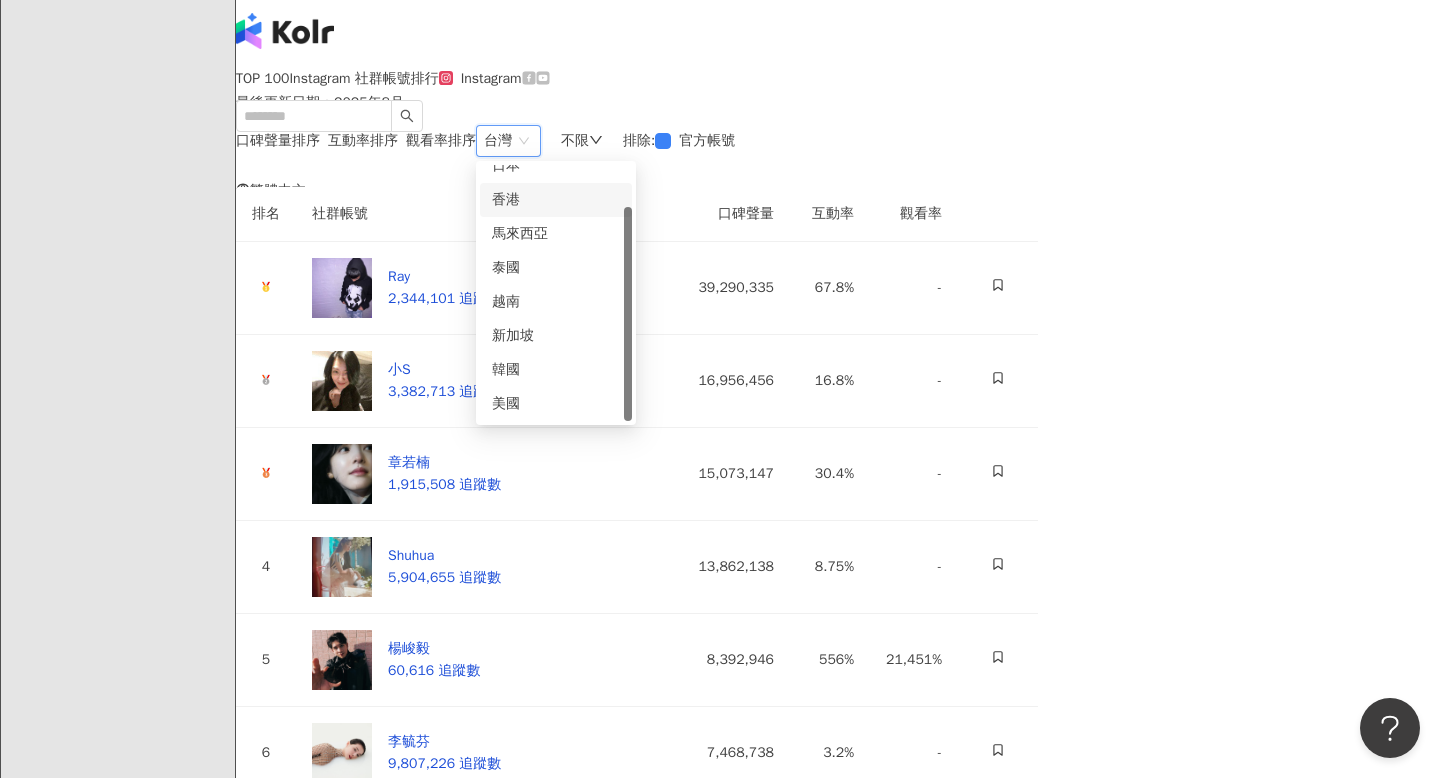 click on "口碑聲量排序 互動率排序 觀看率排序 tw 台灣 jp hk my 日本 香港 馬來西亞 泰國 越南 新加坡 韓國 美國 不限 排除 : 官方帳號 排名 社群帳號 口碑聲量 互動率 觀看率             Ray 2,344,101   追蹤數 39,290,335 67.8% - 小S 3,382,713   追蹤數 16,956,456 16.8% - 章若楠 1,915,508   追蹤數 15,073,147 30.4% - 4 Shuhua 5,904,655   追蹤數 13,862,138 8.75% - 5 楊峻毅 60,616   追蹤數 8,392,946 556% 21,451% 6 李毓芬 9,807,226   追蹤數 7,468,738 3.2% - 7 Ryan Yeh 67,336   追蹤數 7,068,016 71.6% 4,214% 8 濱樺 Ben 김도해 158,390   追蹤數 6,994,748 149% 3,118% 9 andreaschristensen3 2,400,953   追蹤數 6,288,257 11% - 10 威廉 1,791,206   追蹤數 5,604,344 12.7% 48.2% 11 築夢者杰哥 18,991   追蹤數 5,430,894 1,149% 12,526% 12 我的爸爸是條龍DragonFamily 1,254,693   追蹤數 4,399,943 14.5% 138% 13 Yuki Rubymoon 夕比月露 219,636   追蹤數 4,283,553 81.8% 816% 14 謝薇安Vivian 4,899,078   追蹤數 3.43%" at bounding box center [637, 4833] 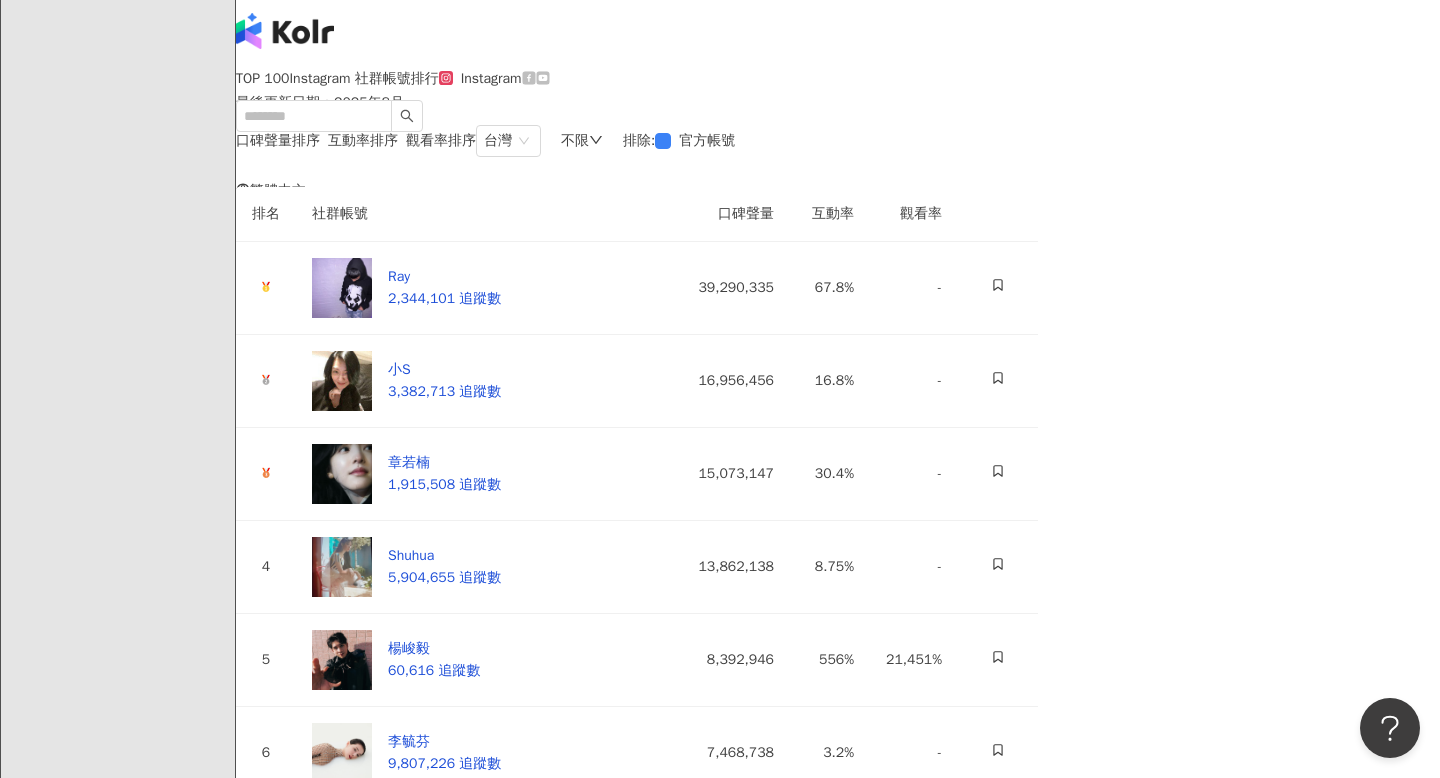 click on "不限" at bounding box center [575, 141] 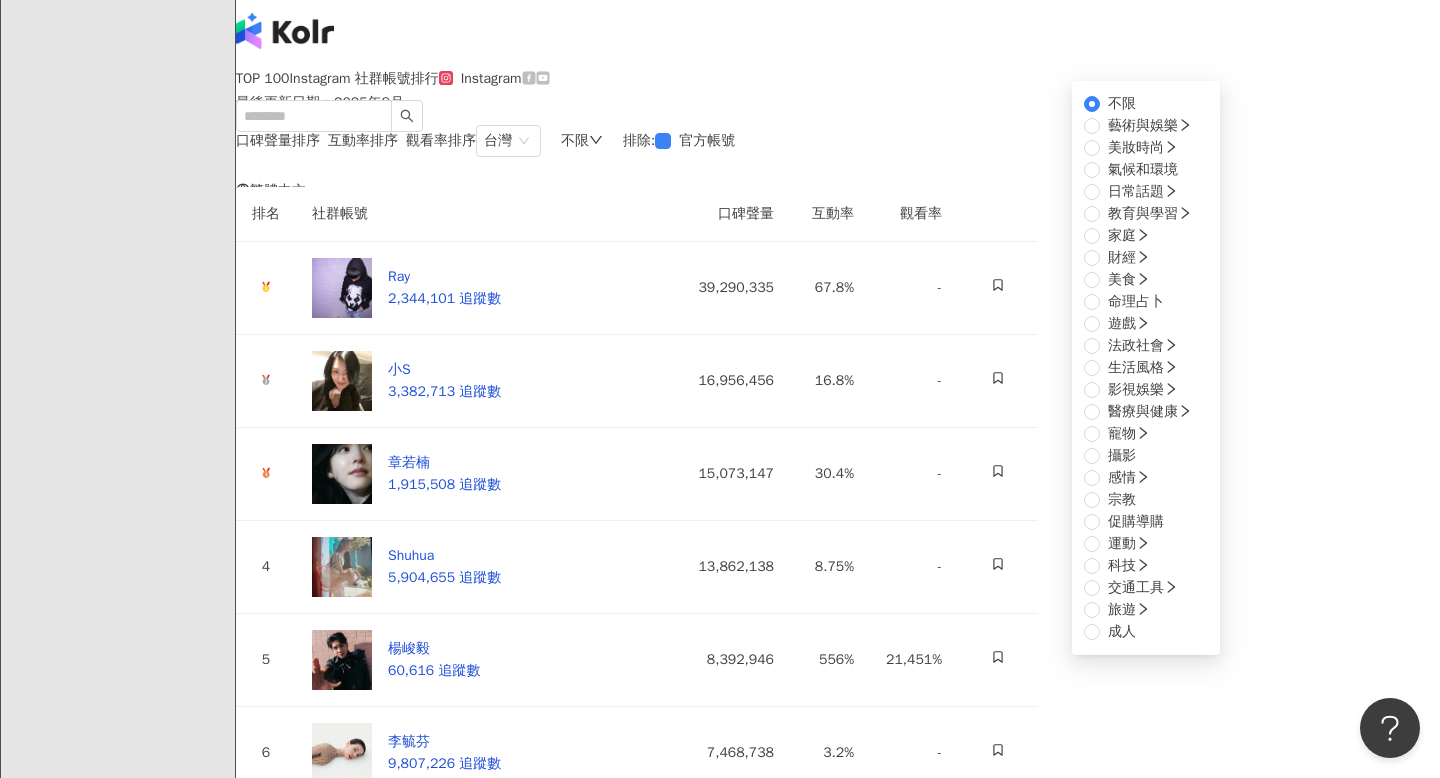 click on "口碑聲量排序 互動率排序 觀看率排序 台灣 jp hk my 日本 香港 馬來西亞 泰國 越南 新加坡 韓國 美國 不限 不限 藝術與娛樂 美妝時尚 氣候和環境 日常話題 教育與學習 家庭 財經 美食 命理占卜 遊戲 法政社會 生活風格 影視娛樂 醫療與健康 寵物 攝影 感情 宗教 促購導購 運動 科技 交通工具 旅遊 成人 排除 : 官方帳號 排名 社群帳號 口碑聲量 互動率 觀看率             Ray 2,344,101   追蹤數 39,290,335 67.8% - 小S 3,382,713   追蹤數 16,956,456 16.8% - 章若楠 1,915,508   追蹤數 15,073,147 30.4% - 4 Shuhua 5,904,655   追蹤數 13,862,138 8.75% - 5 楊峻毅 60,616   追蹤數 8,392,946 556% 21,451% 6 李毓芬 9,807,226   追蹤數 7,468,738 3.2% - 7 Ryan Yeh 67,336   追蹤數 7,068,016 71.6% 4,214% 8 濱樺 Ben 김도해 158,390   追蹤數 6,994,748 149% 3,118% 9 andreaschristensen3 2,400,953   追蹤數 6,288,257 11% - 10 威廉 1,791,206   追蹤數 5,604,344 12.7% 48.2% 11" at bounding box center (637, 4833) 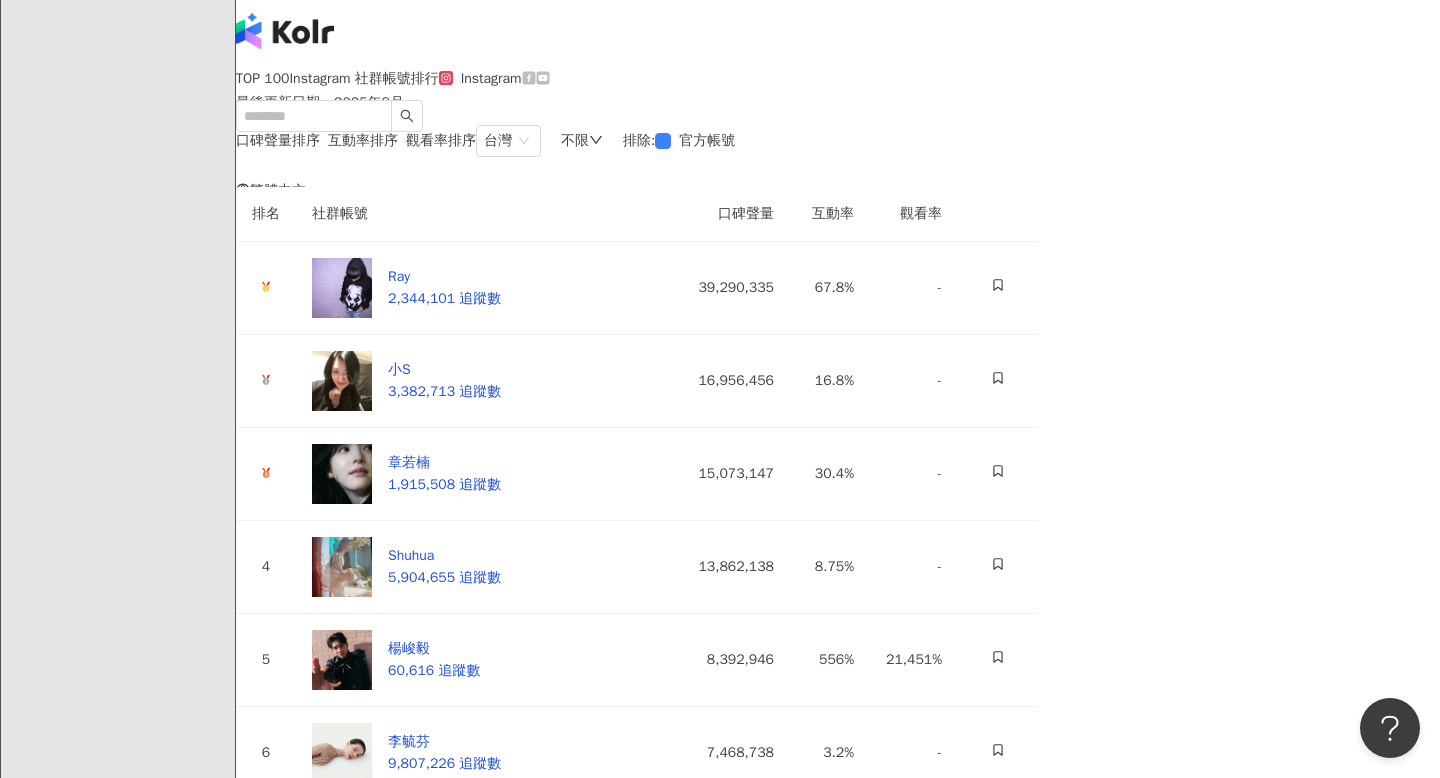 click on "觀看率排序" at bounding box center [441, 141] 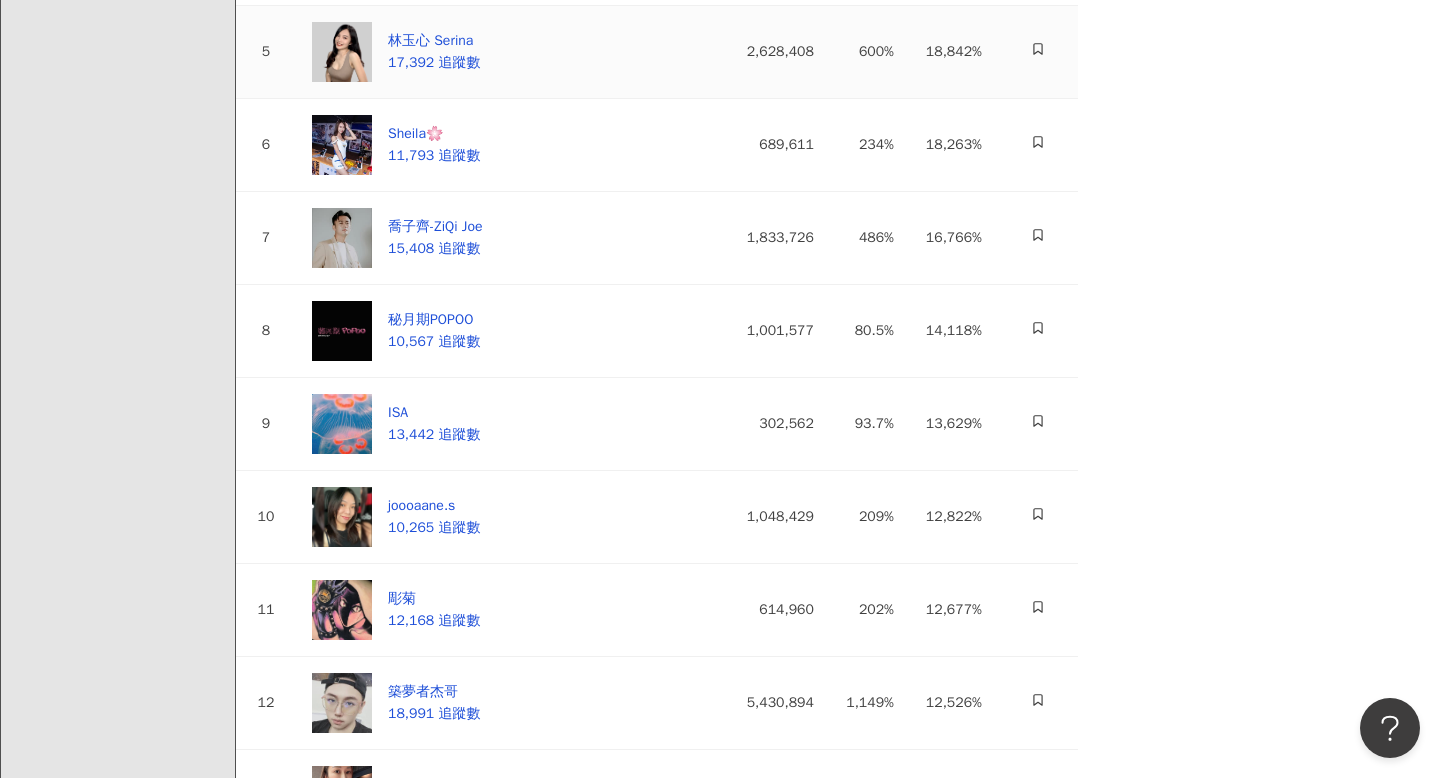 scroll, scrollTop: 632, scrollLeft: 0, axis: vertical 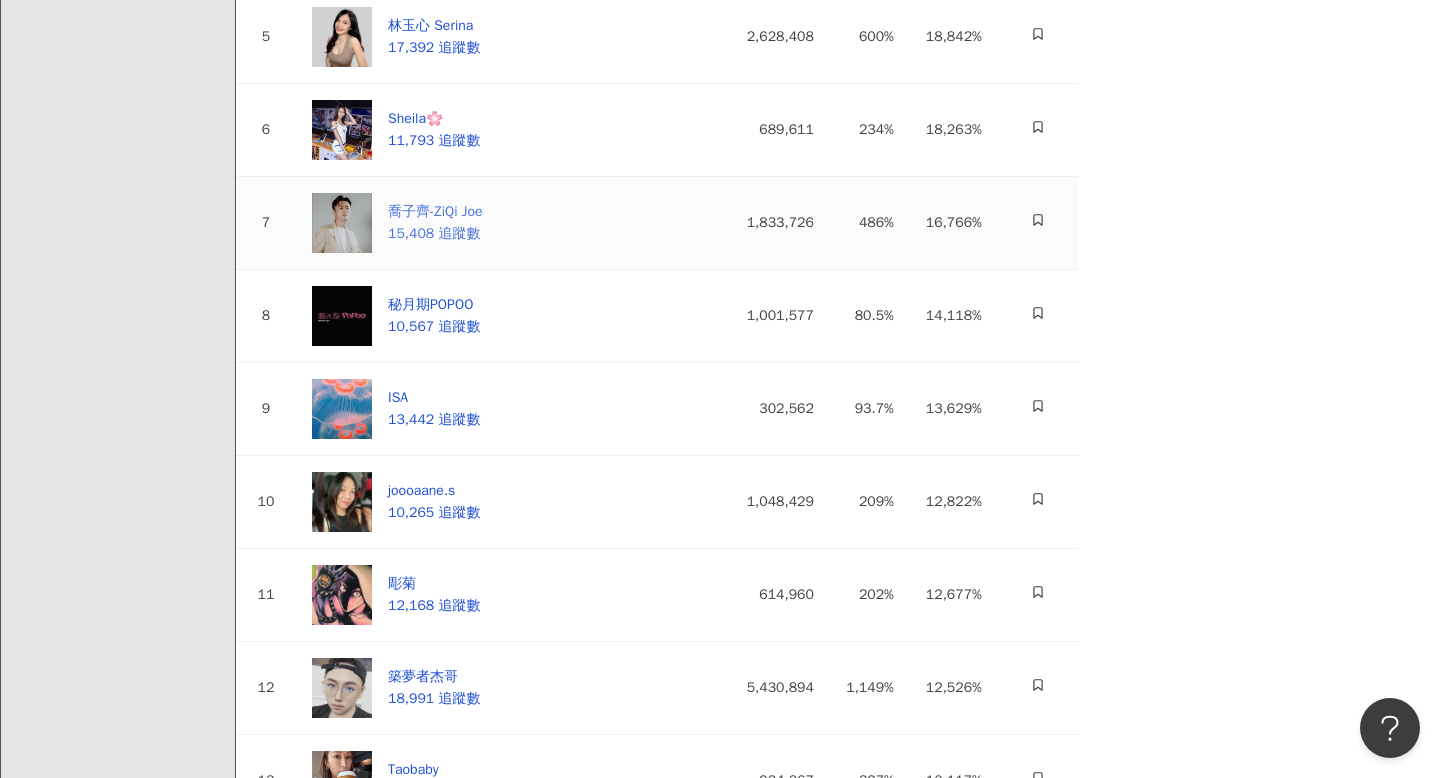 click on "喬子齊-ZiQi Joe 15,408   追蹤數" at bounding box center [397, 223] 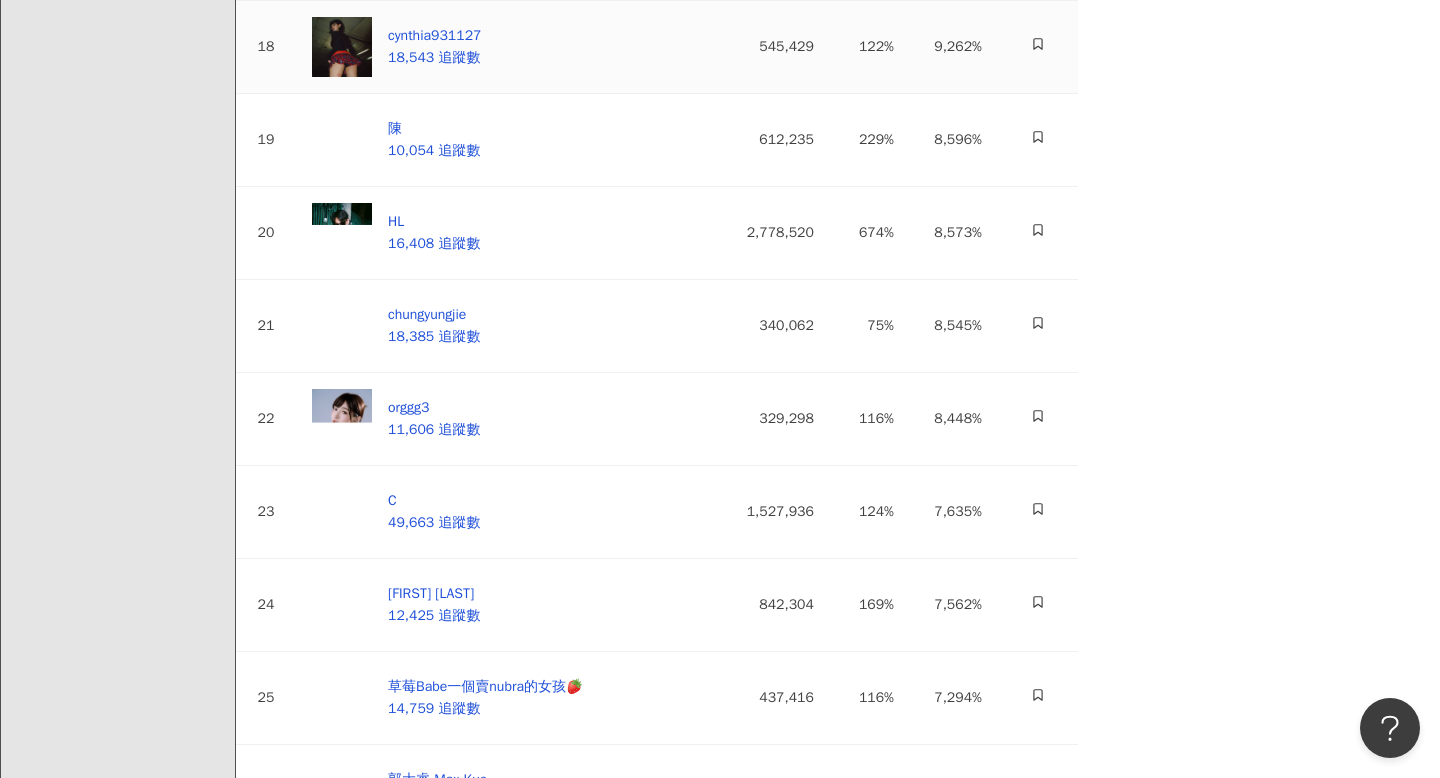 scroll, scrollTop: 1840, scrollLeft: 0, axis: vertical 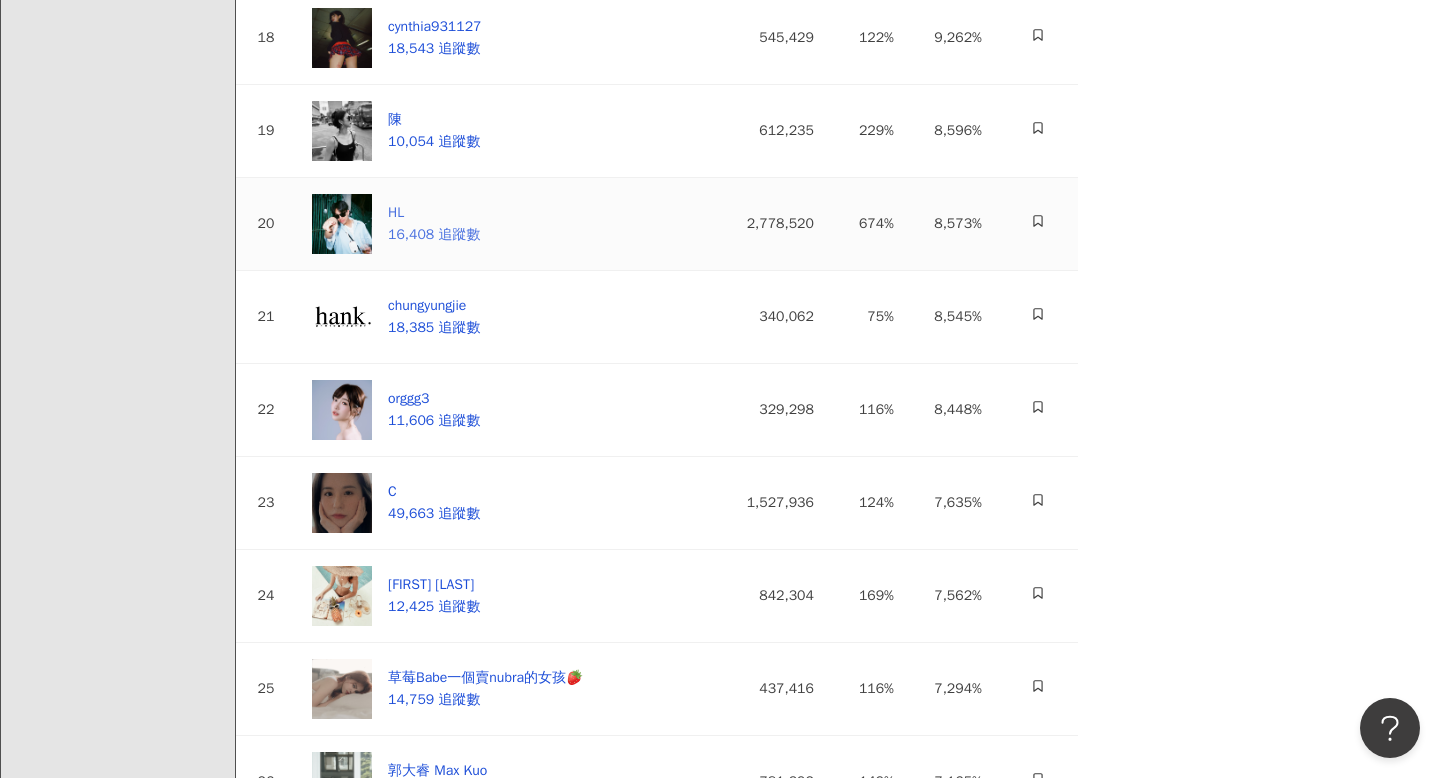 click on "HL  16,408   追蹤數" at bounding box center (396, 224) 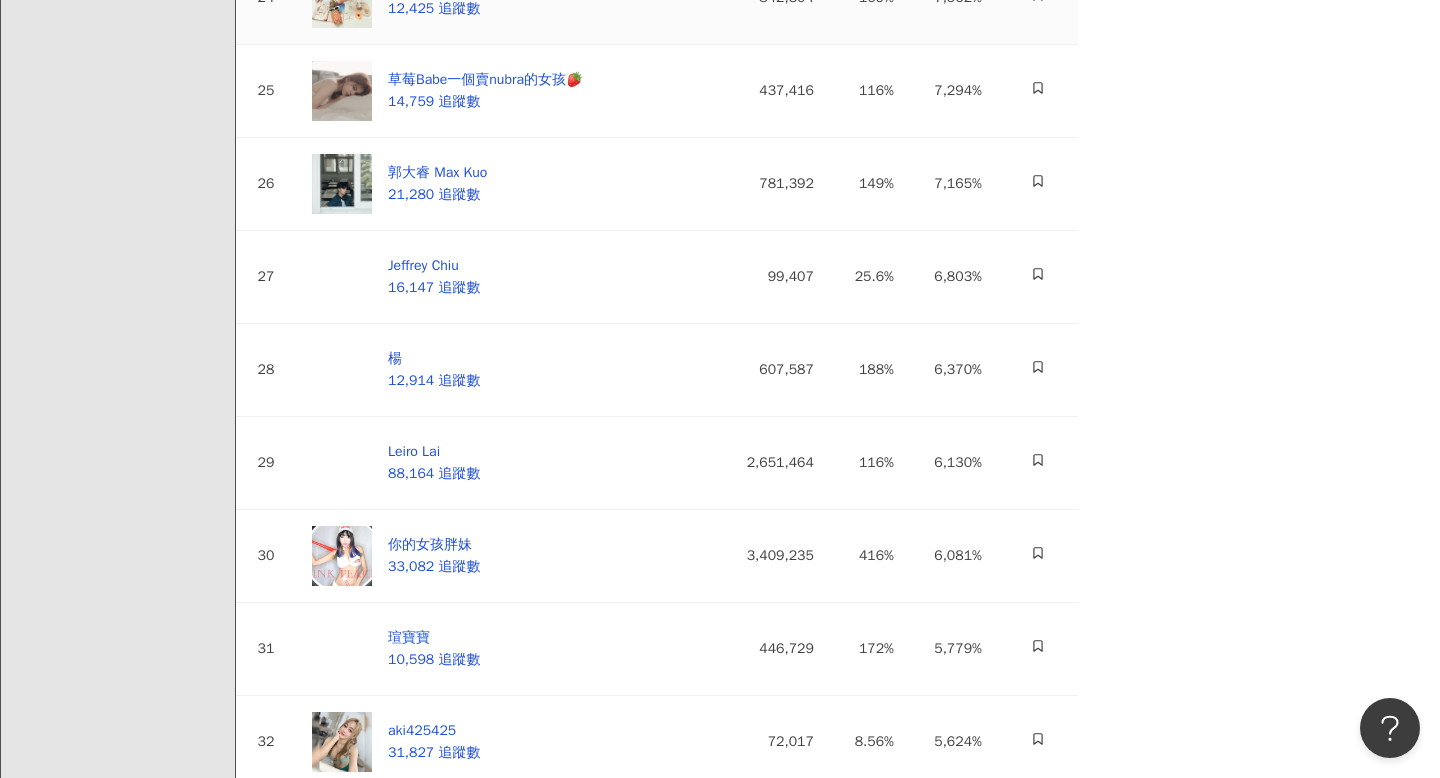 scroll, scrollTop: 2439, scrollLeft: 0, axis: vertical 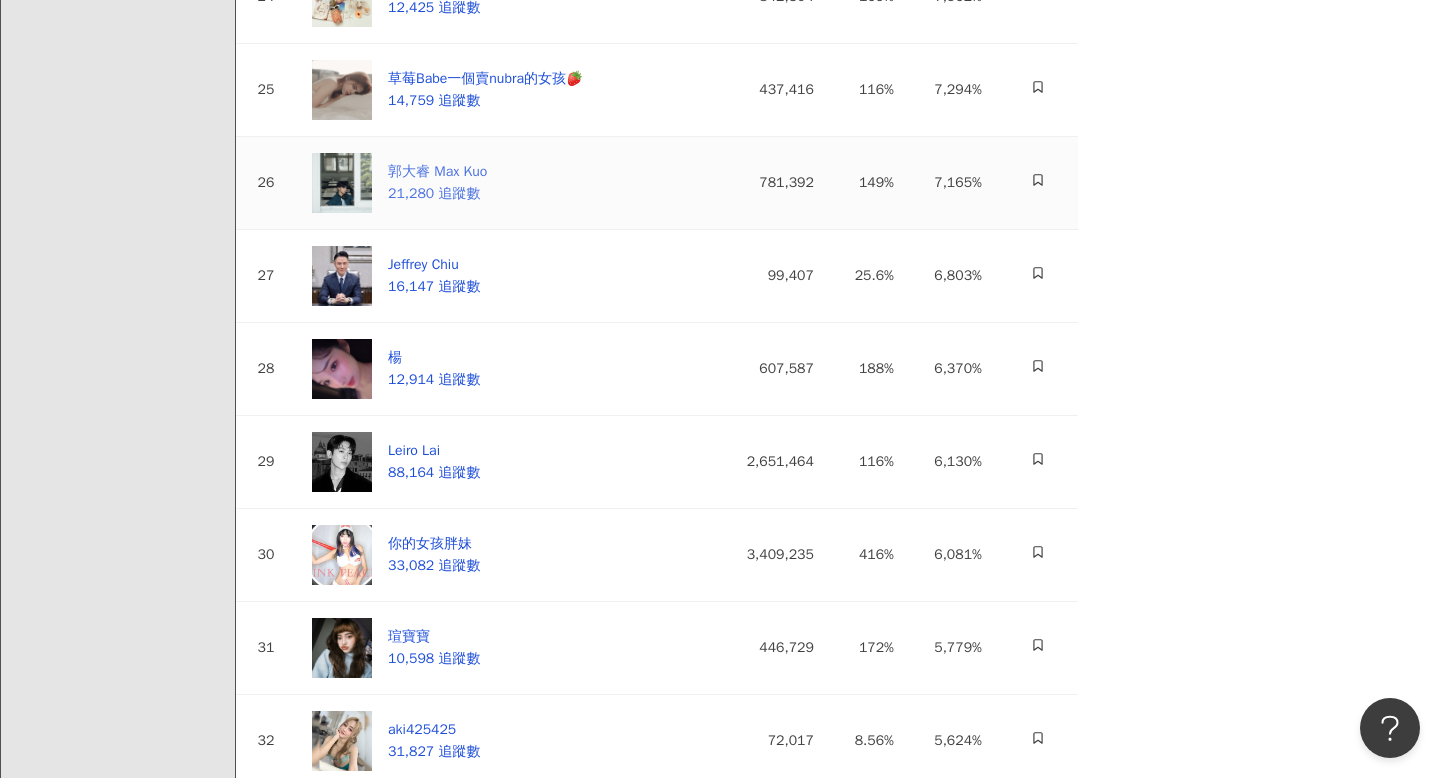 click on "郭大睿 Max Kuo 21,280   追蹤數" at bounding box center (399, 183) 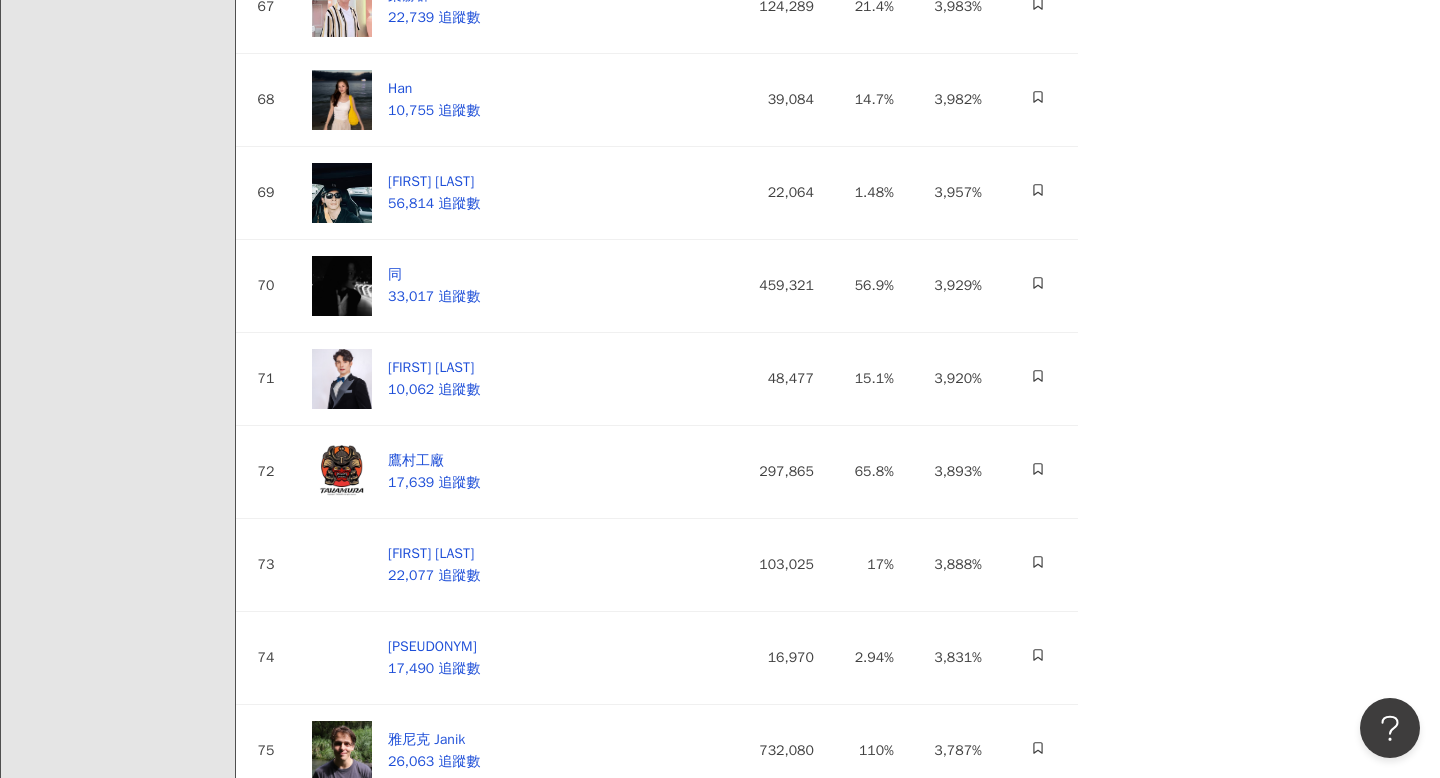 scroll, scrollTop: 6430, scrollLeft: 0, axis: vertical 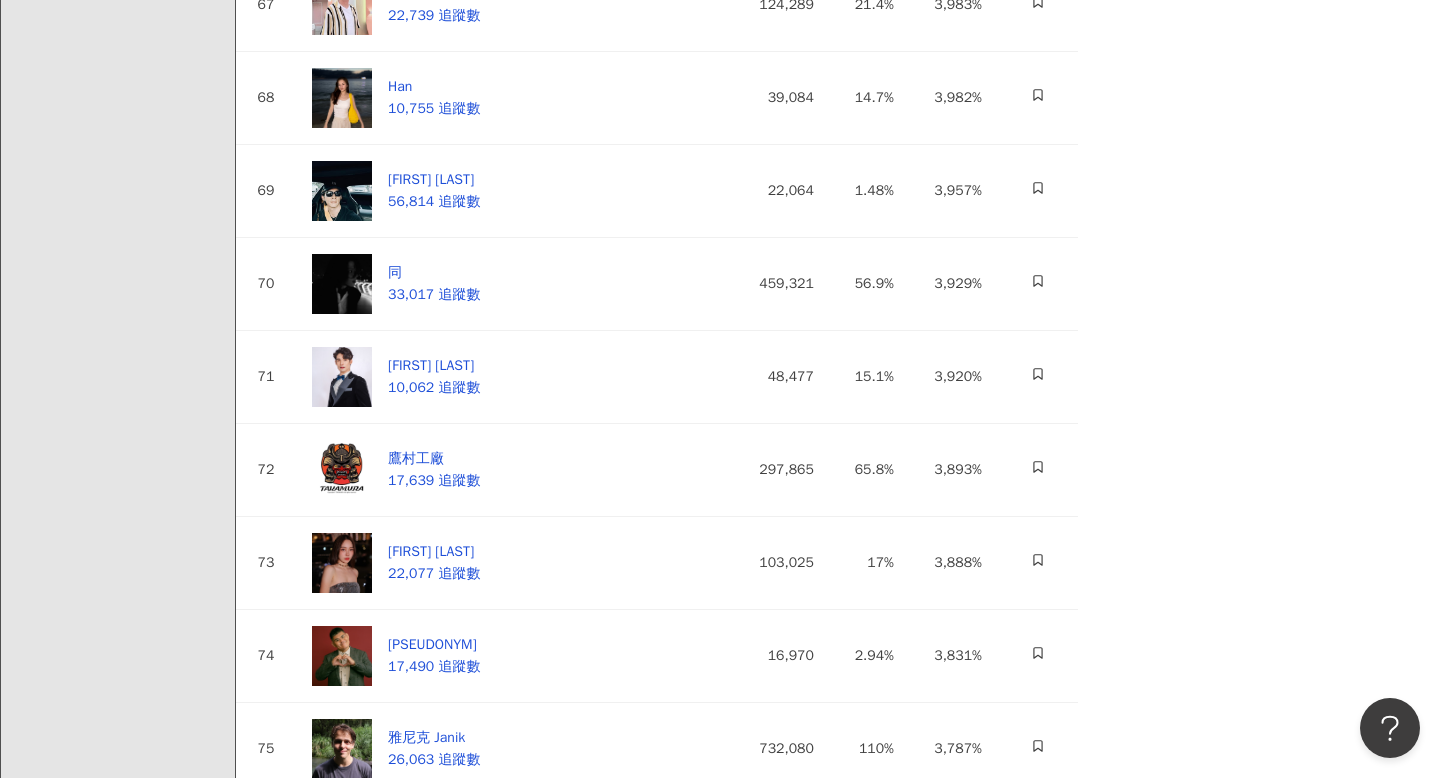 click on "白袍鋼琴家 - 林品安 11,240   追蹤數" at bounding box center (412, -181) 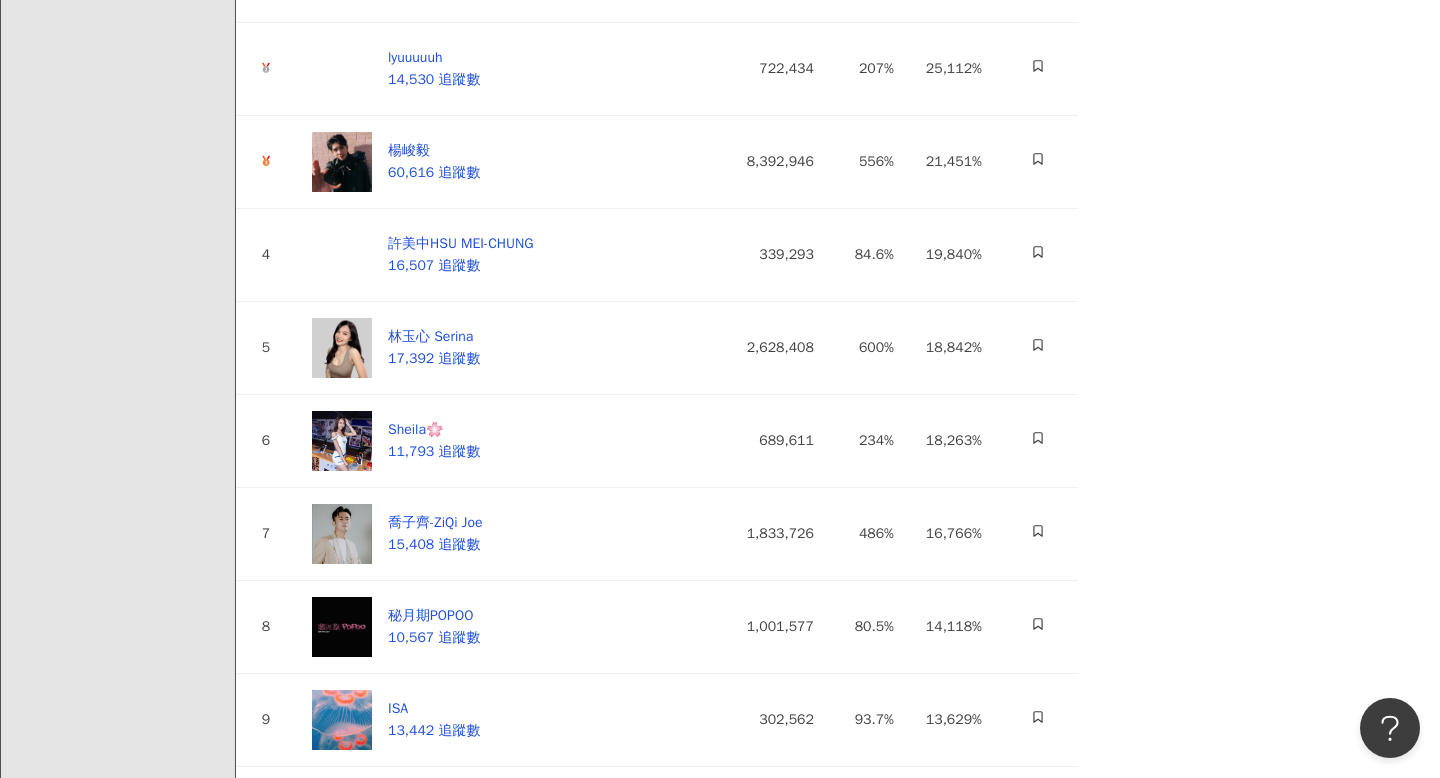 scroll, scrollTop: 0, scrollLeft: 0, axis: both 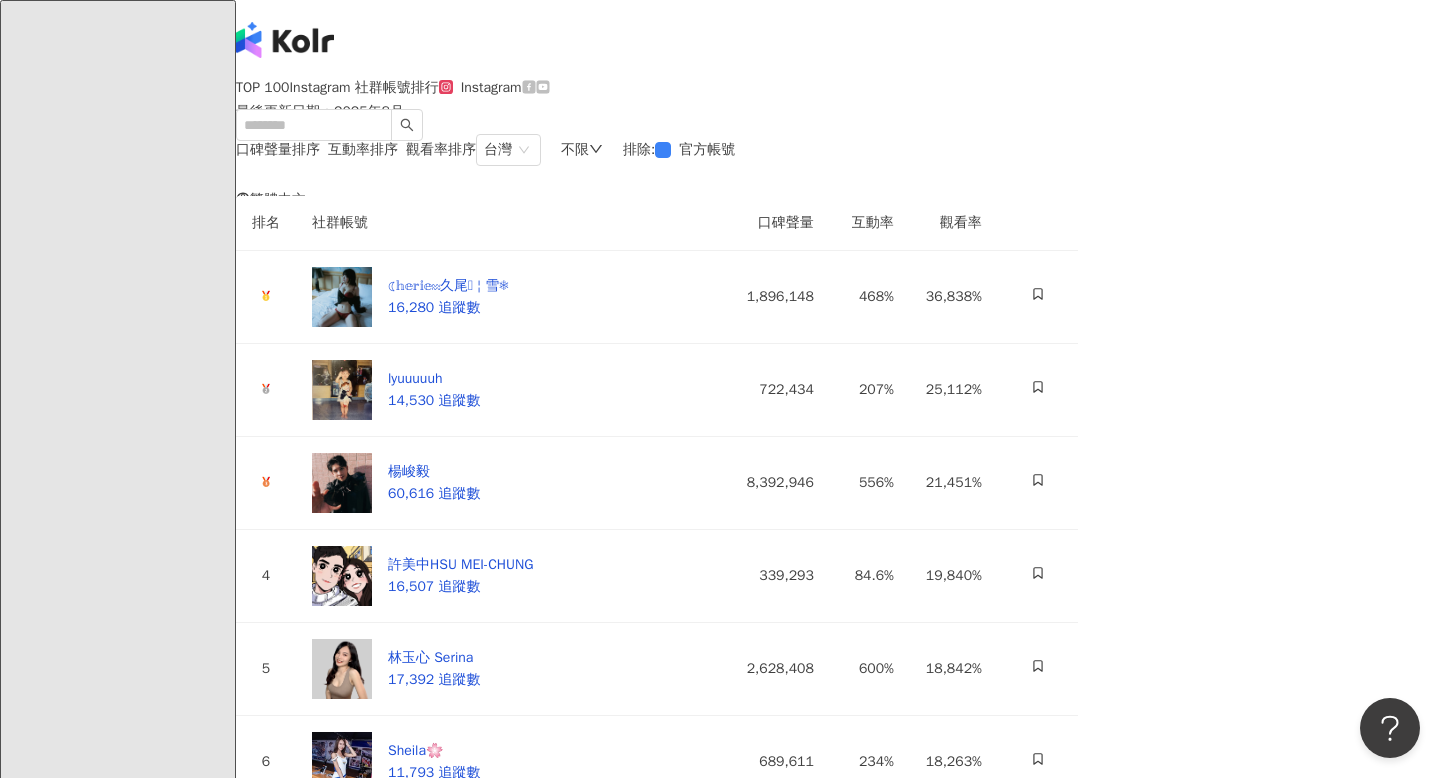 click on "互動率排序" at bounding box center (363, 149) 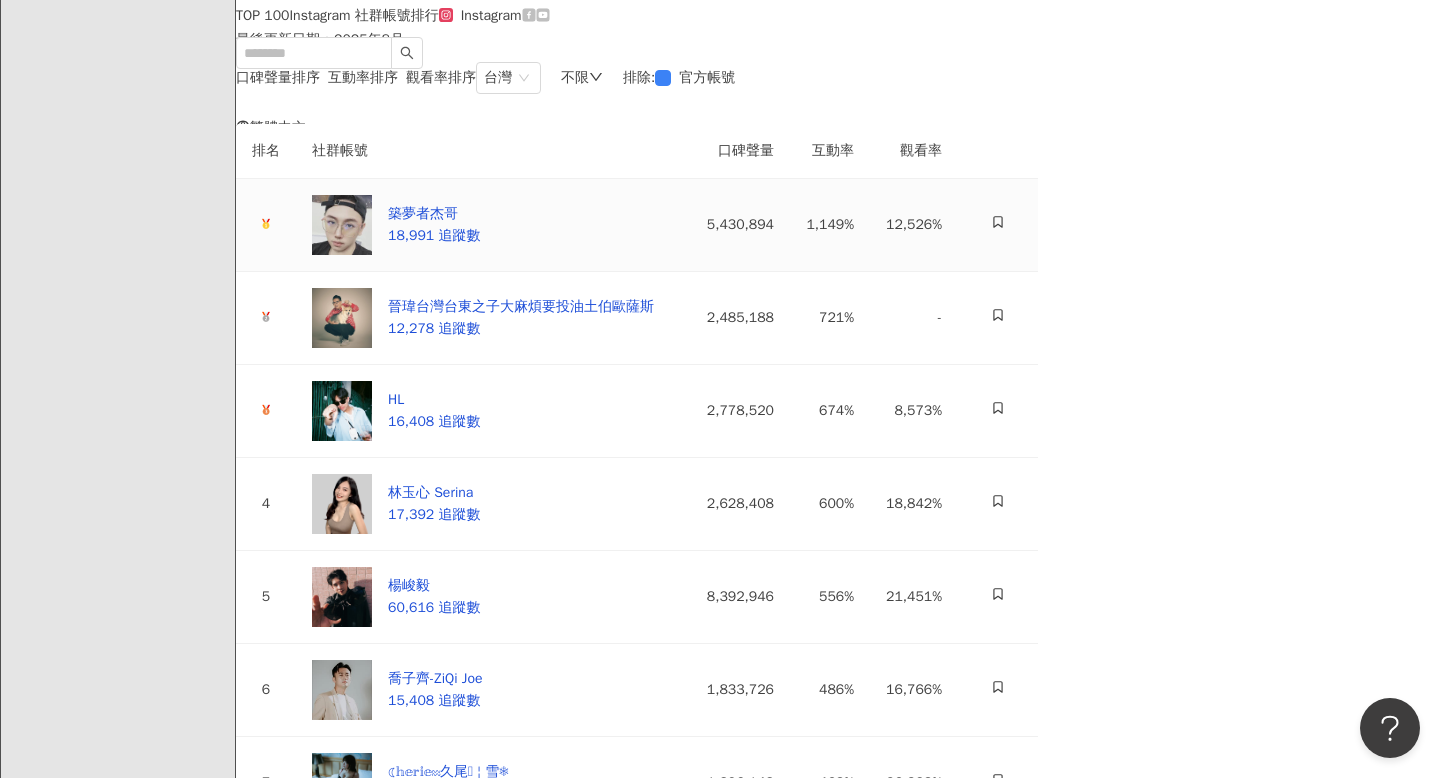 scroll, scrollTop: 0, scrollLeft: 0, axis: both 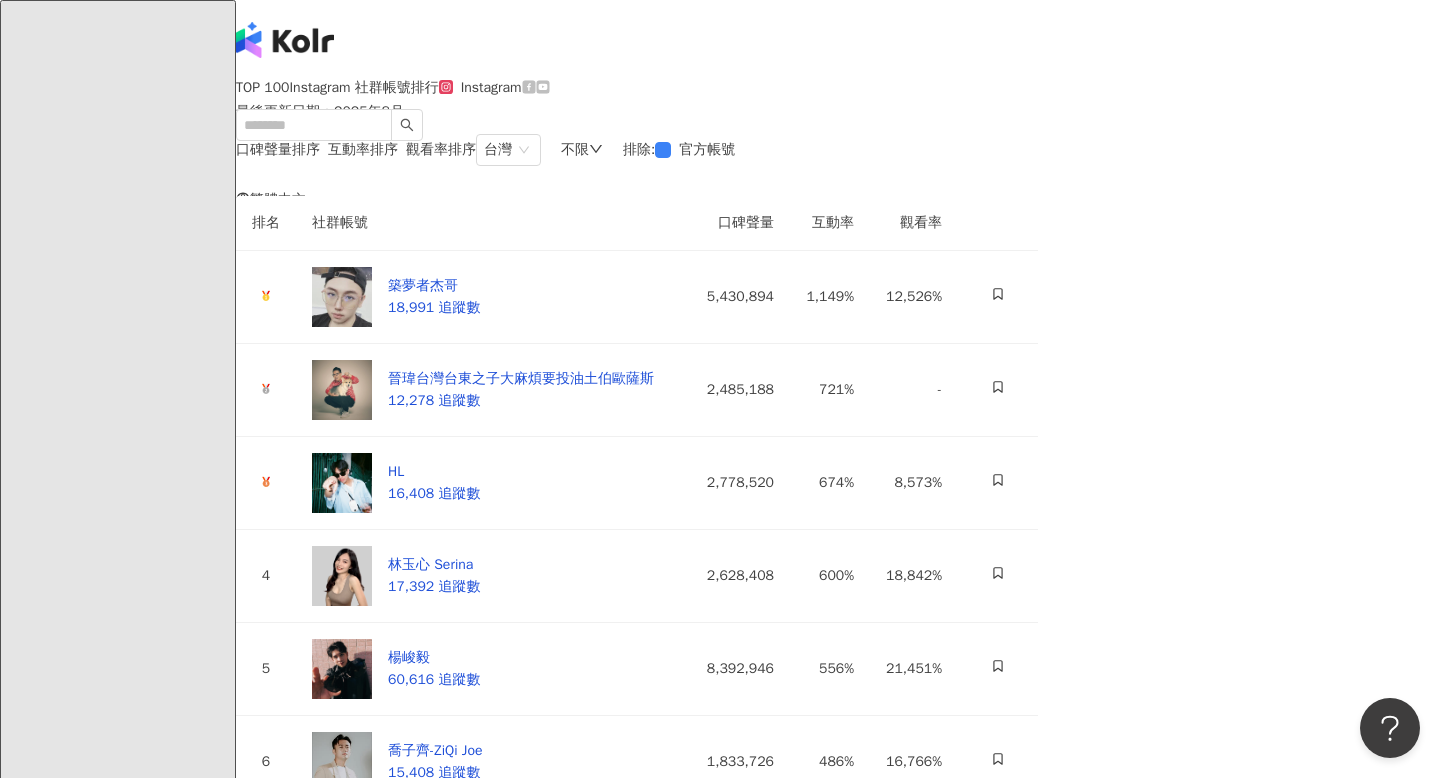 click on "口碑聲量排序" at bounding box center [278, 149] 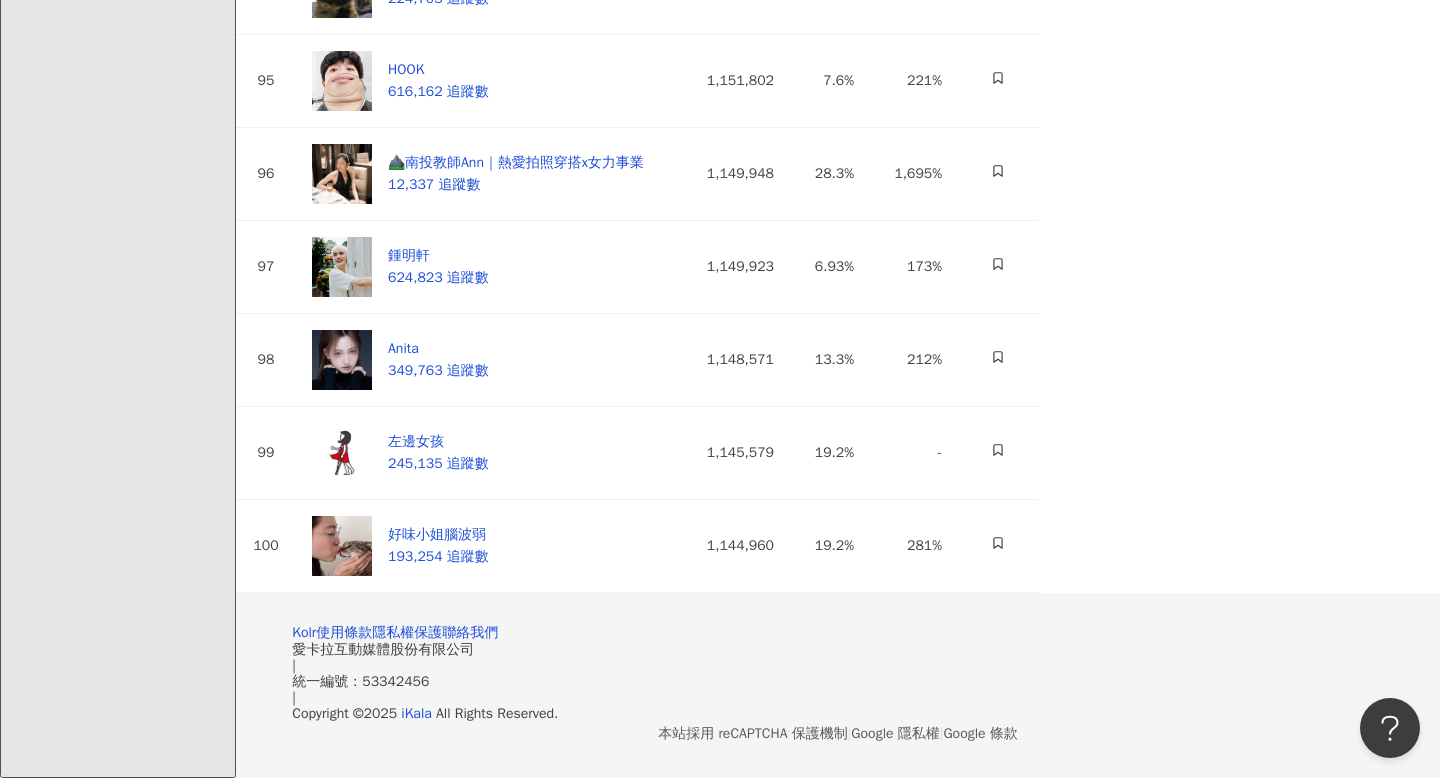 scroll, scrollTop: 9775, scrollLeft: 0, axis: vertical 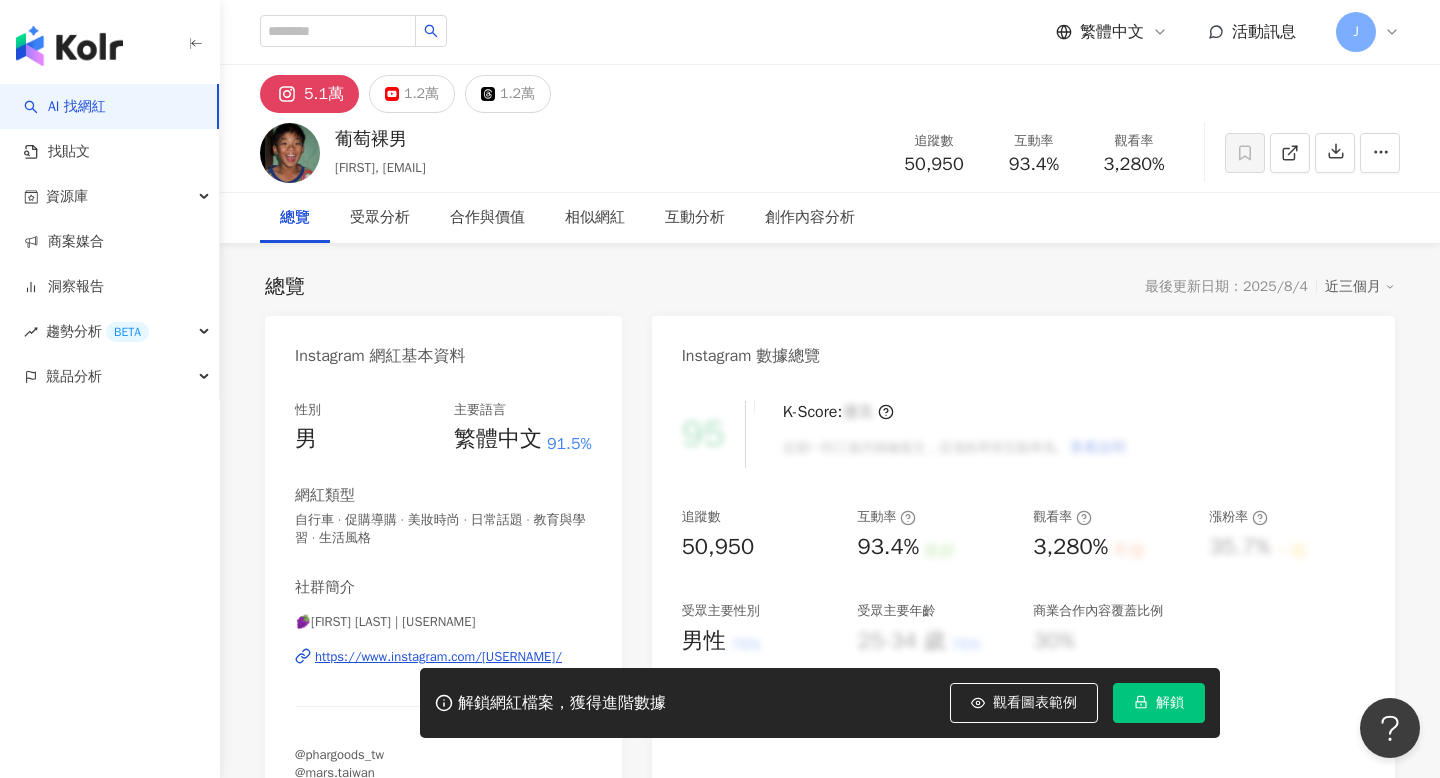click on "https://www.instagram.com/mileshuang1122/" at bounding box center [438, 657] 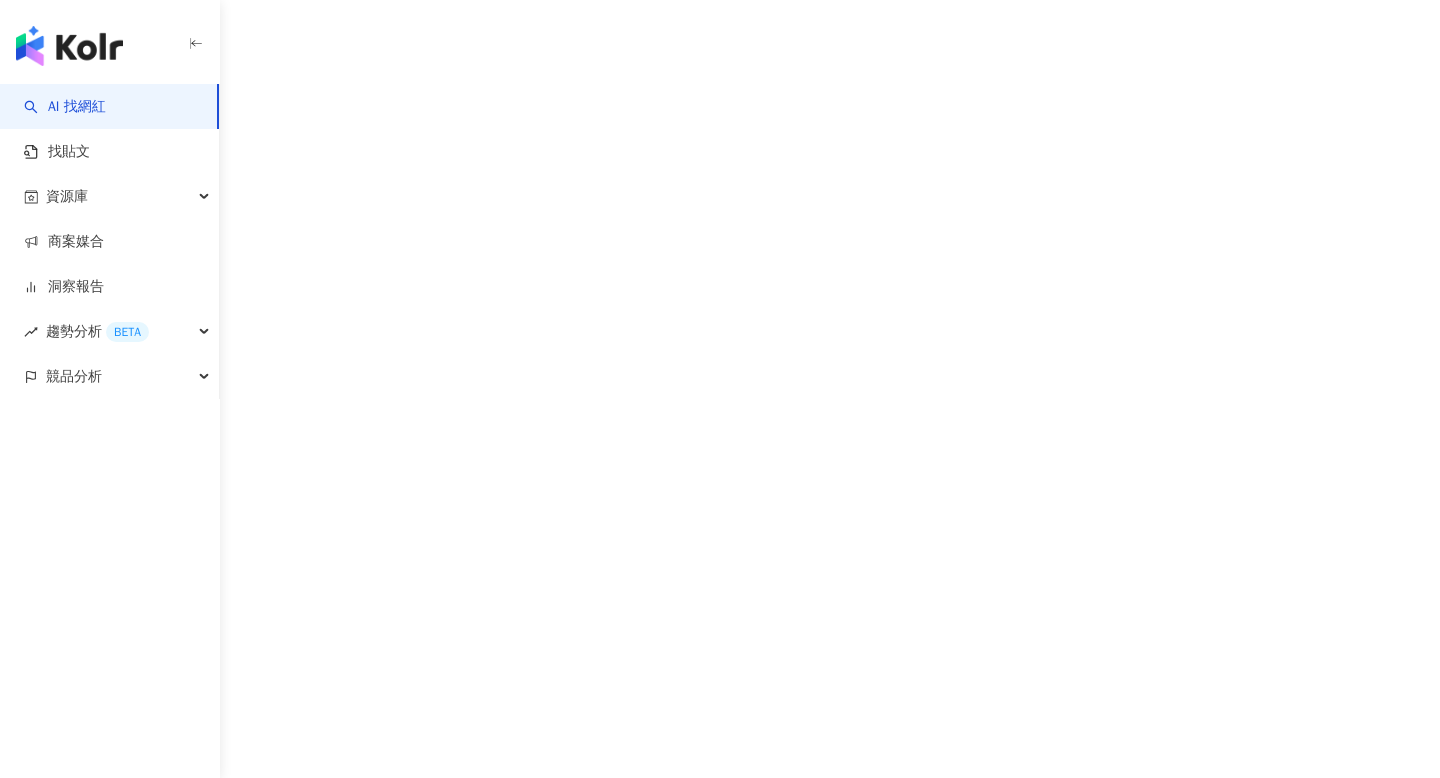 scroll, scrollTop: 0, scrollLeft: 0, axis: both 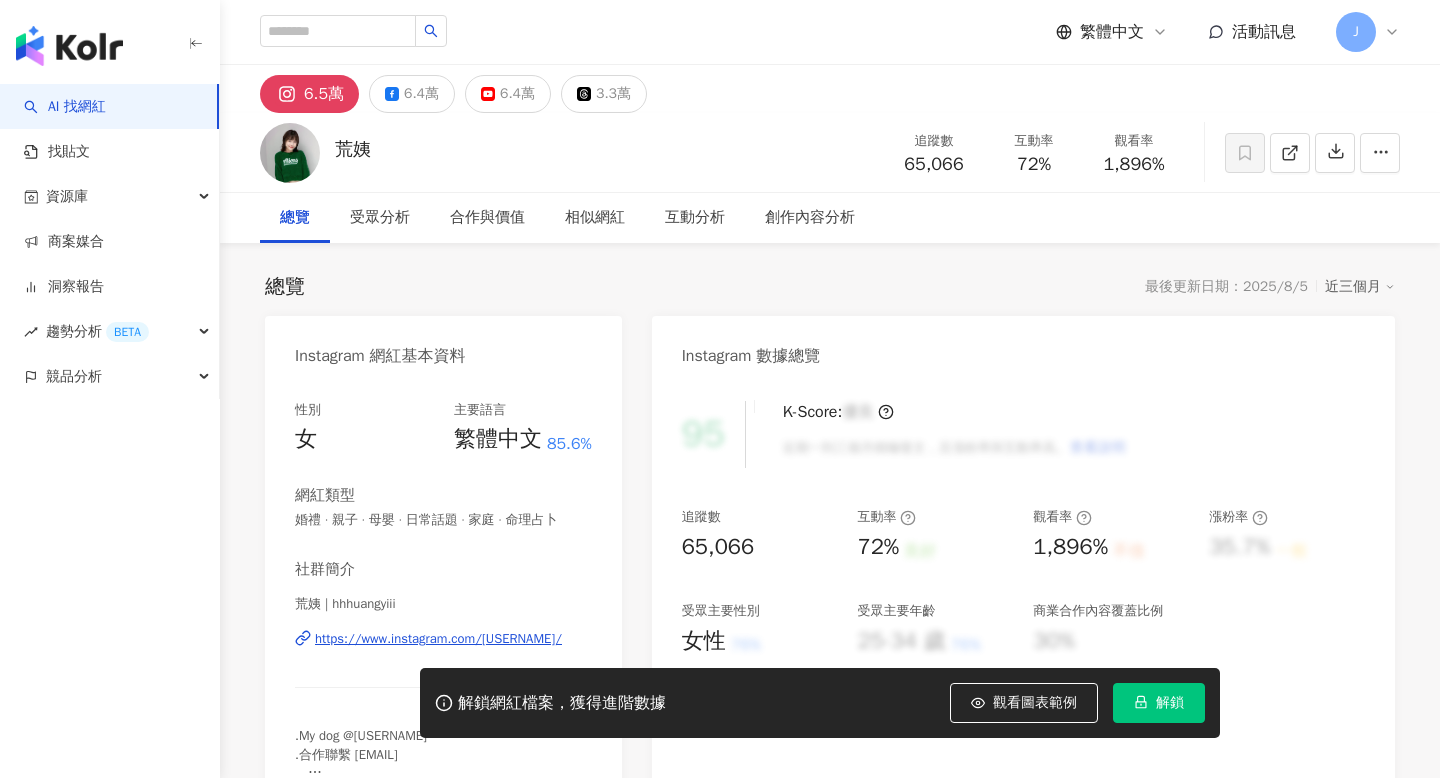 click on "https://www.instagram.com/hhhuangyiii/" at bounding box center (438, 639) 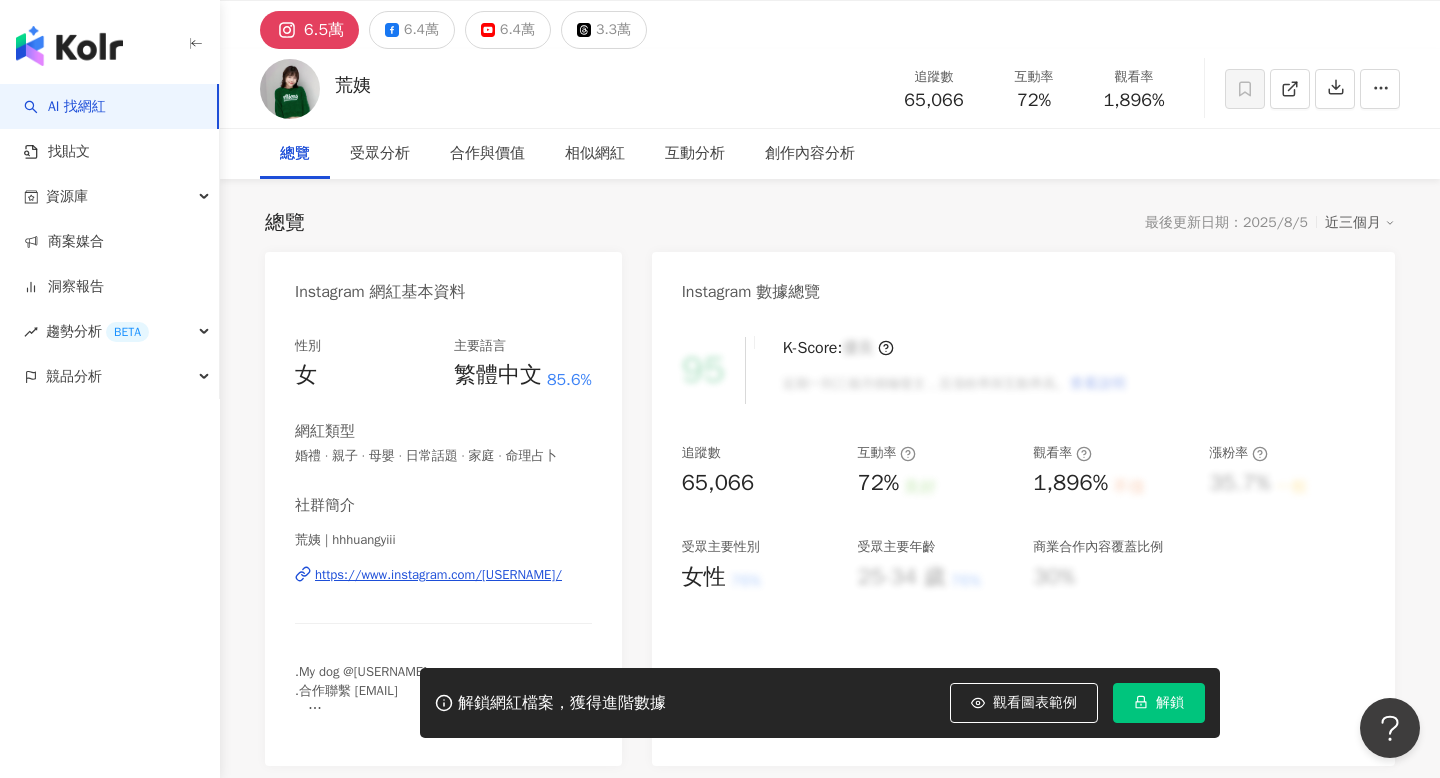 scroll, scrollTop: 0, scrollLeft: 0, axis: both 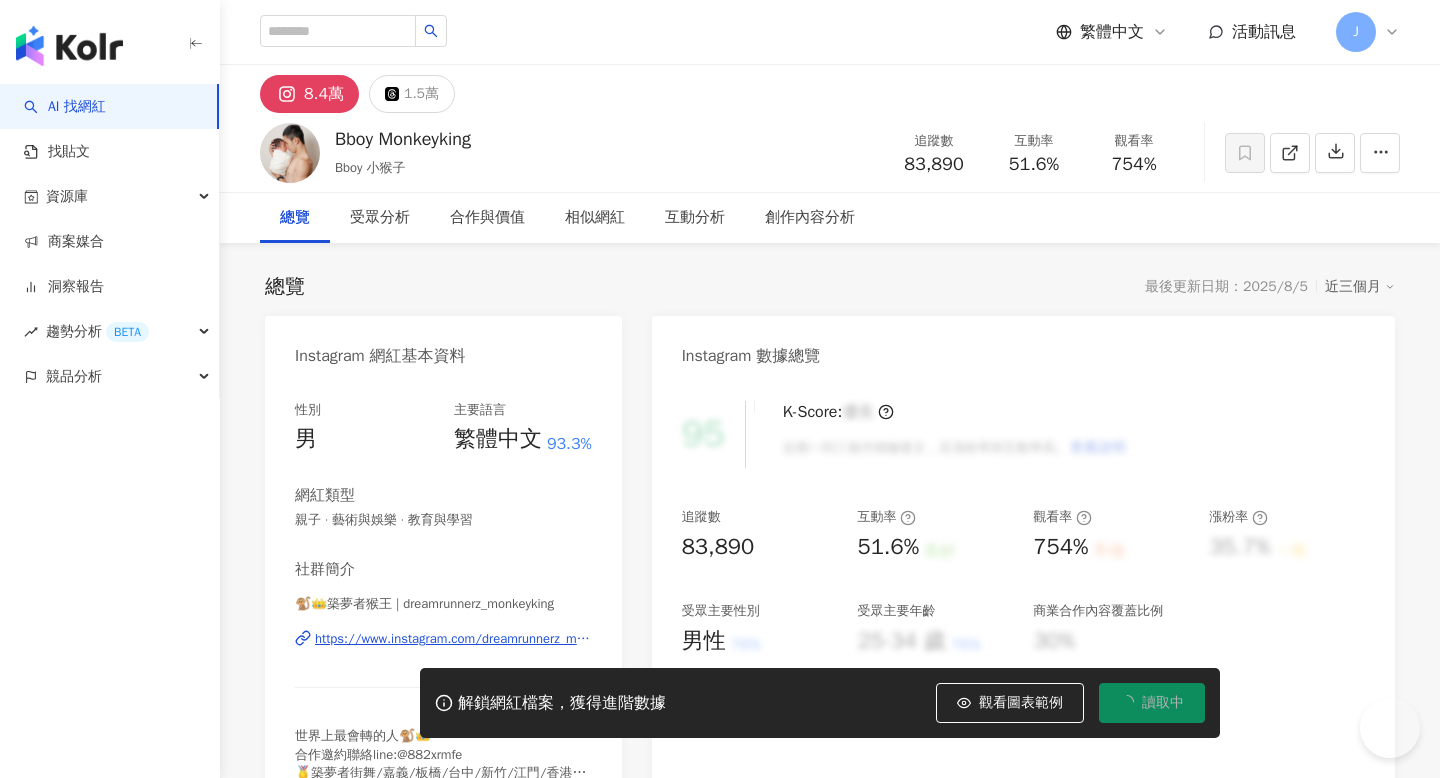 click on "https://www.instagram.com/dreamrunnerz_monkeyking/" at bounding box center [453, 639] 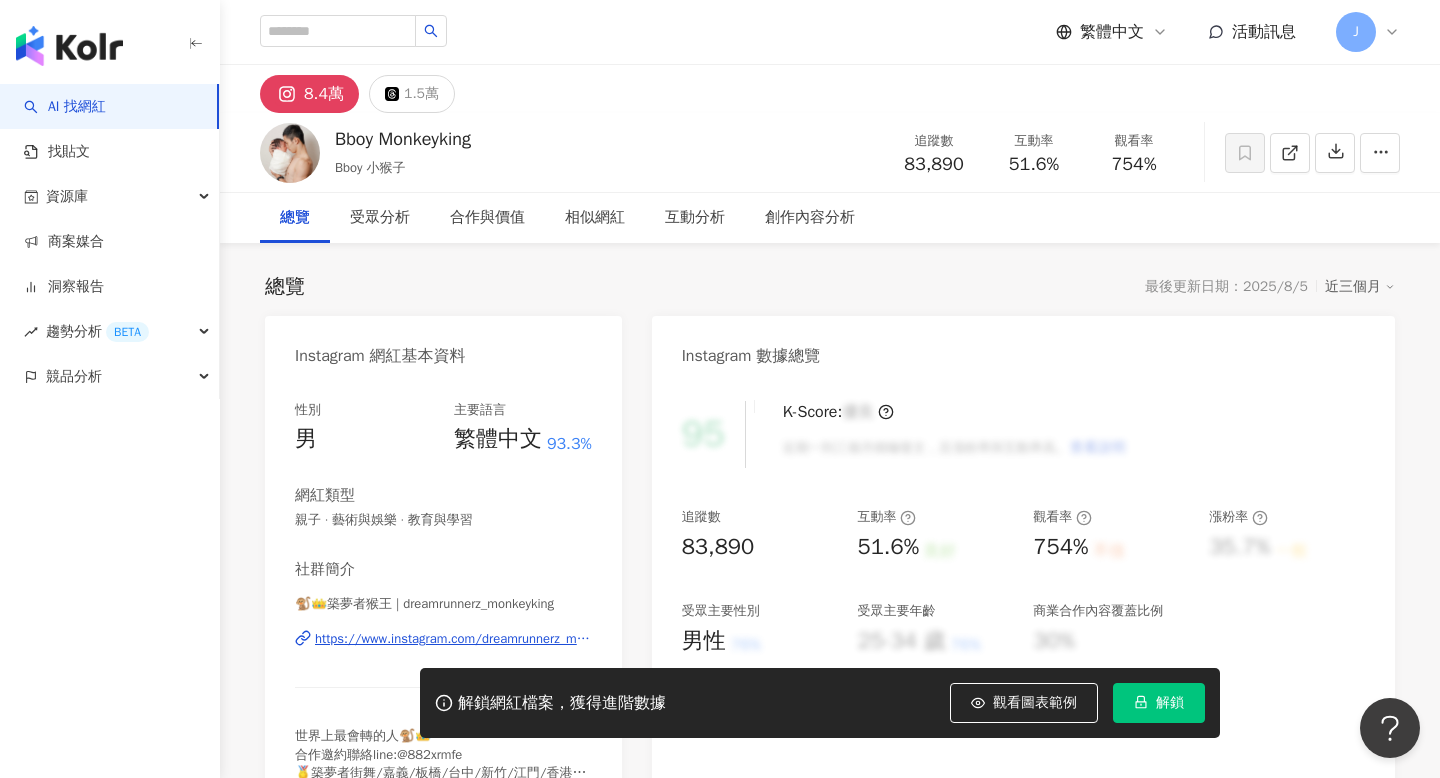 scroll, scrollTop: 0, scrollLeft: 0, axis: both 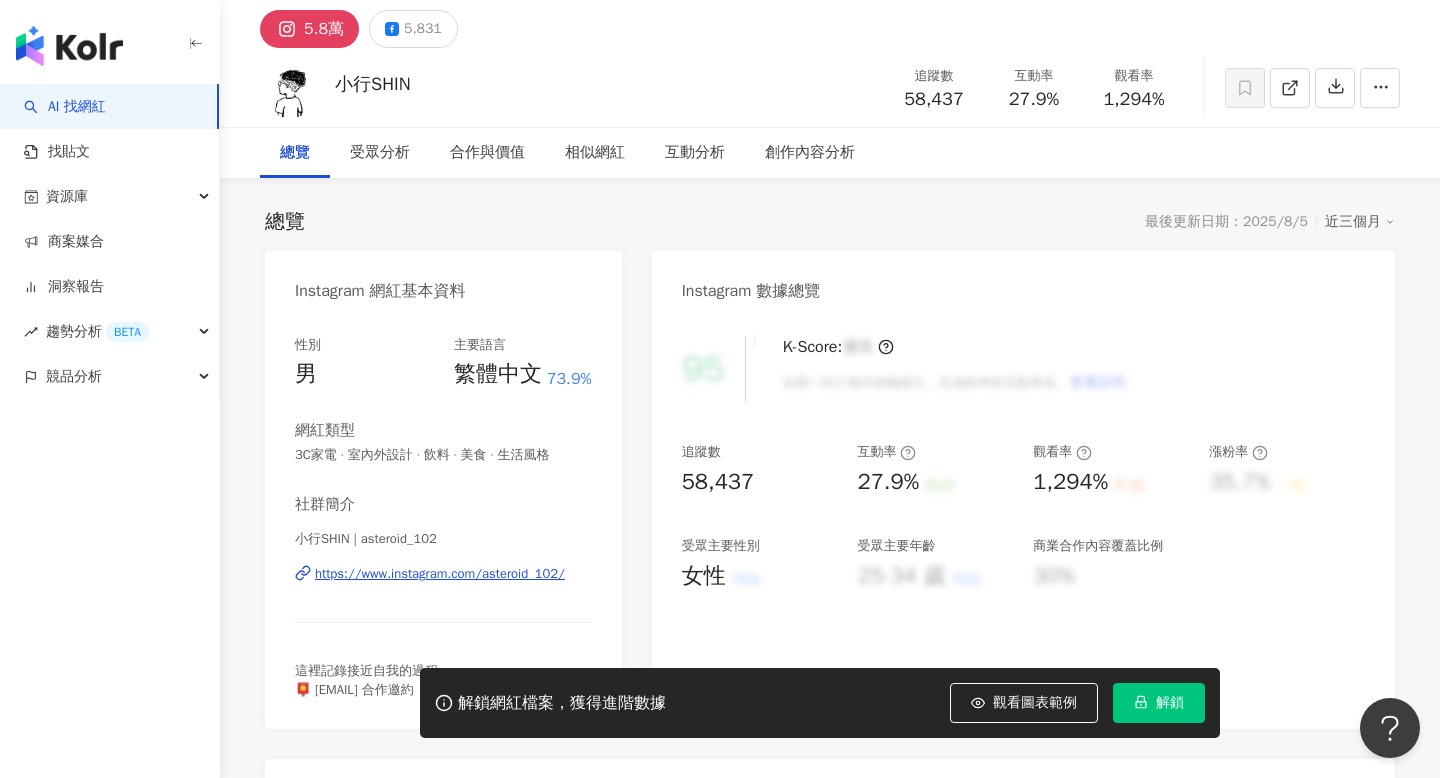 click on "https://www.instagram.com/asteroid_102/" at bounding box center (440, 574) 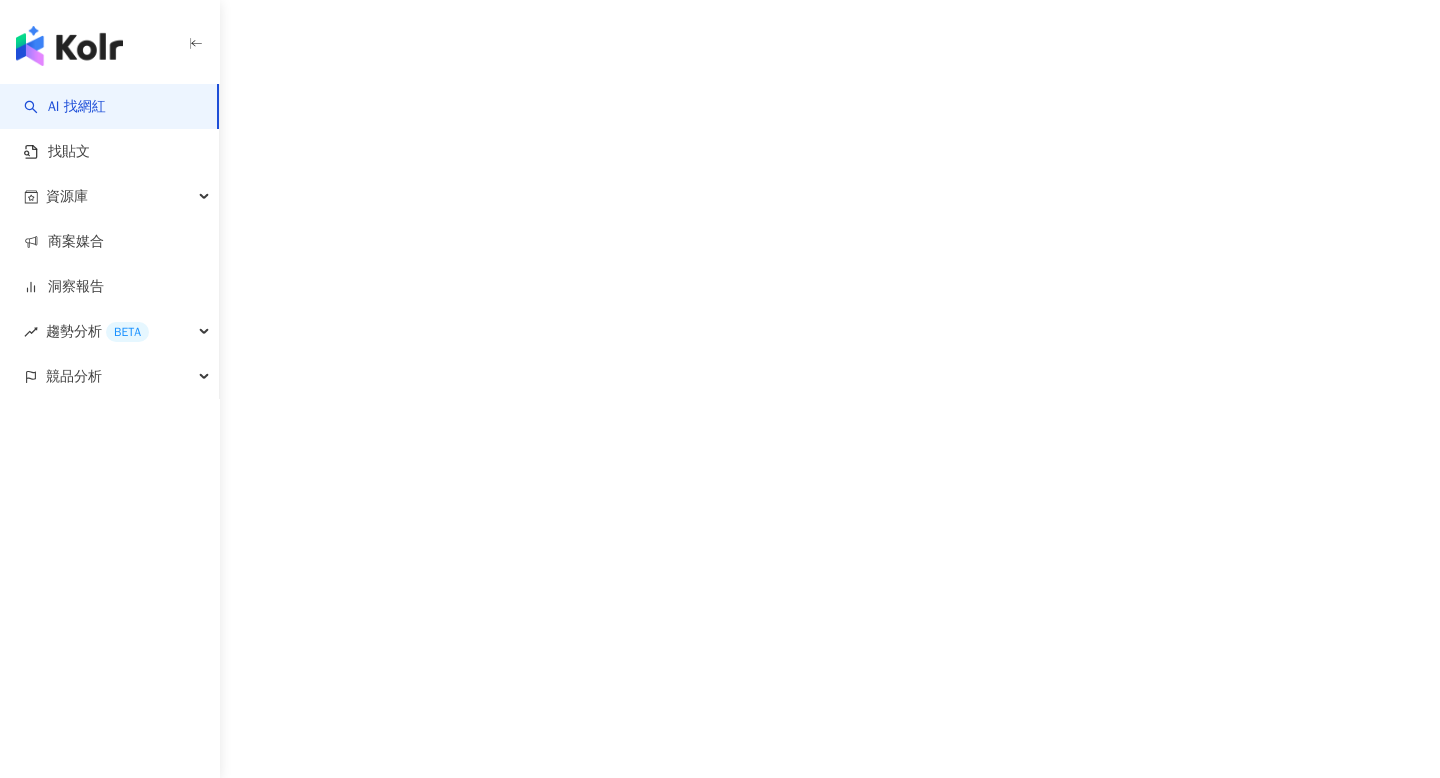 scroll, scrollTop: 0, scrollLeft: 0, axis: both 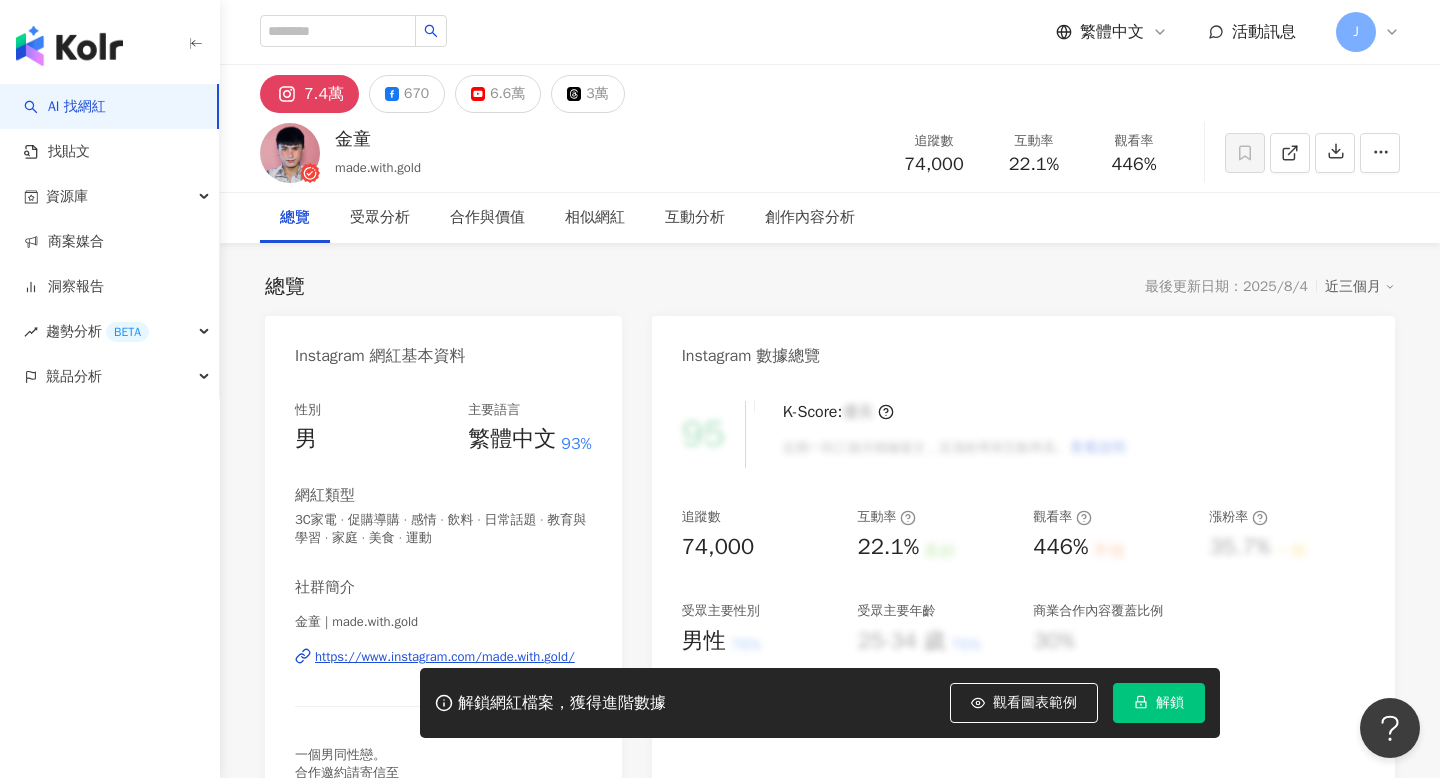 click on "https://www.instagram.com/made.with.gold/" at bounding box center [445, 657] 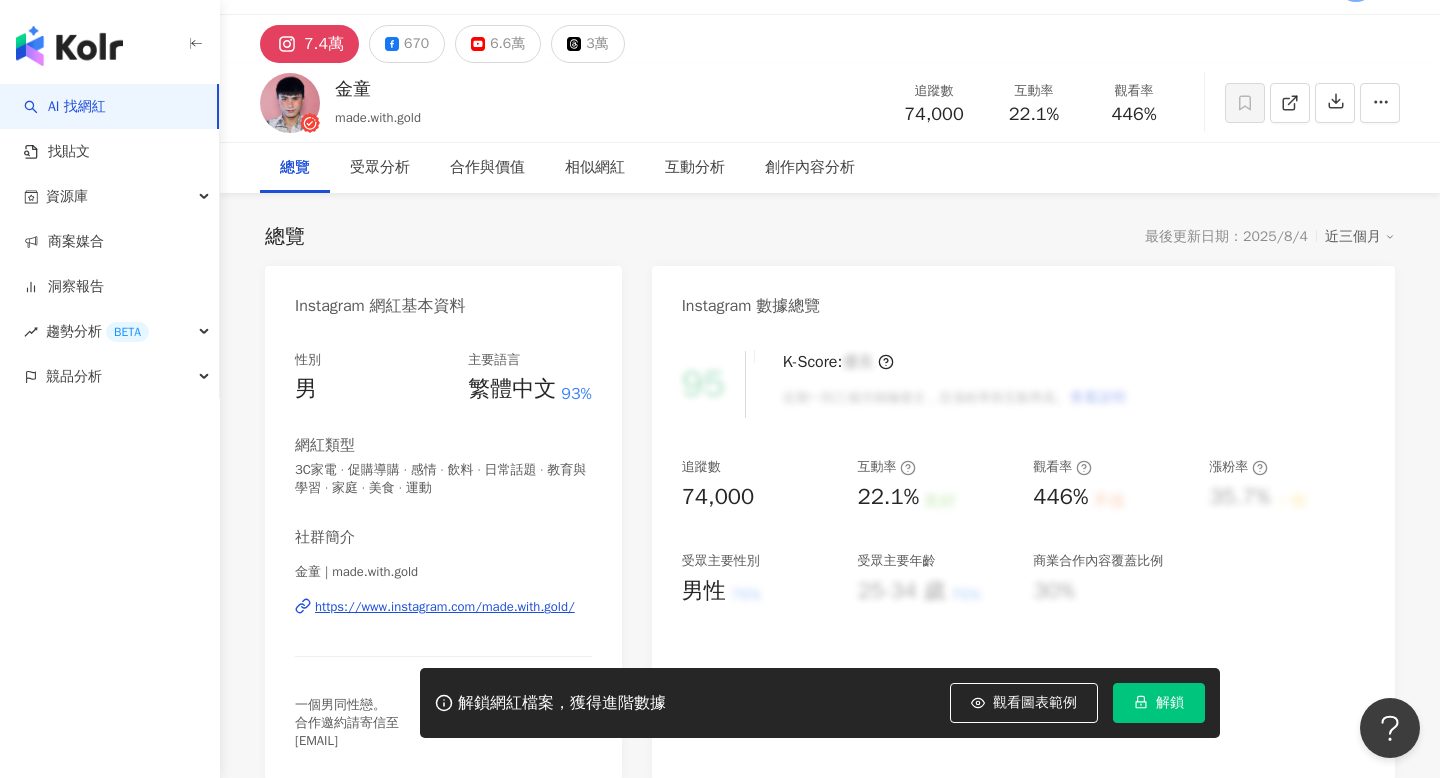 scroll, scrollTop: 7, scrollLeft: 0, axis: vertical 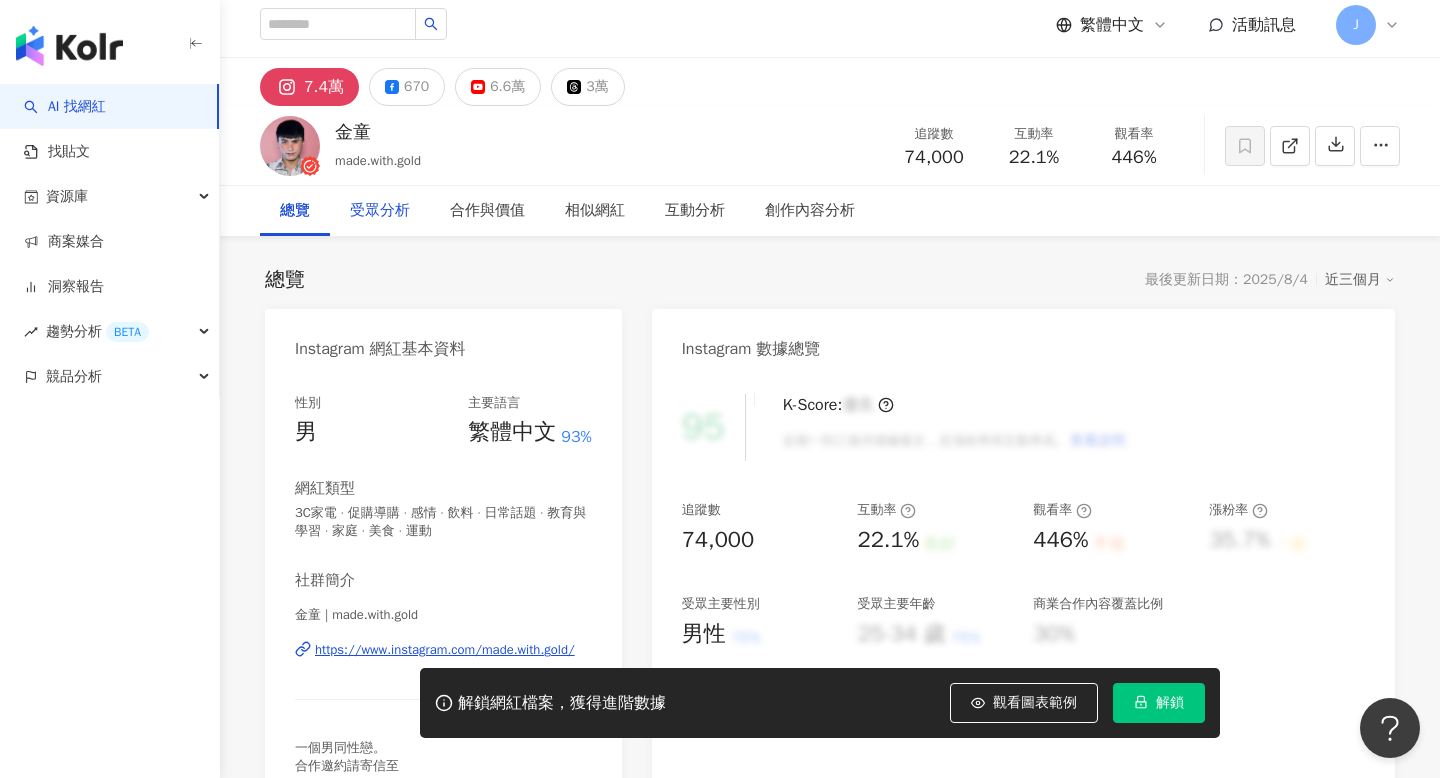 click on "受眾分析" at bounding box center [380, 211] 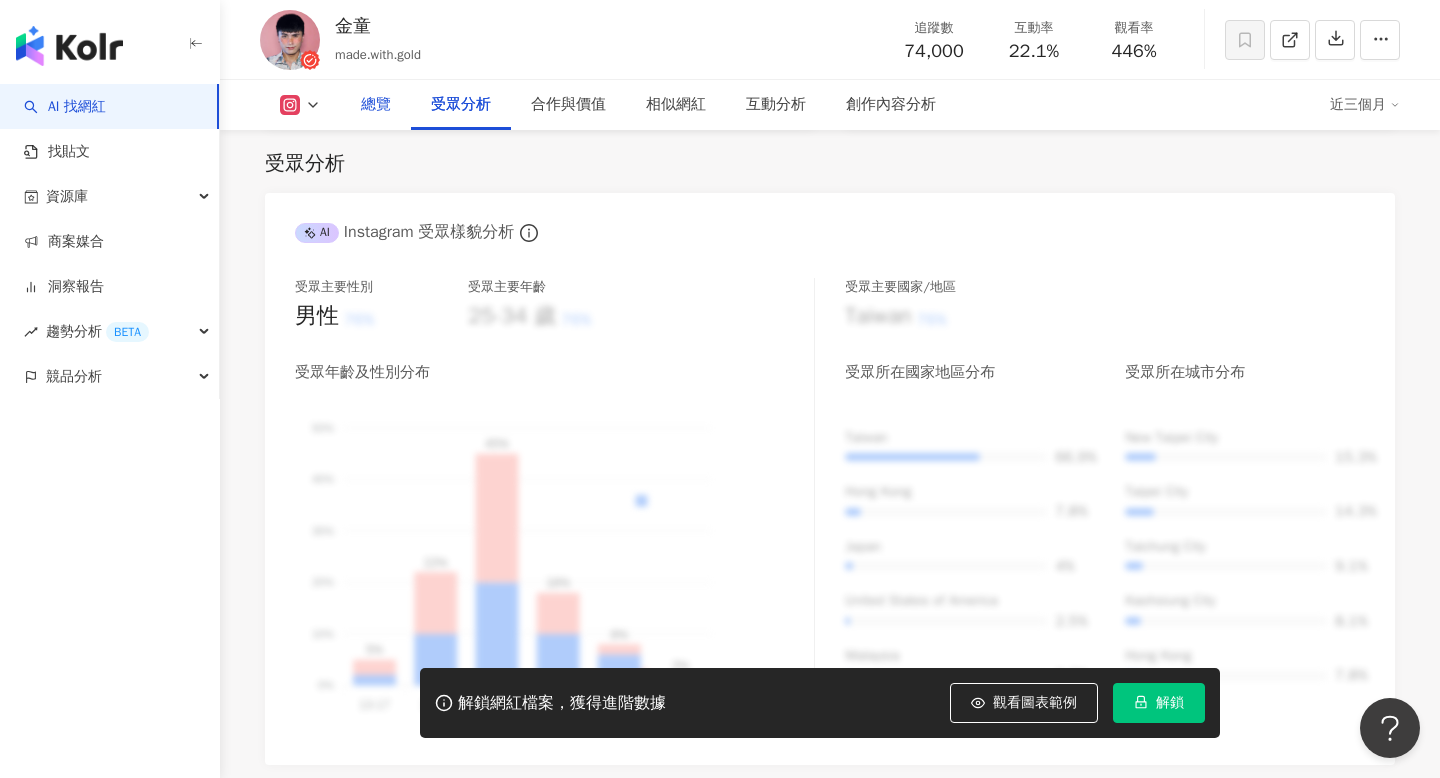 click on "總覽" at bounding box center [376, 105] 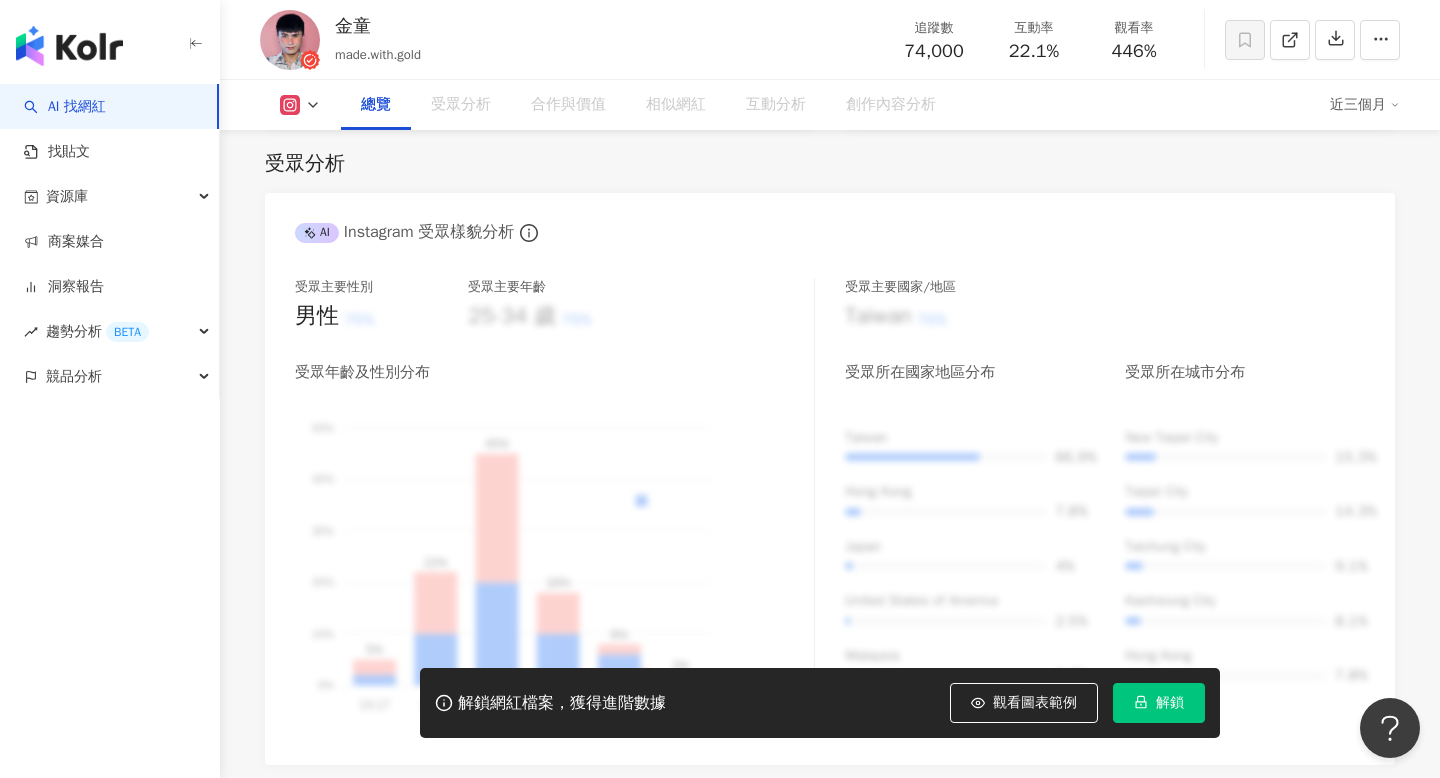 scroll, scrollTop: 123, scrollLeft: 0, axis: vertical 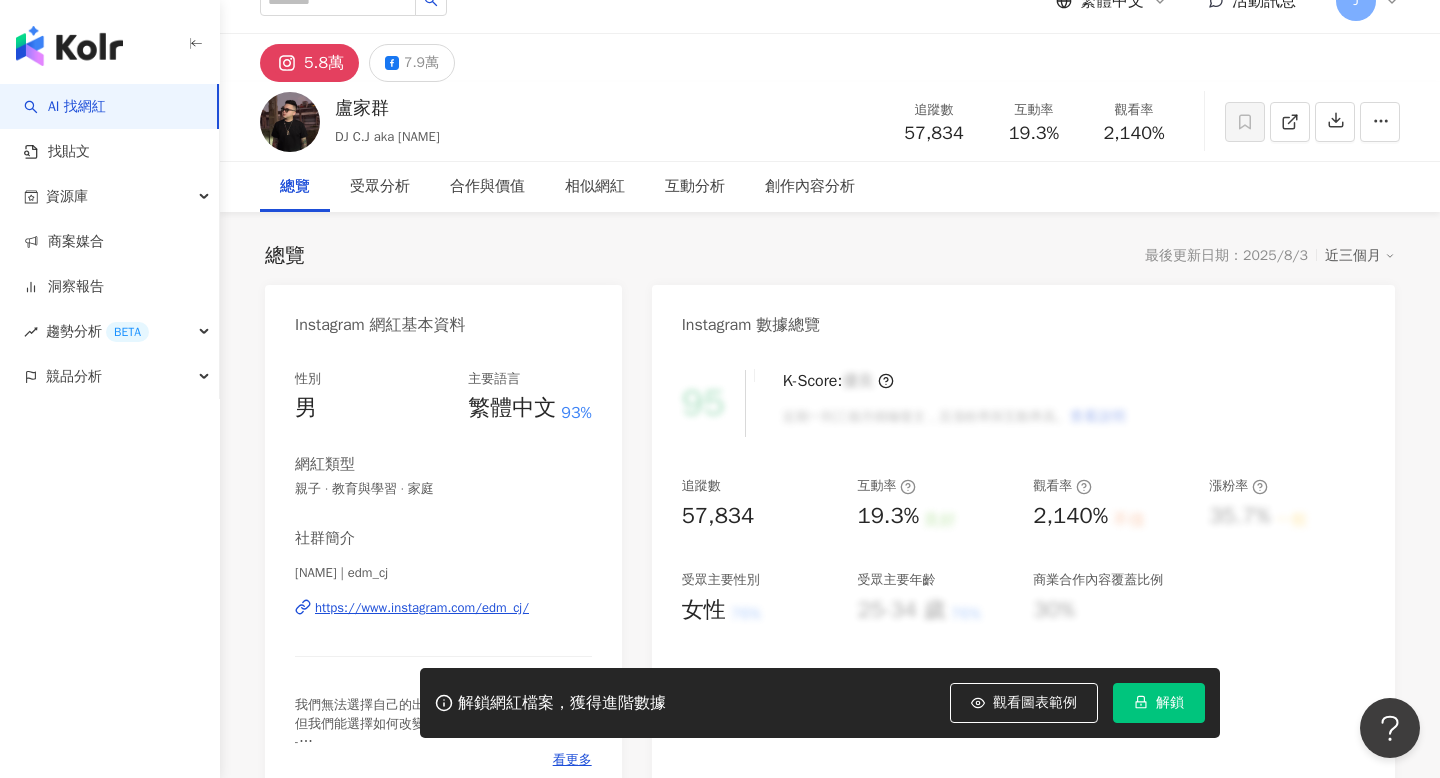 click on "https://www.instagram.com/edm_cj/" at bounding box center (422, 608) 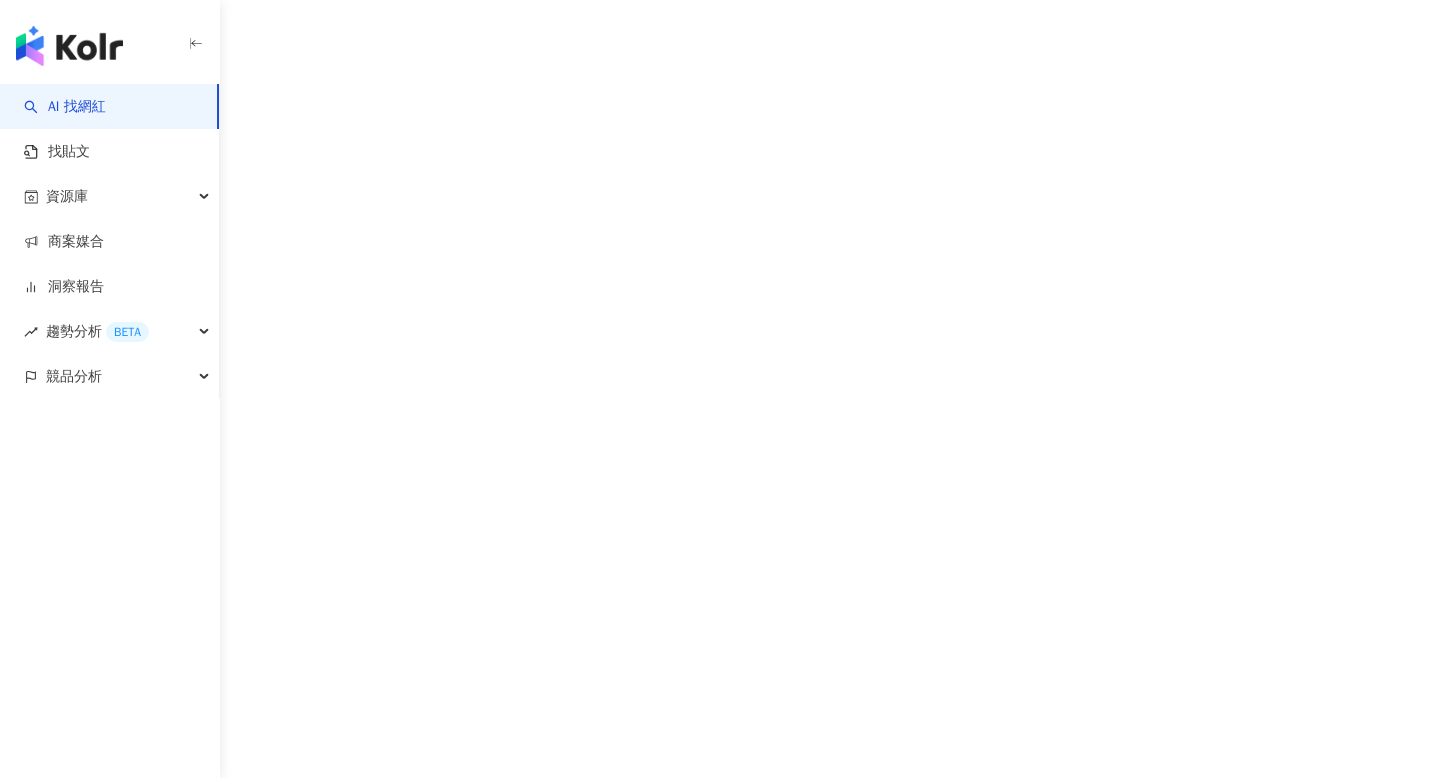 scroll, scrollTop: 0, scrollLeft: 0, axis: both 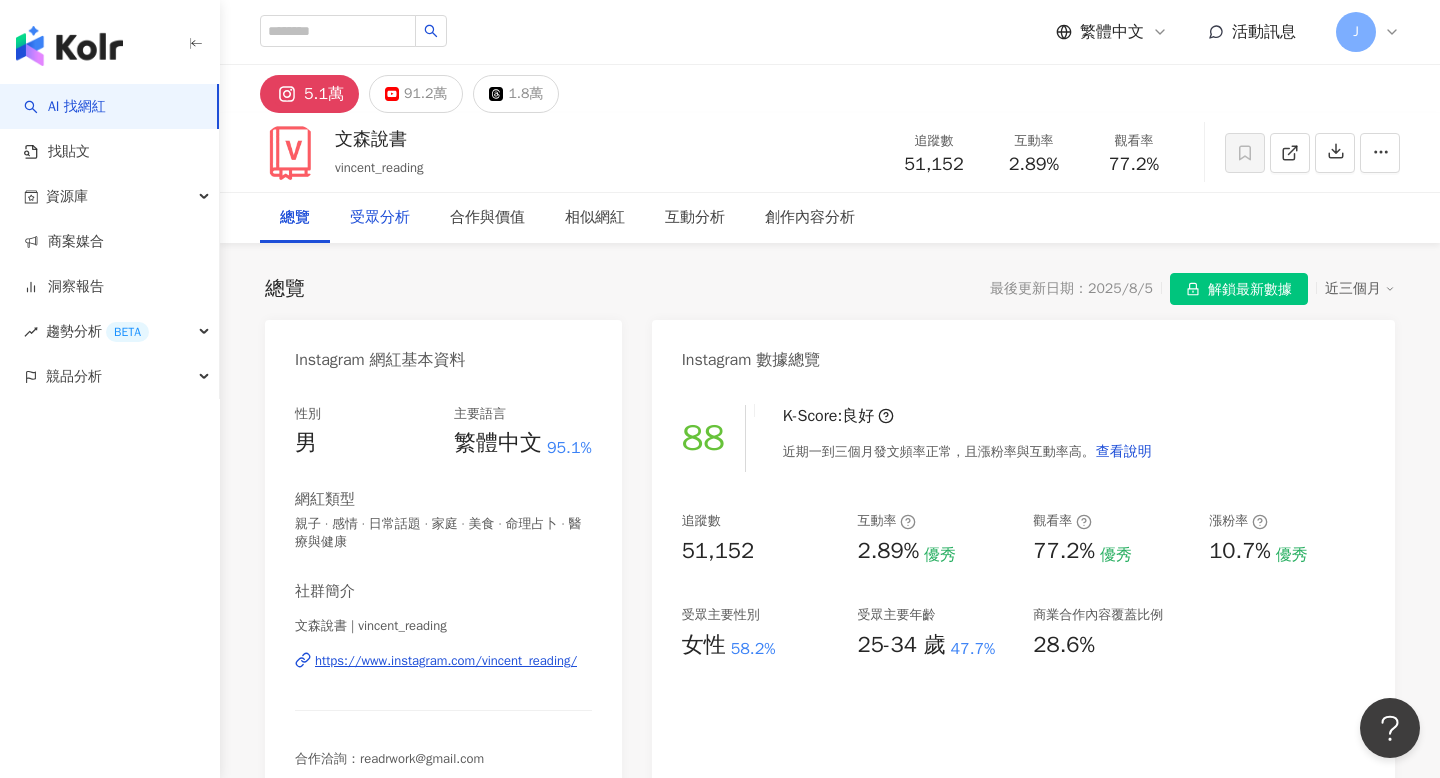 click on "受眾分析" at bounding box center [380, 218] 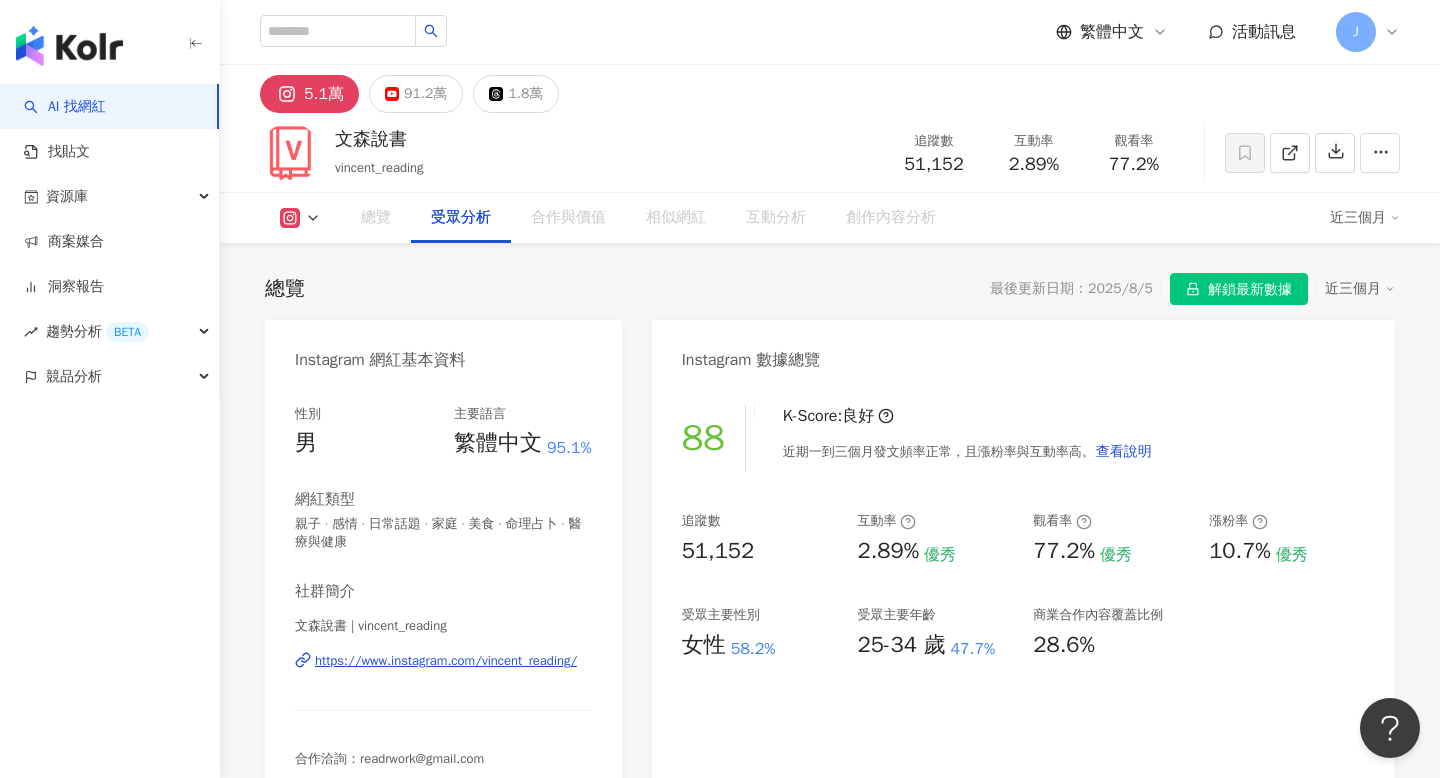 scroll, scrollTop: 1676, scrollLeft: 0, axis: vertical 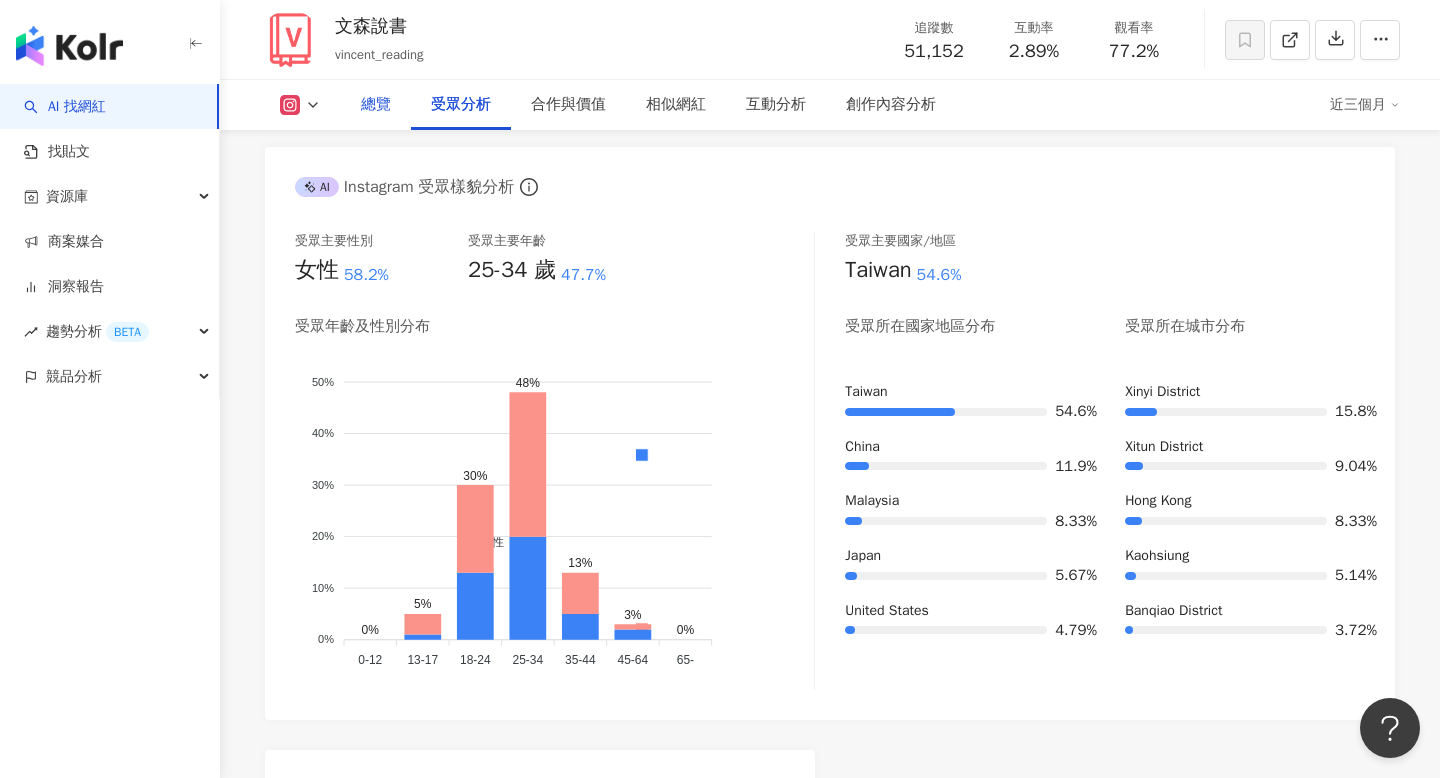 click on "總覽" at bounding box center (376, 105) 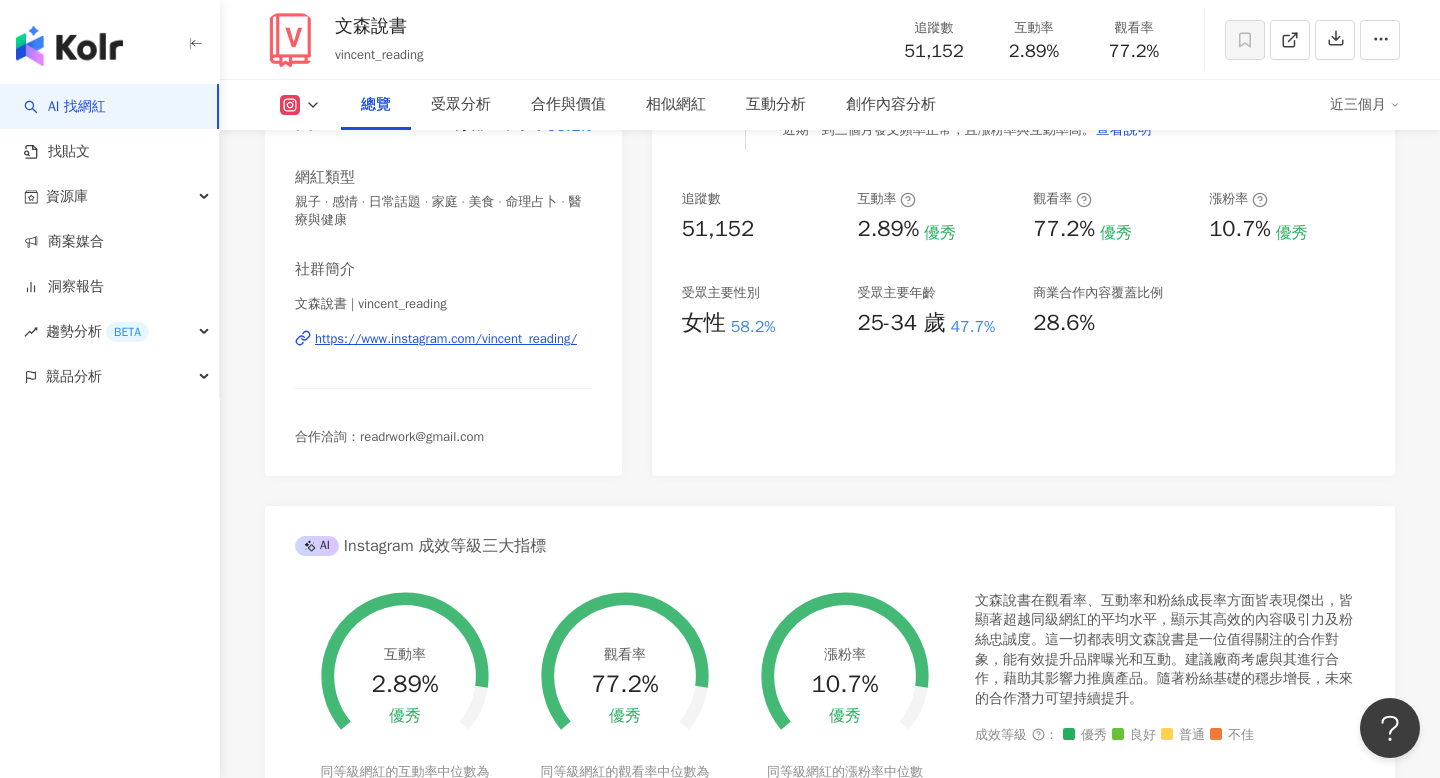 scroll, scrollTop: 0, scrollLeft: 0, axis: both 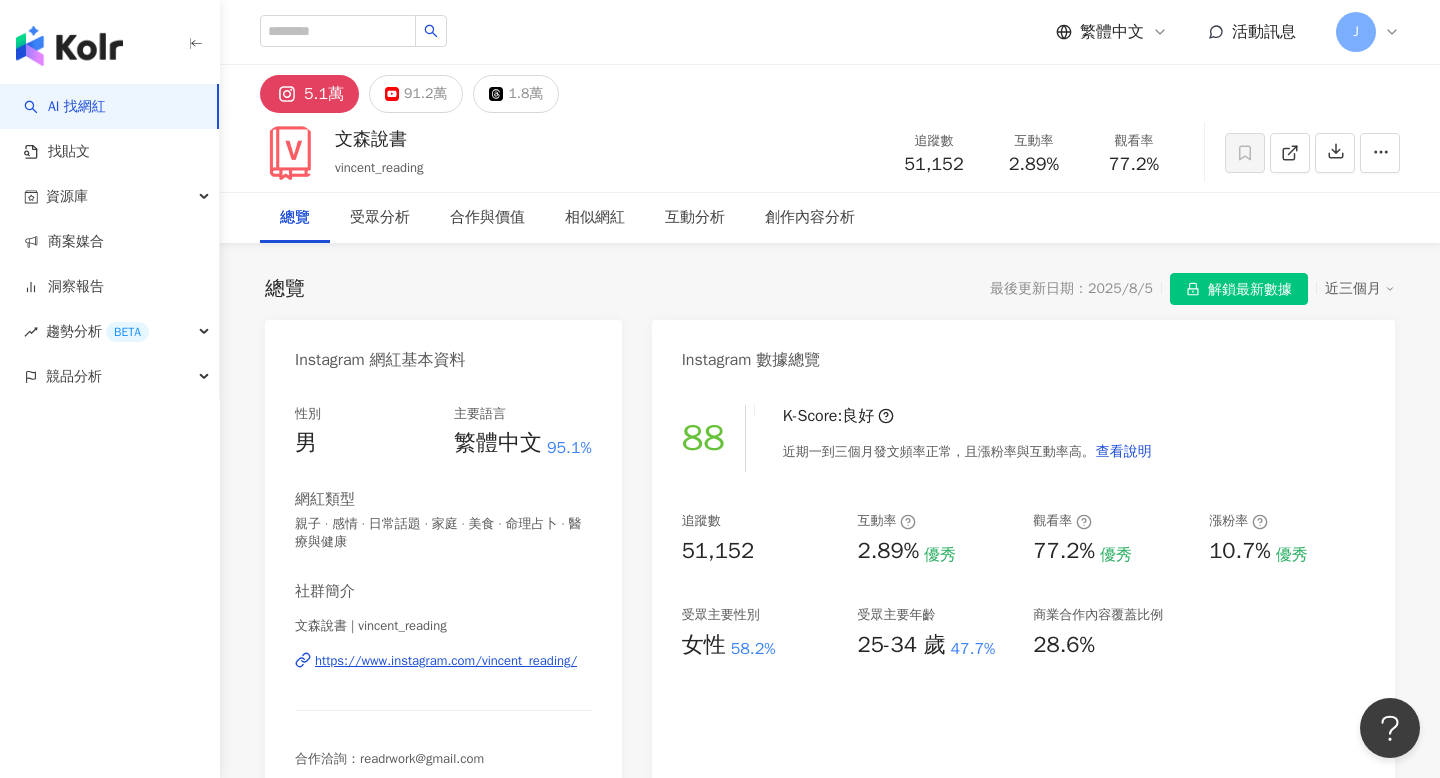 click on "文森說書 | vincent_reading https://www.instagram.com/vincent_reading/" at bounding box center (443, 675) 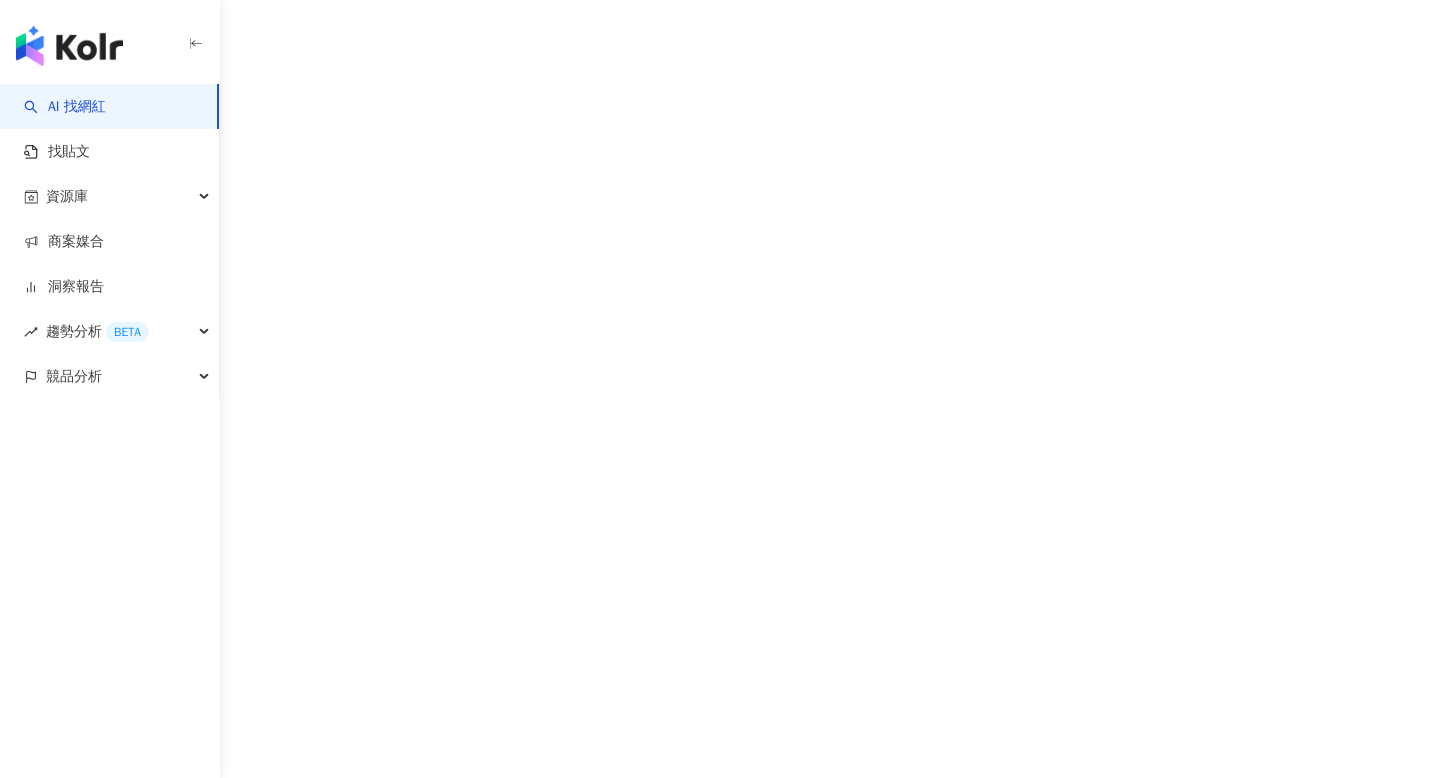 scroll, scrollTop: 0, scrollLeft: 0, axis: both 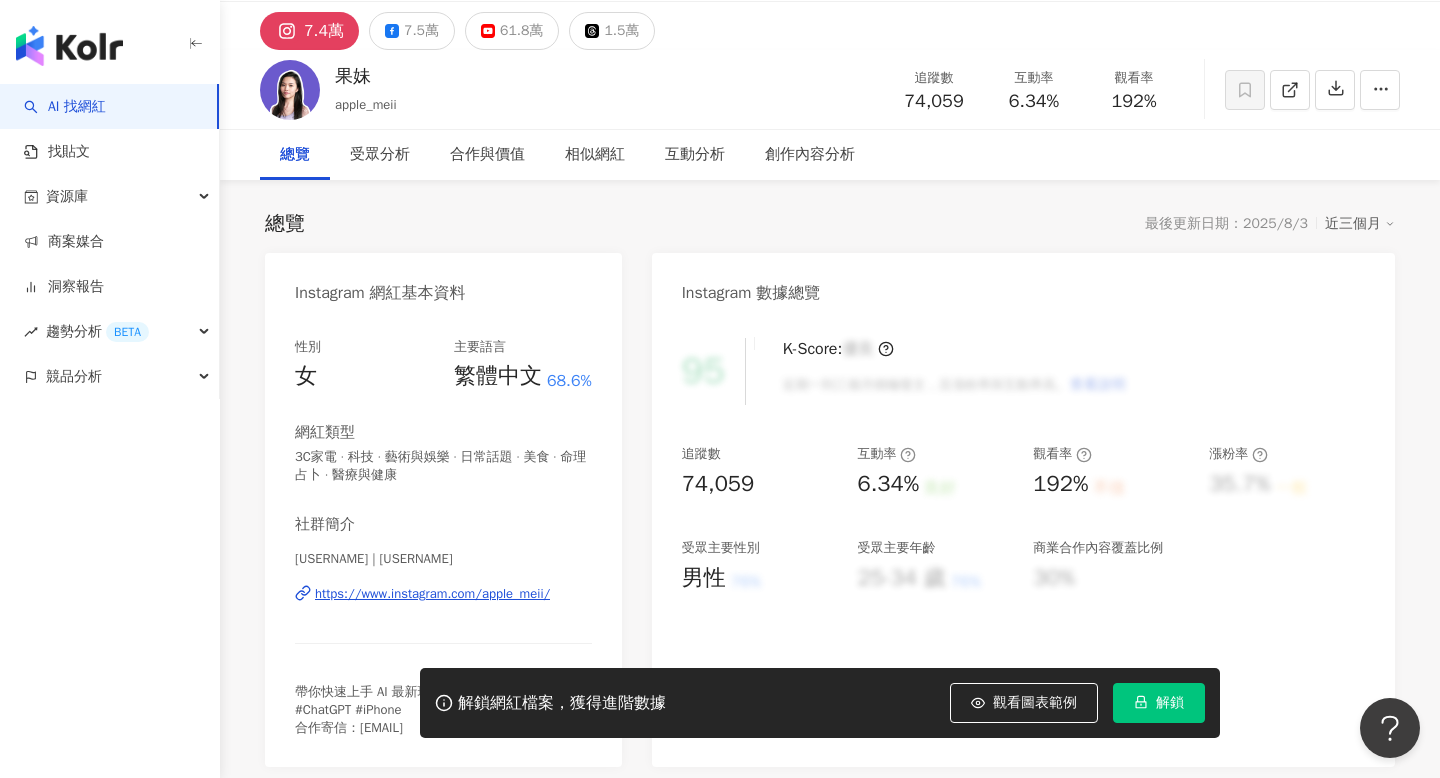 click on "https://www.instagram.com/apple_meii/" at bounding box center [432, 594] 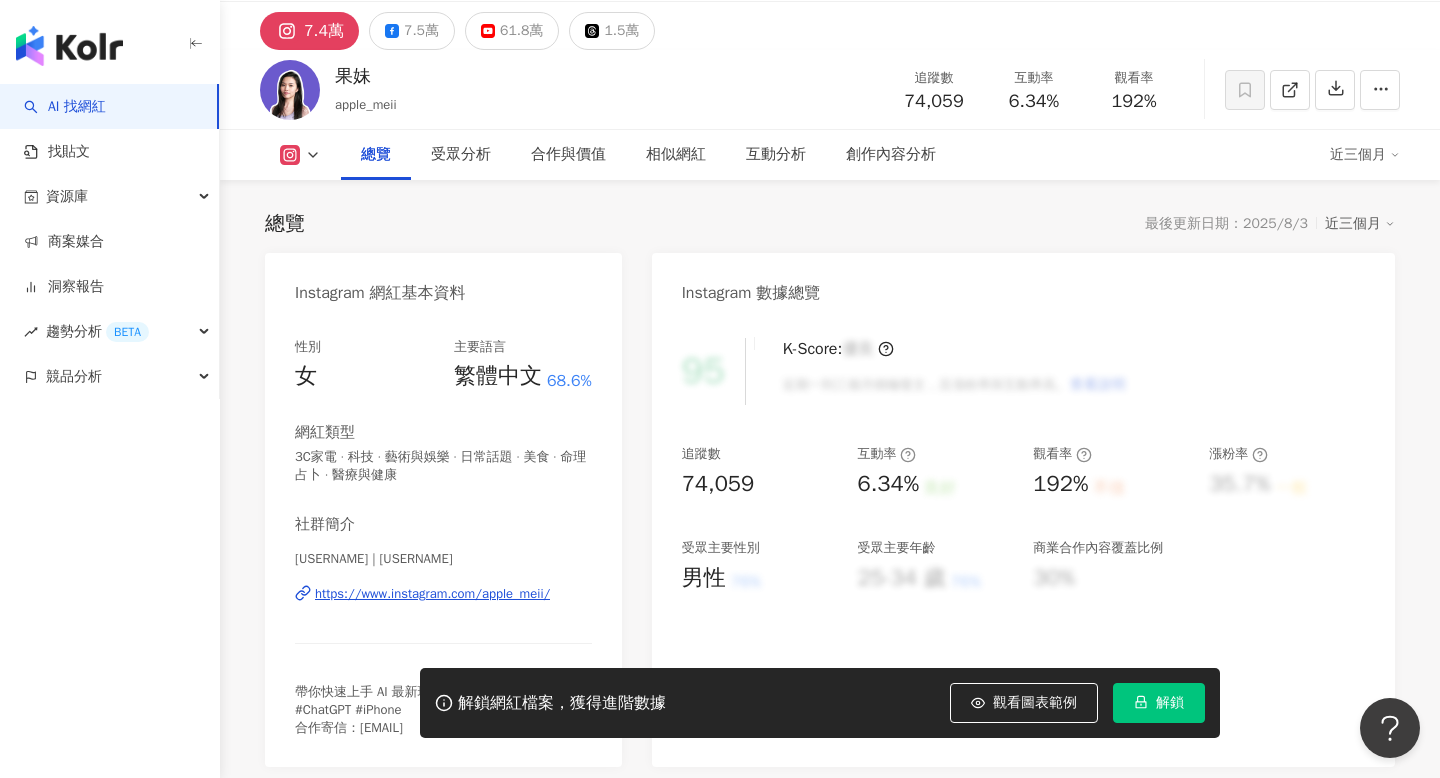 scroll, scrollTop: 90, scrollLeft: 0, axis: vertical 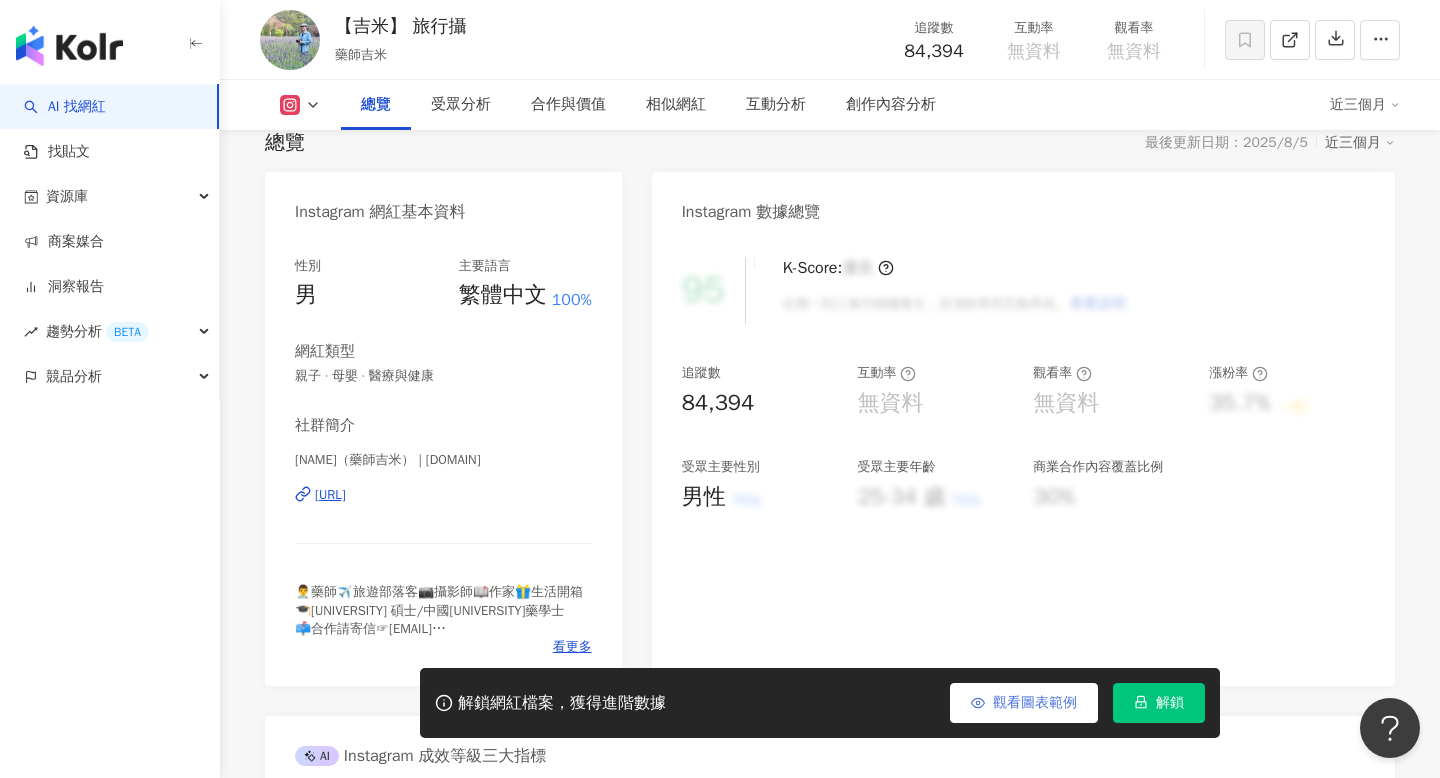 click on "觀看圖表範例" at bounding box center (1024, 703) 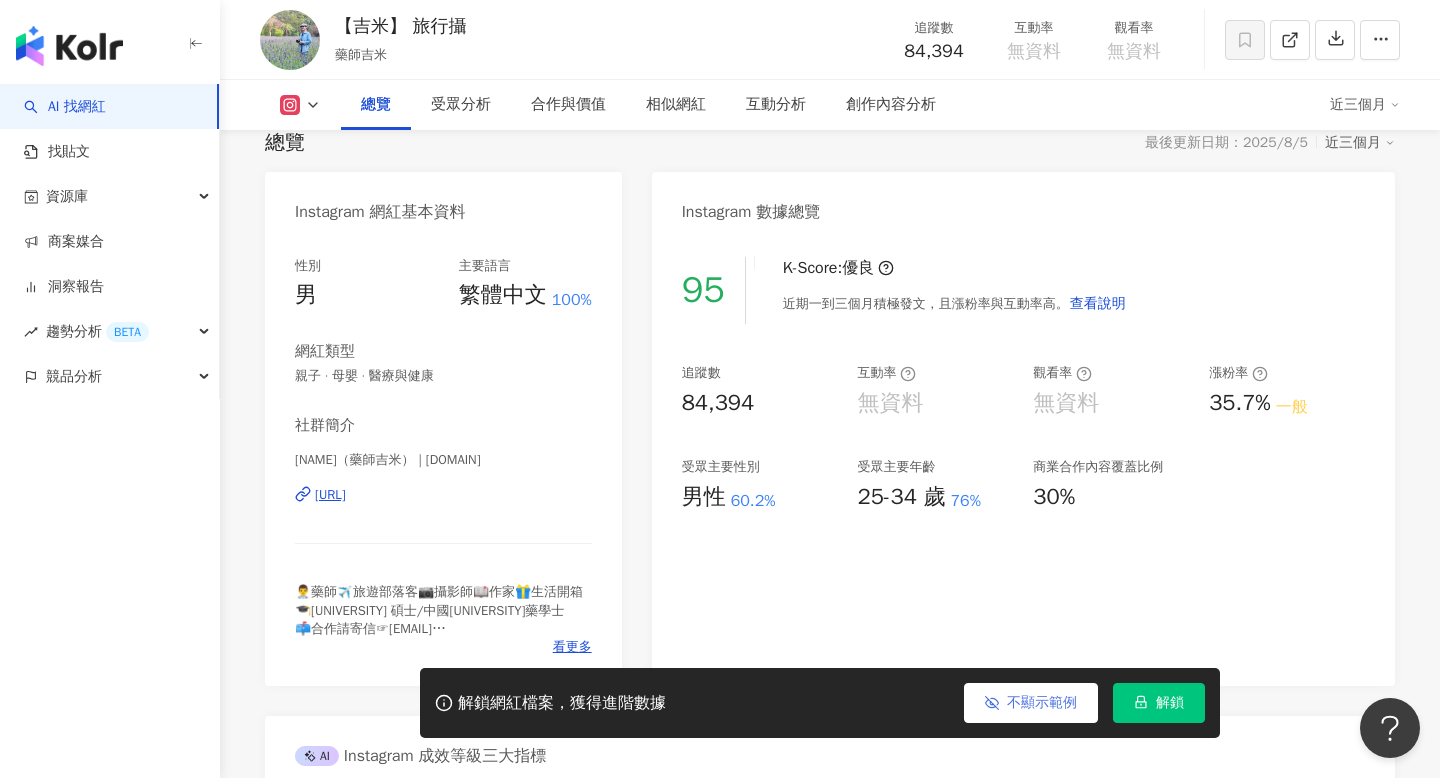 click 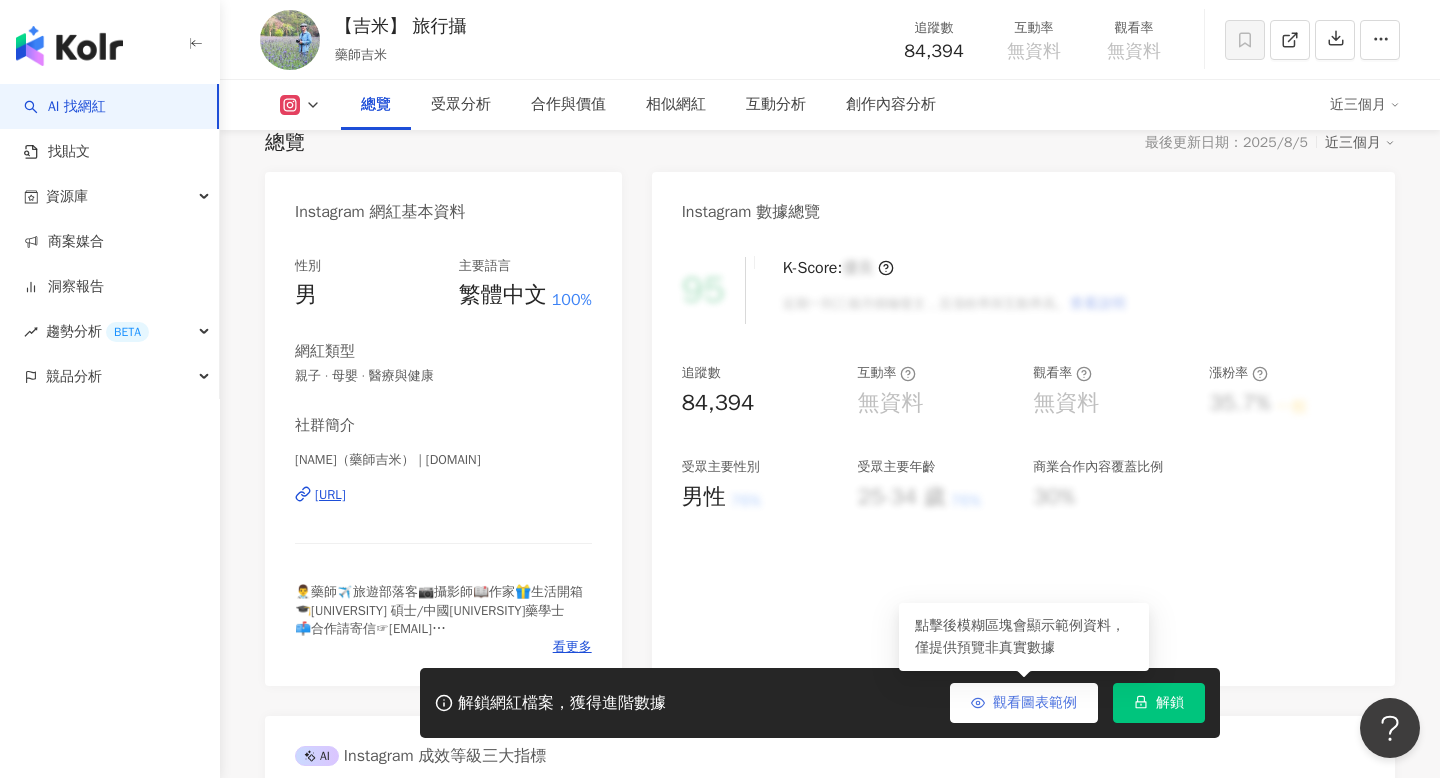 click on "觀看圖表範例" at bounding box center [1035, 703] 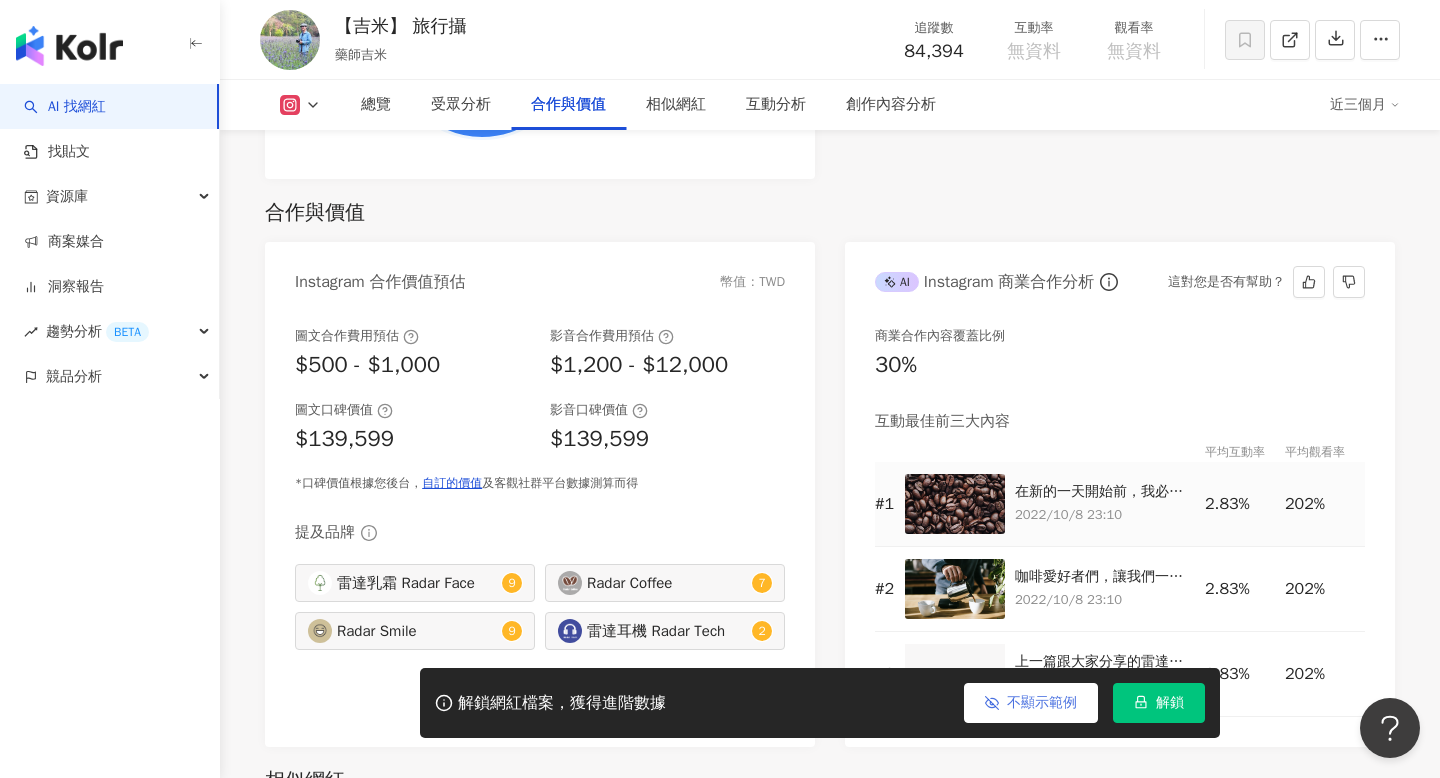scroll, scrollTop: 2635, scrollLeft: 0, axis: vertical 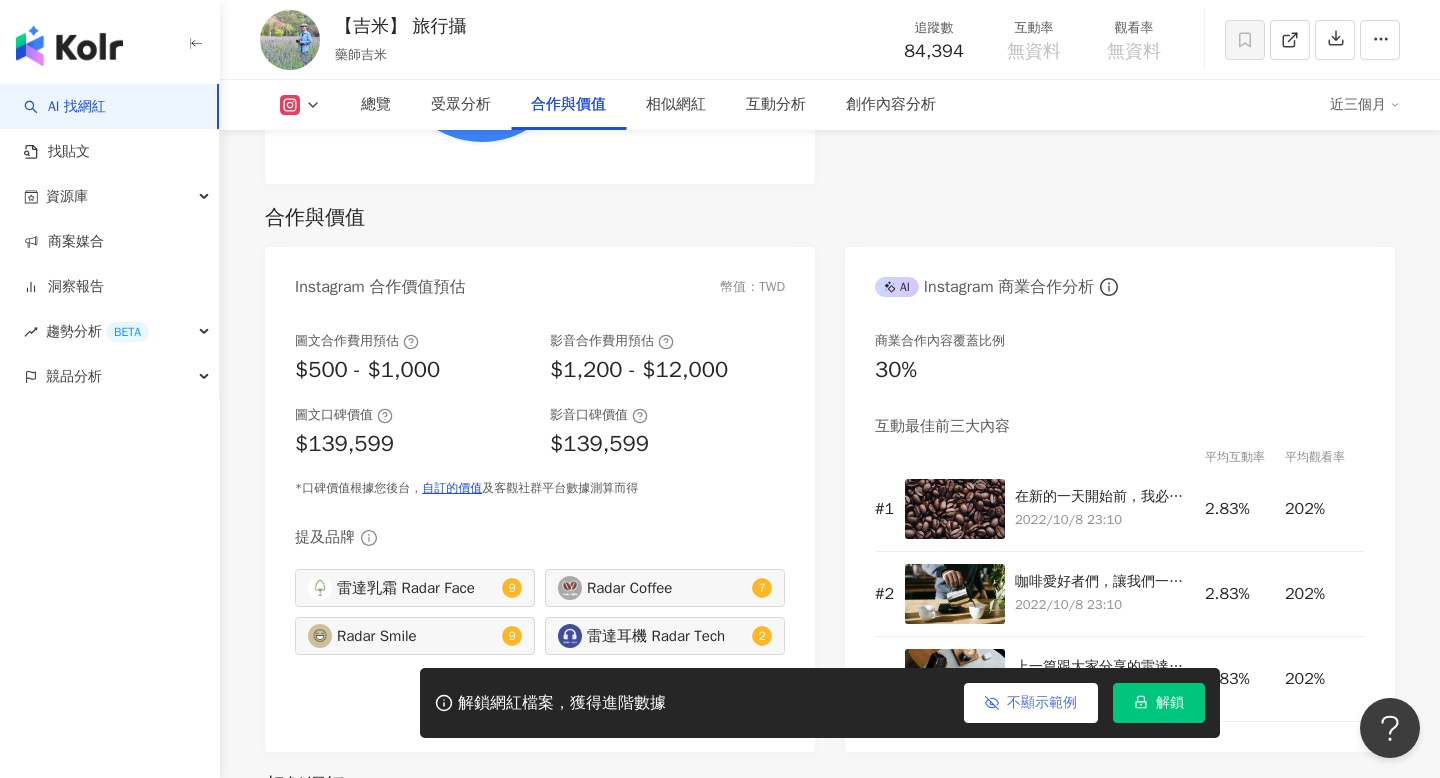 click on "不顯示範例" at bounding box center [1031, 703] 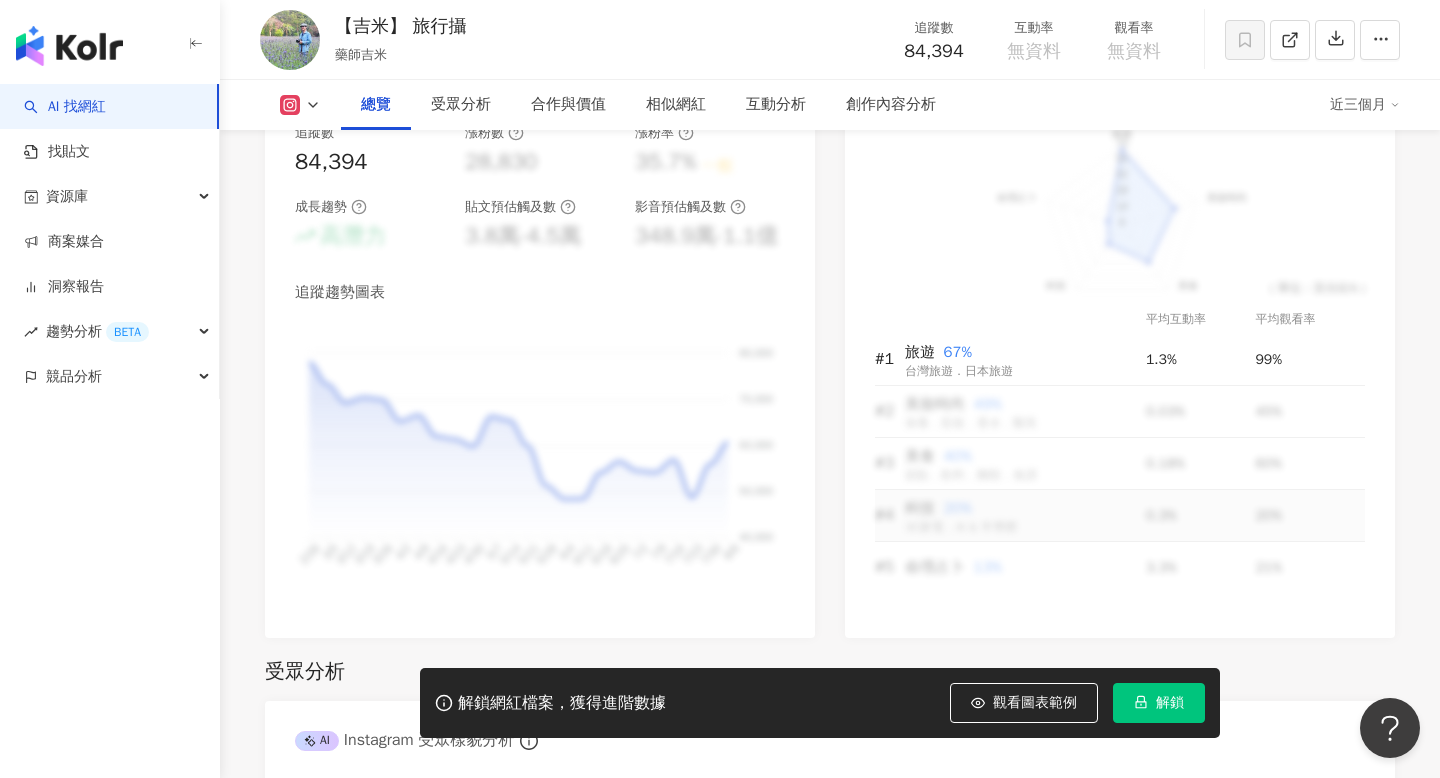 scroll, scrollTop: 0, scrollLeft: 0, axis: both 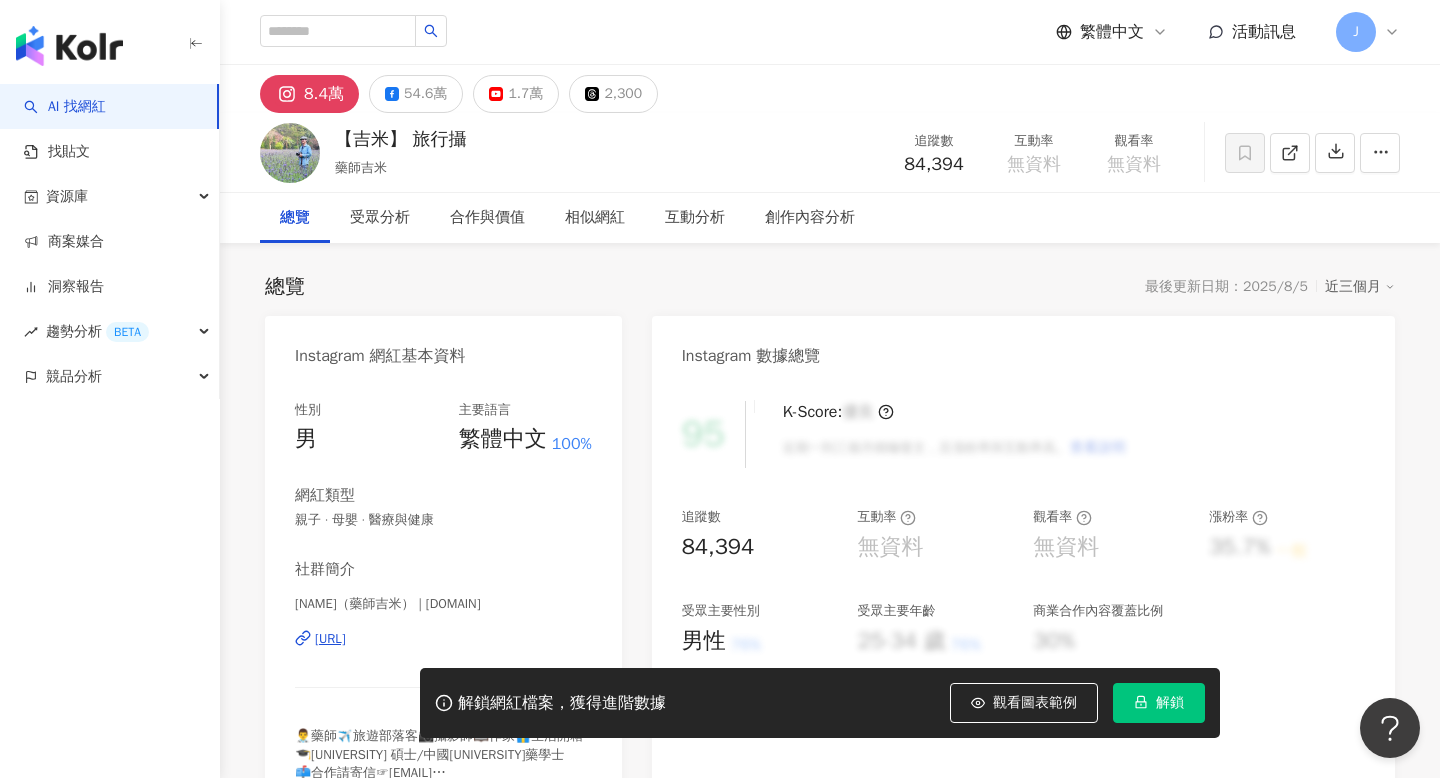 click on "https://www.instagram.com/jimmyblog/" at bounding box center (330, 639) 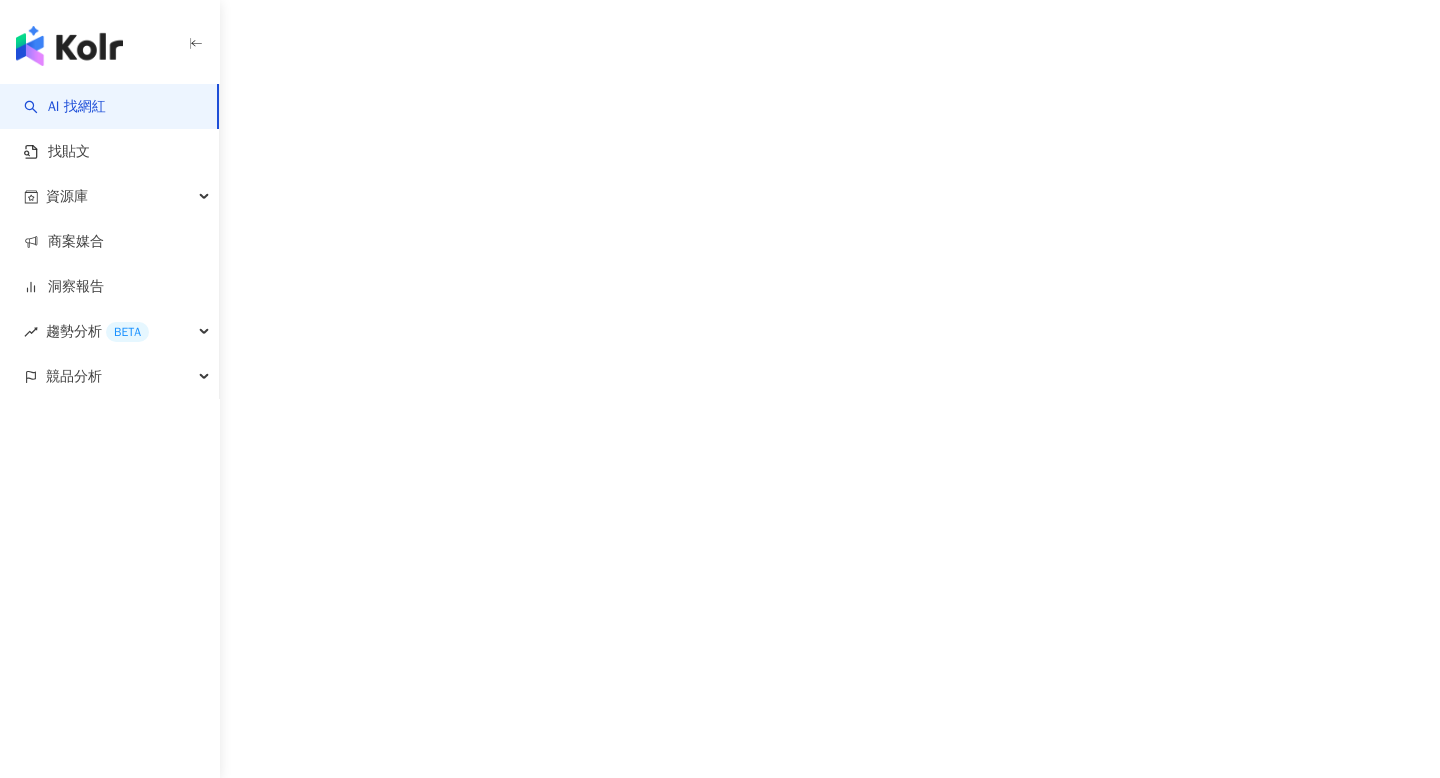 scroll, scrollTop: 0, scrollLeft: 0, axis: both 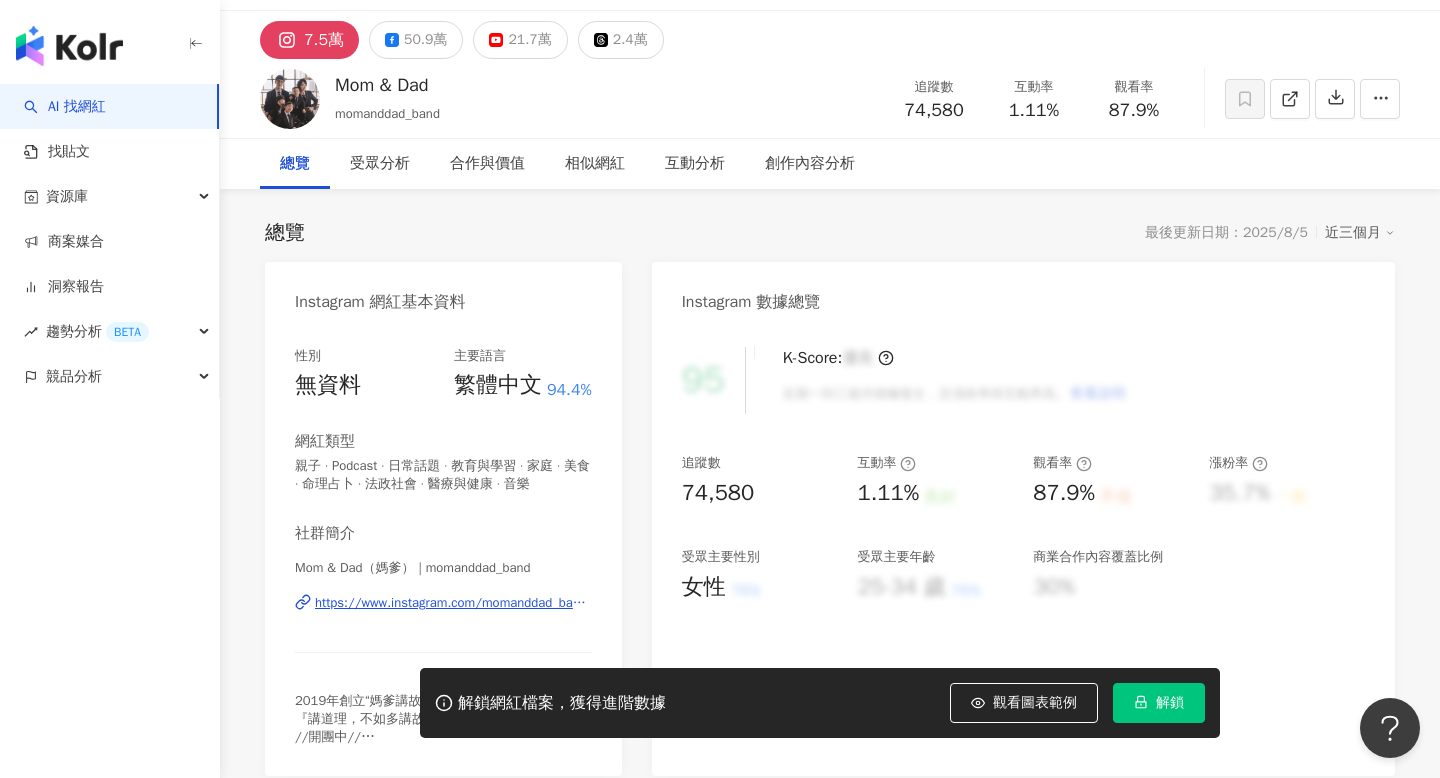 click on "https://www.instagram.com/momanddad_band/" at bounding box center (453, 603) 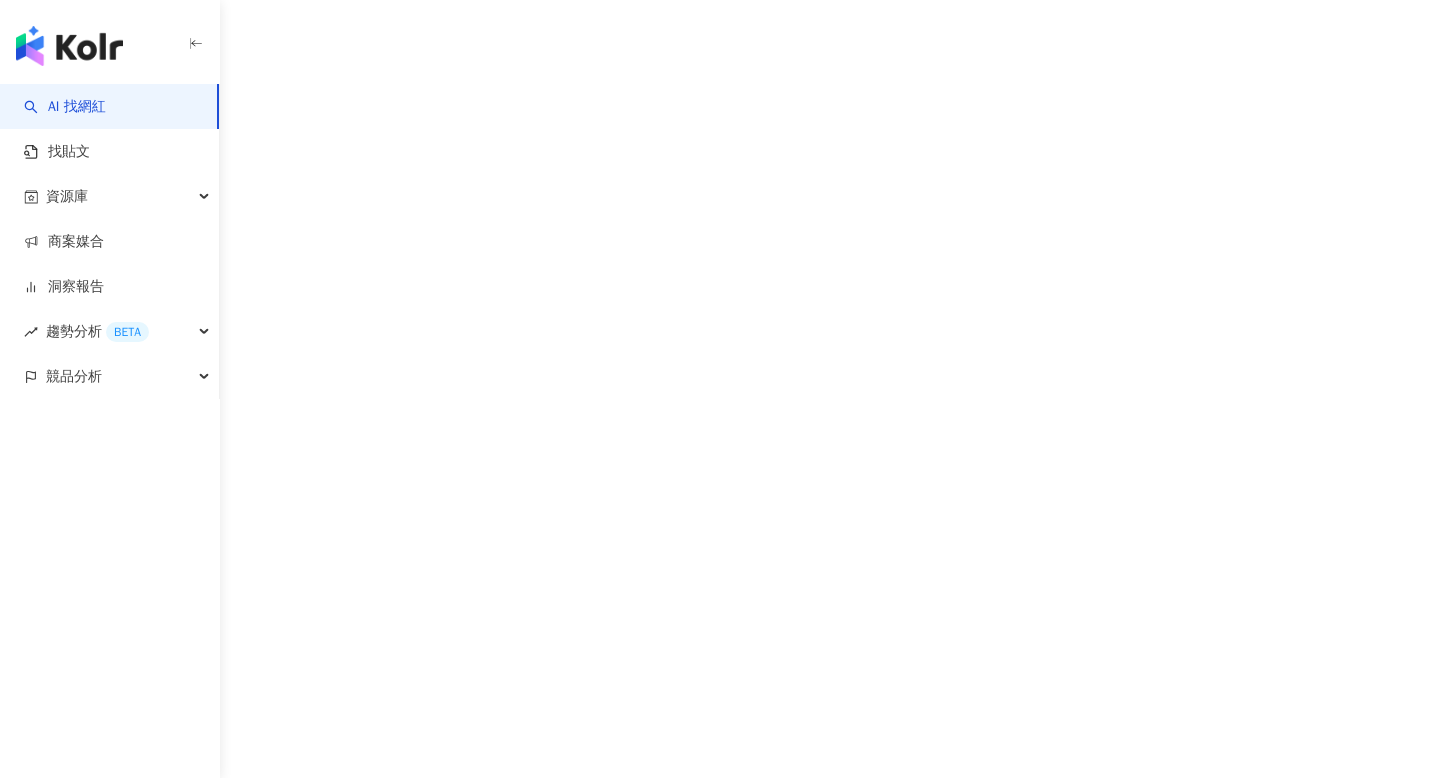 scroll, scrollTop: 0, scrollLeft: 0, axis: both 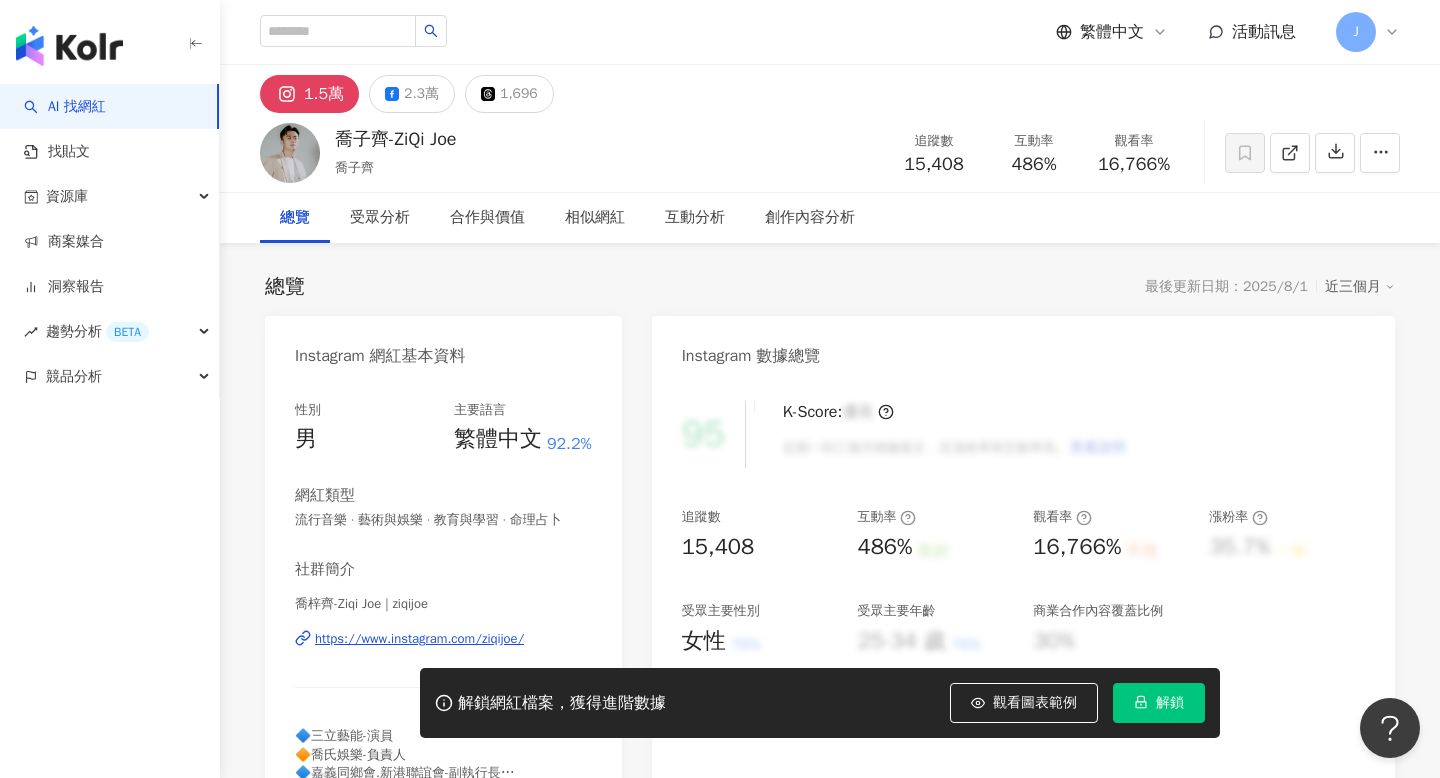 click on "喬梓齊-Ziqi Joe | ziqijoe https://www.instagram.com/ziqijoe/" at bounding box center [443, 653] 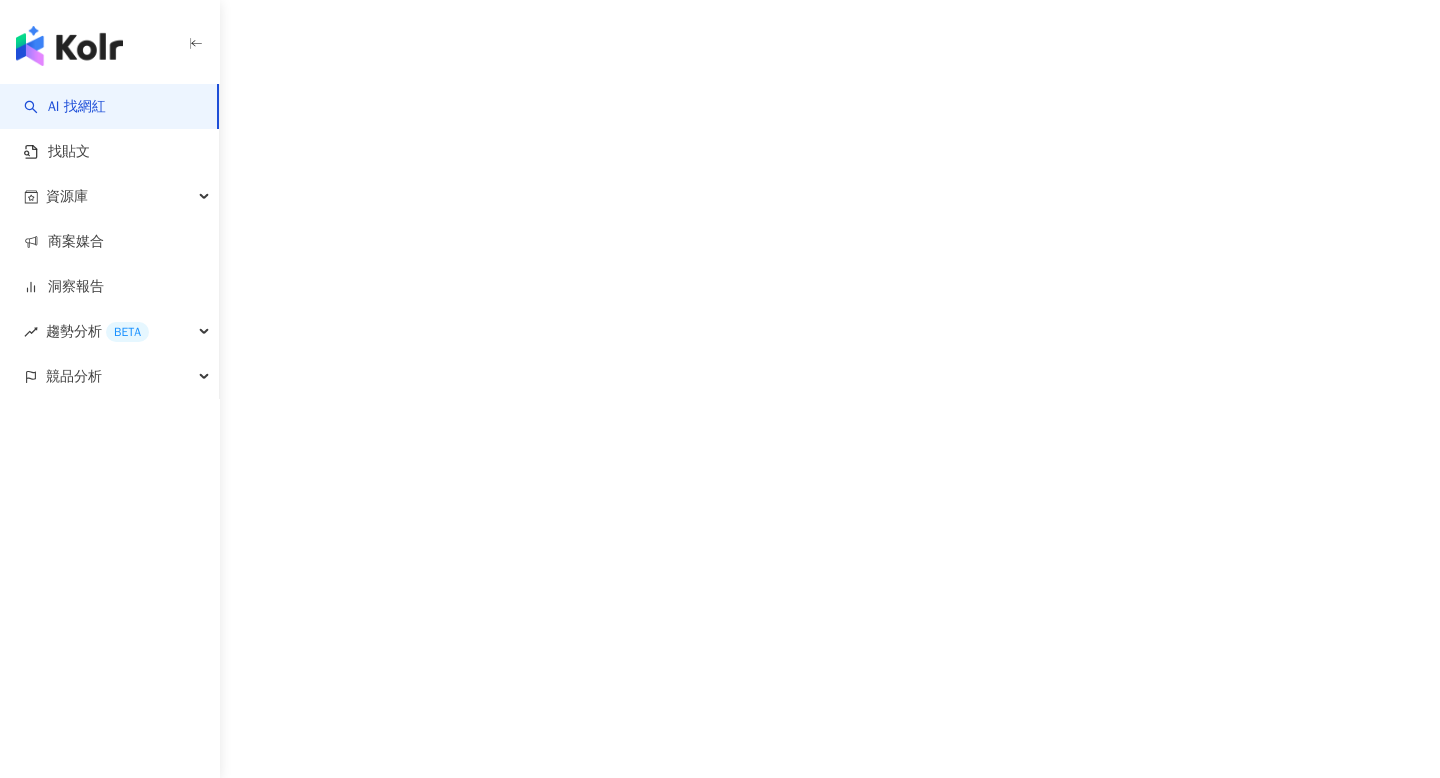 scroll, scrollTop: 0, scrollLeft: 0, axis: both 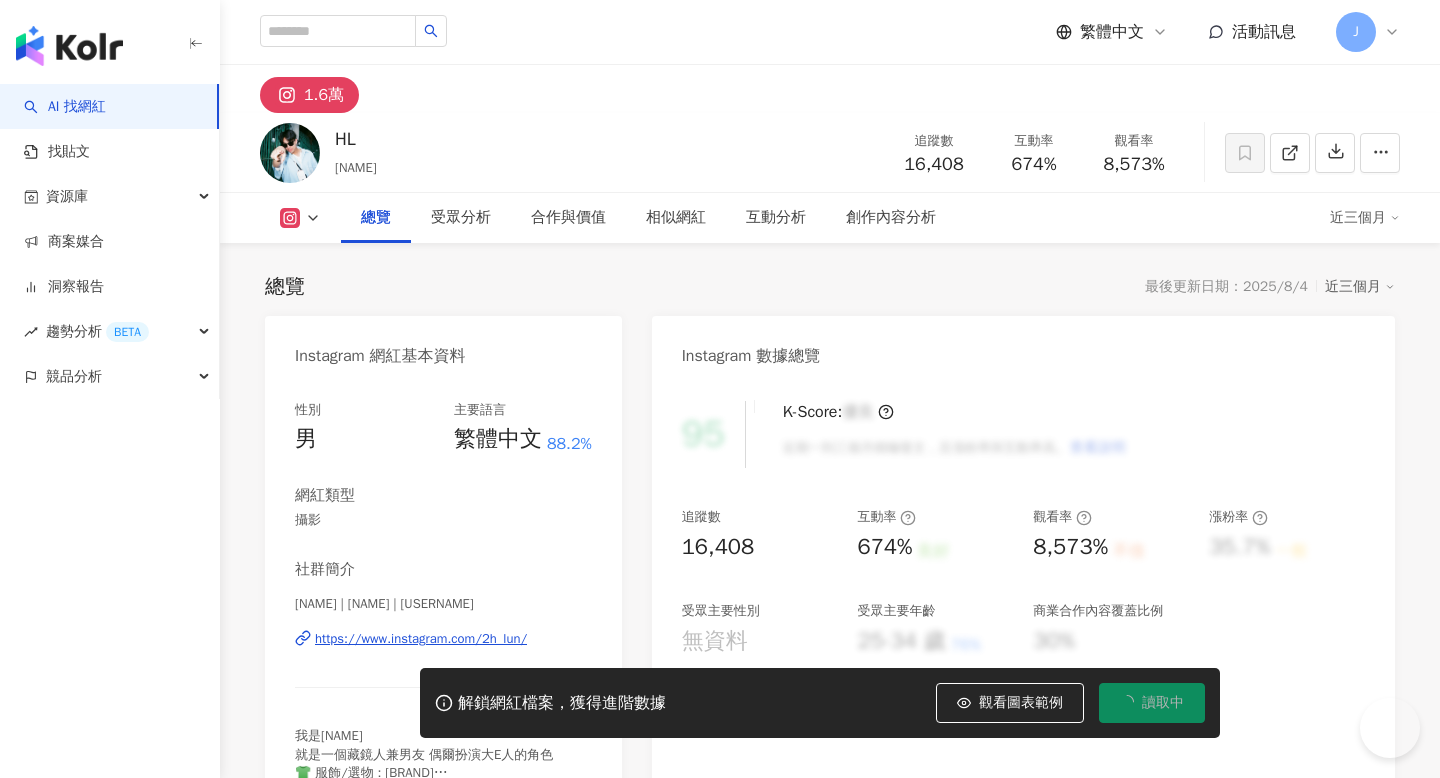 click on "https://www.instagram.com/2h_lun/" at bounding box center [421, 639] 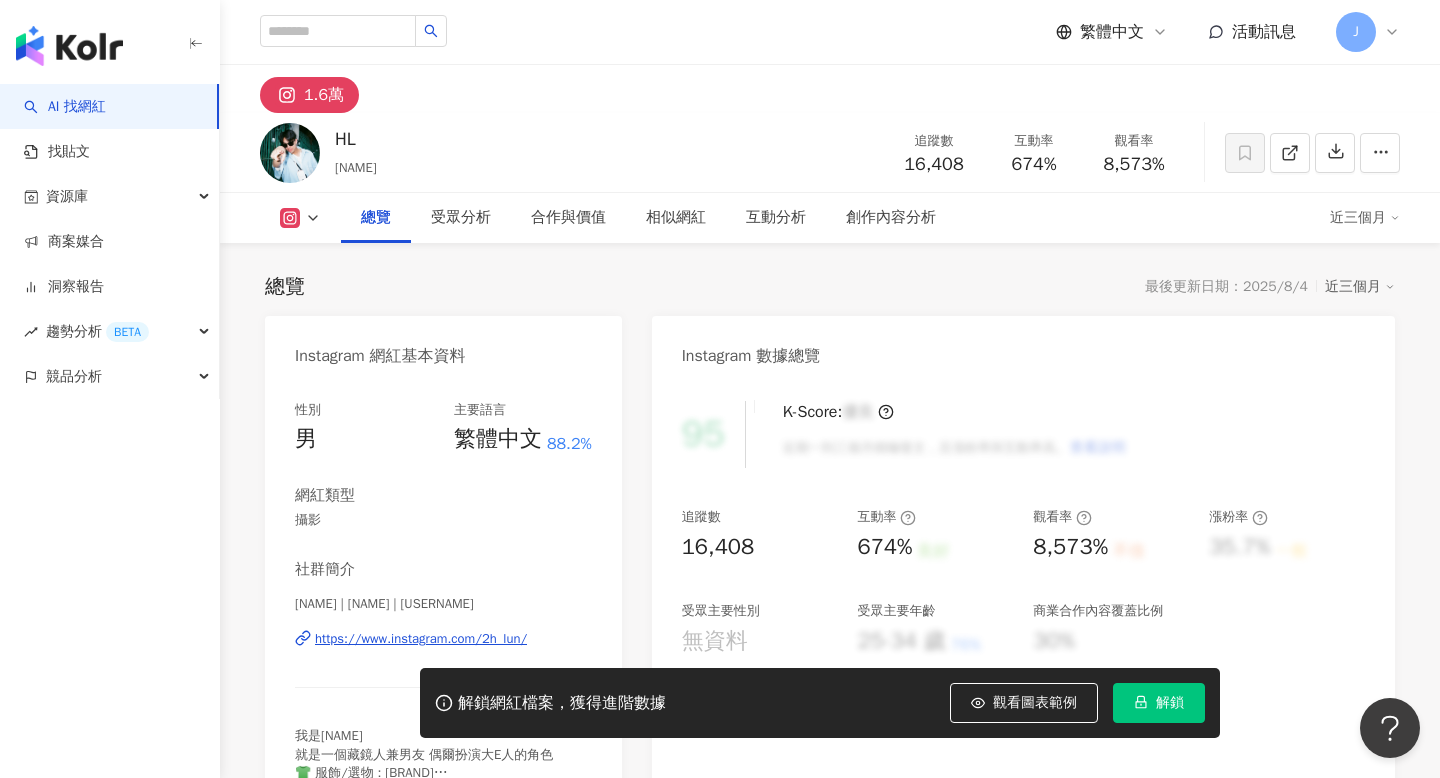 scroll, scrollTop: 0, scrollLeft: 0, axis: both 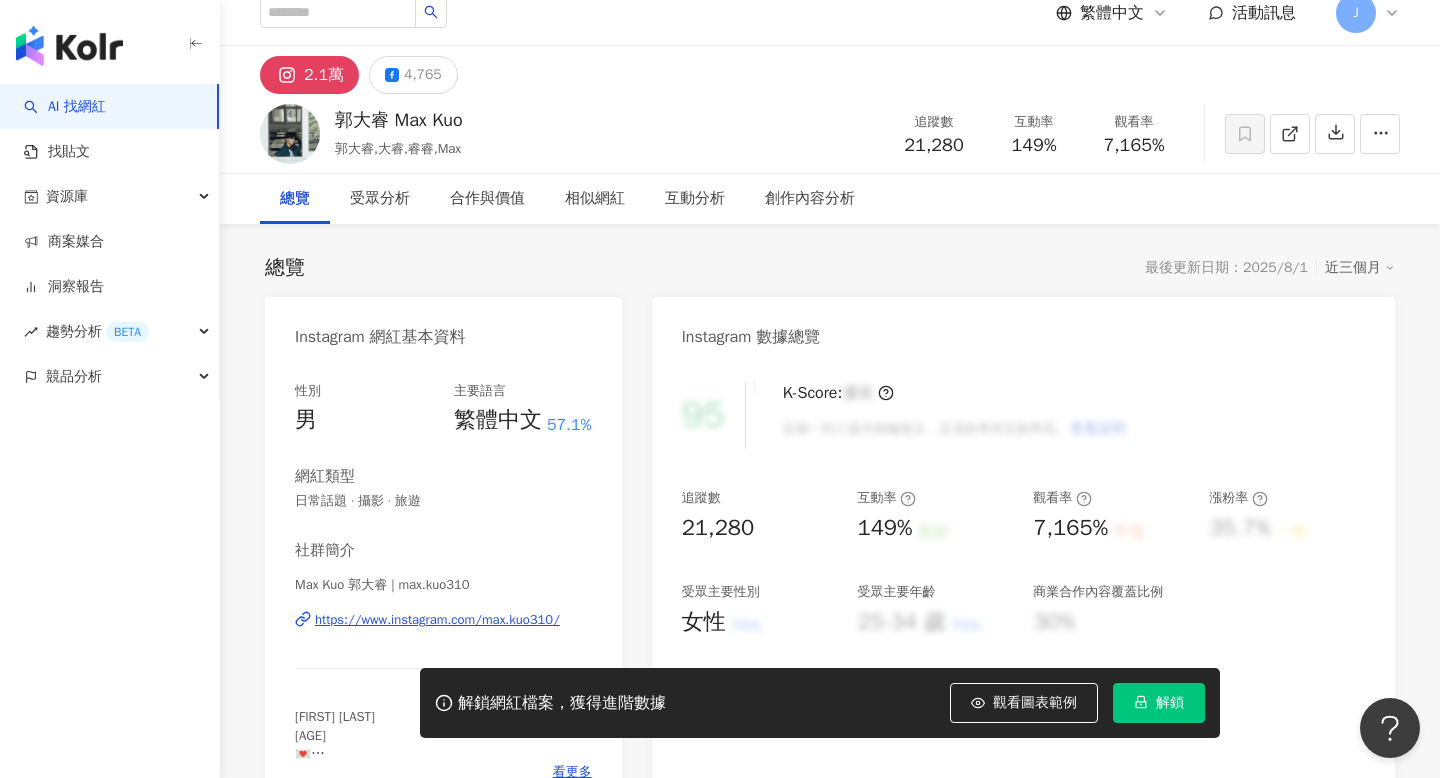 click on "https://www.instagram.com/max.kuo310/" at bounding box center [437, 620] 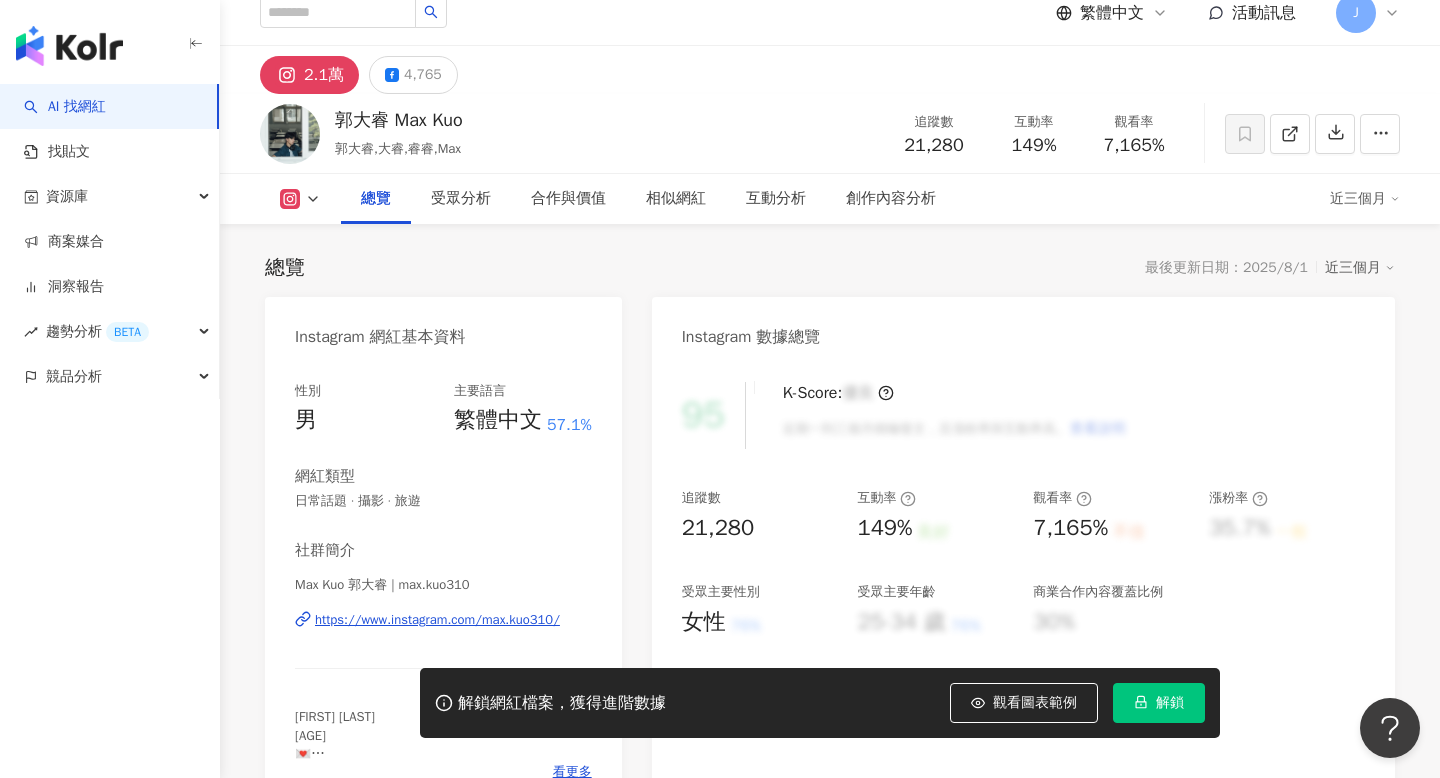 scroll, scrollTop: 122, scrollLeft: 0, axis: vertical 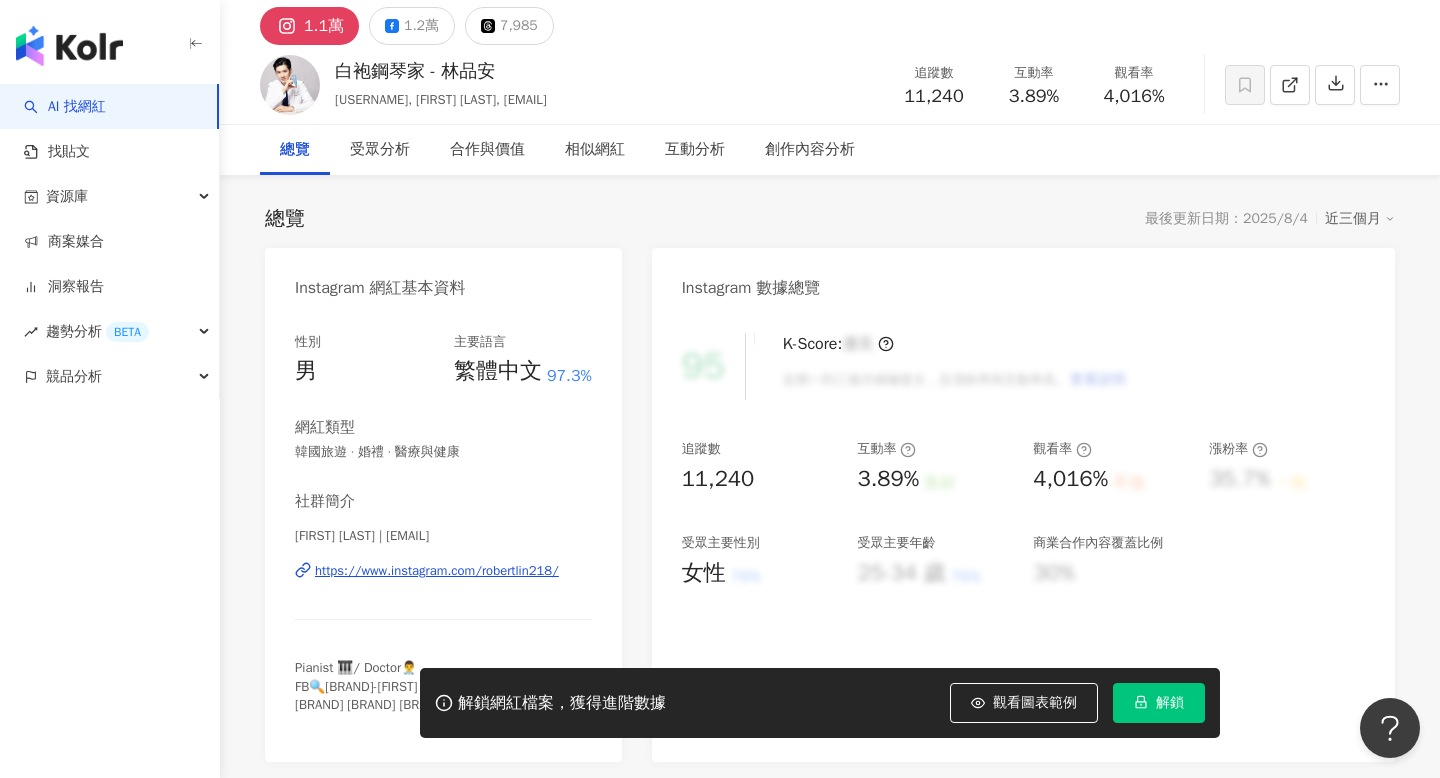 click on "https://www.instagram.com/robertlin218/" at bounding box center [437, 571] 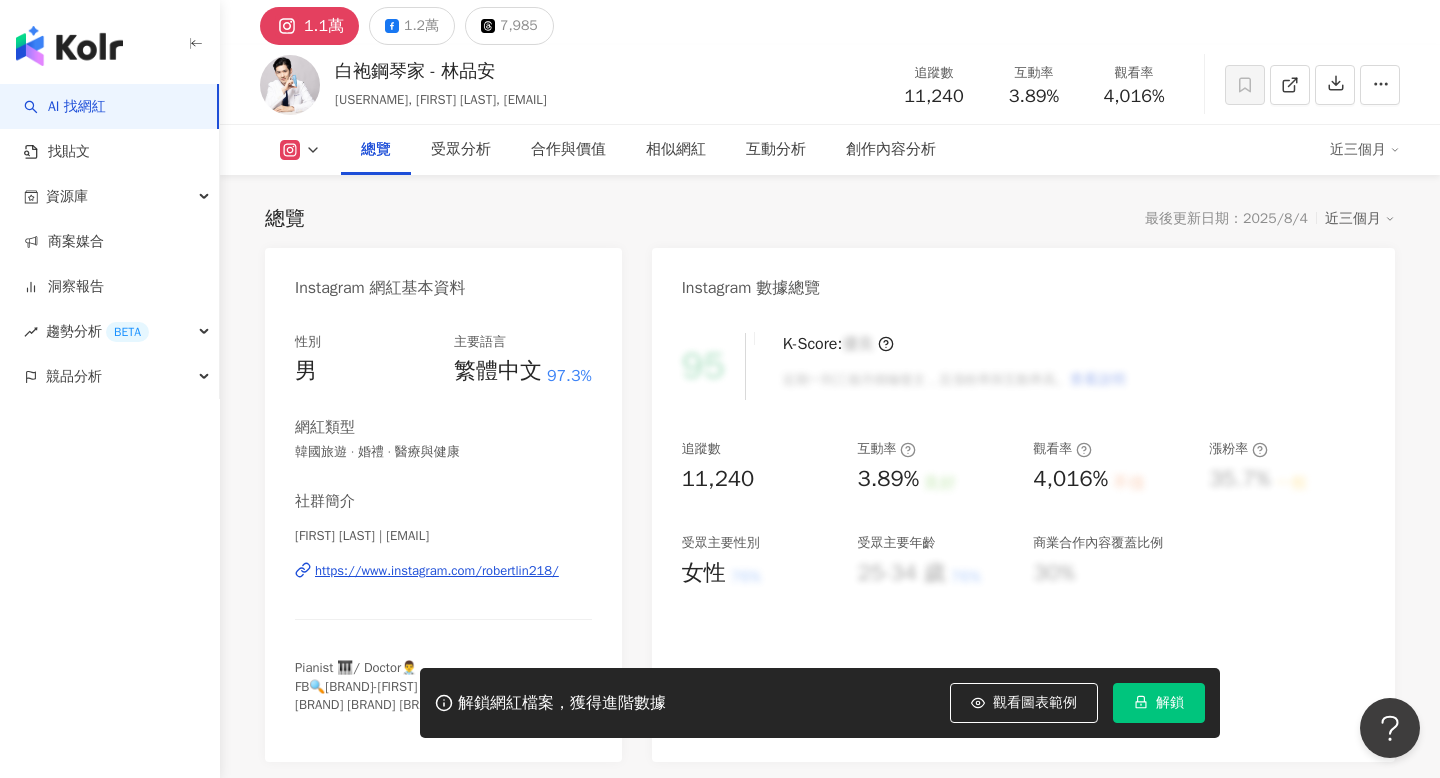 scroll, scrollTop: 111, scrollLeft: 0, axis: vertical 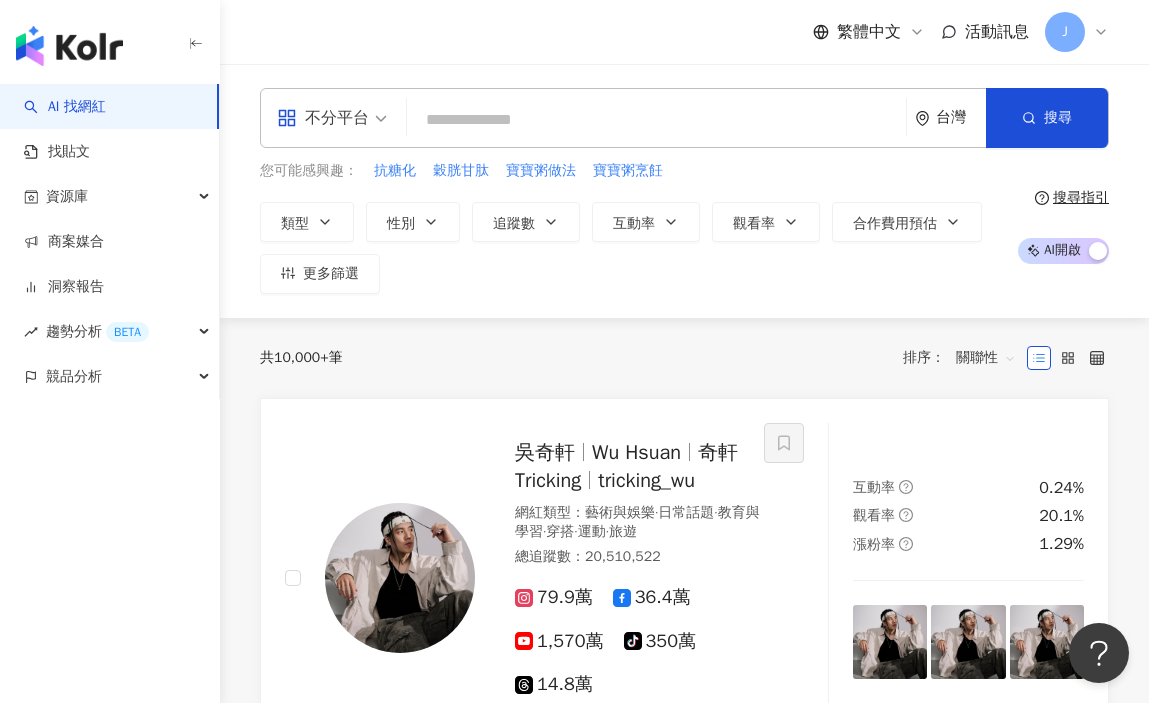 type on "*" 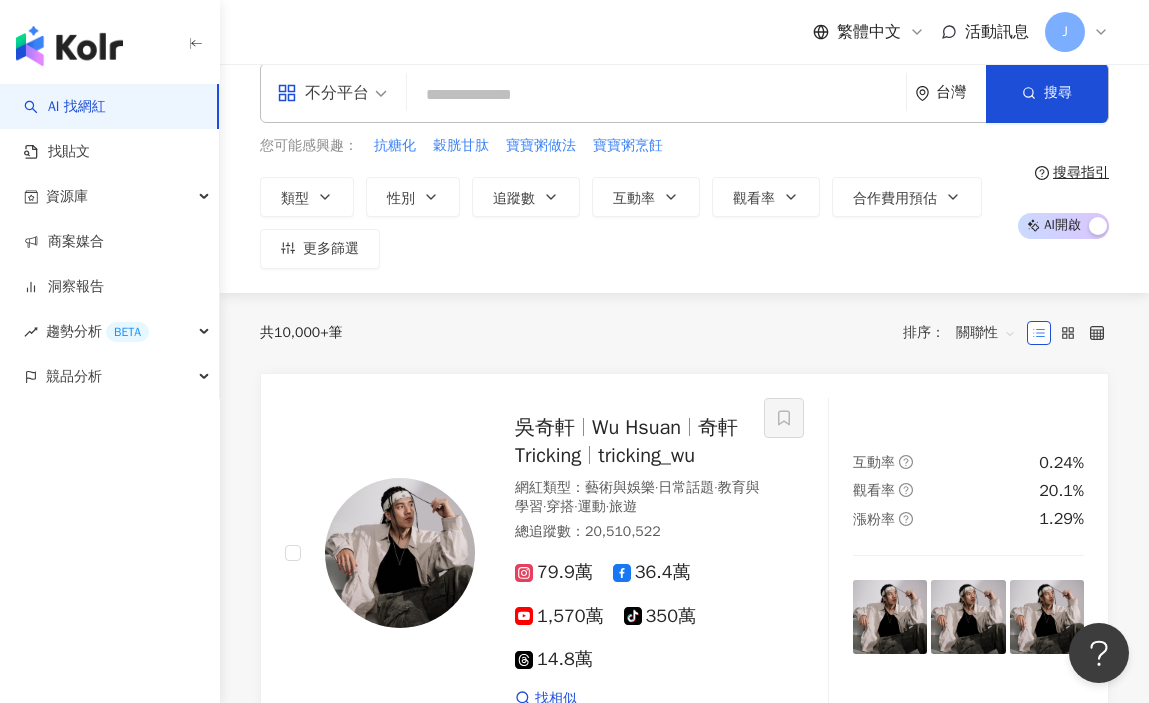 scroll, scrollTop: 21, scrollLeft: 0, axis: vertical 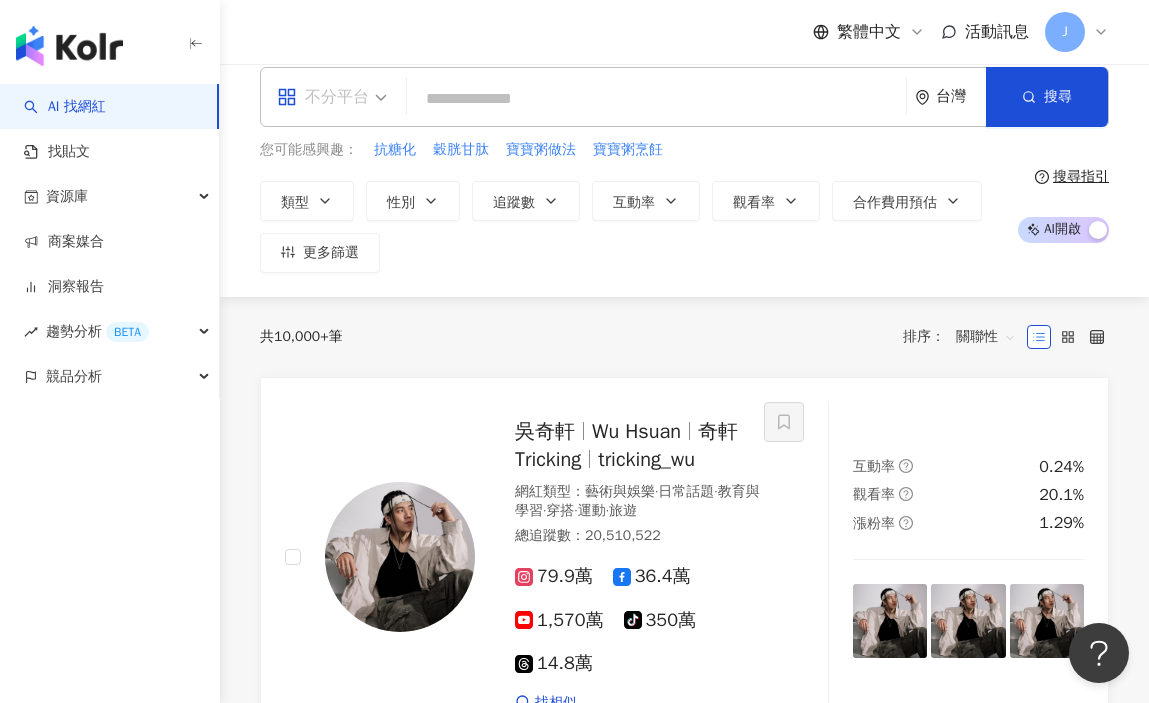 click on "不分平台" at bounding box center (323, 97) 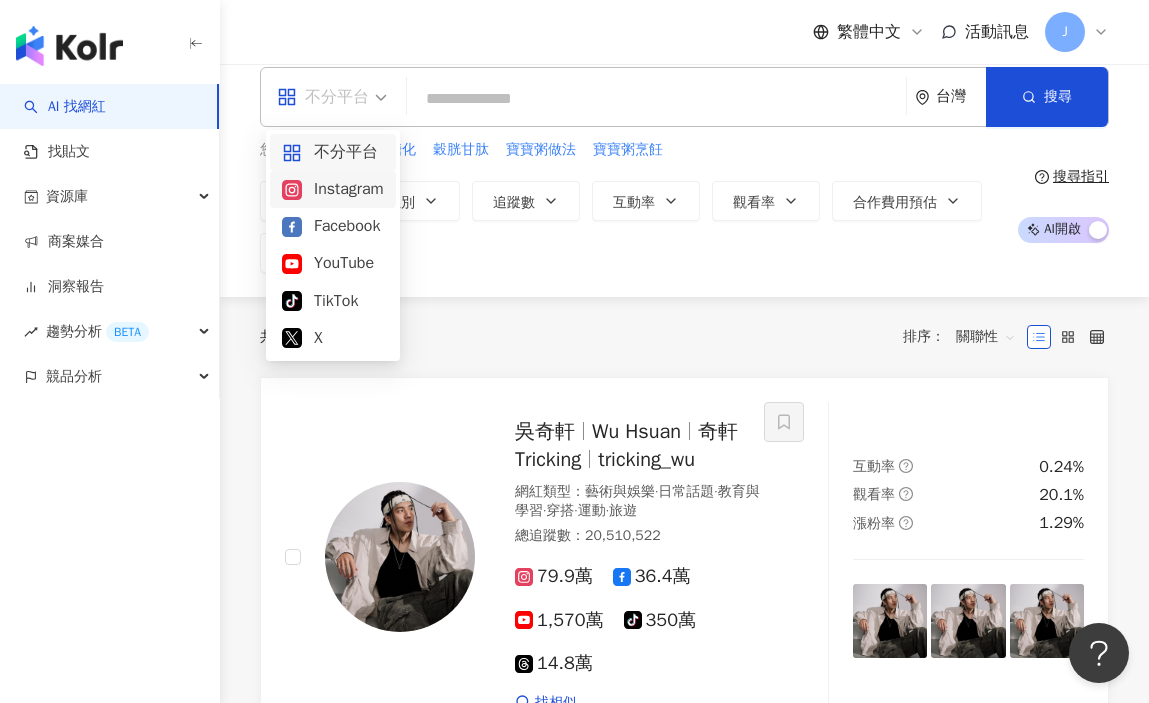click on "Instagram" at bounding box center (333, 189) 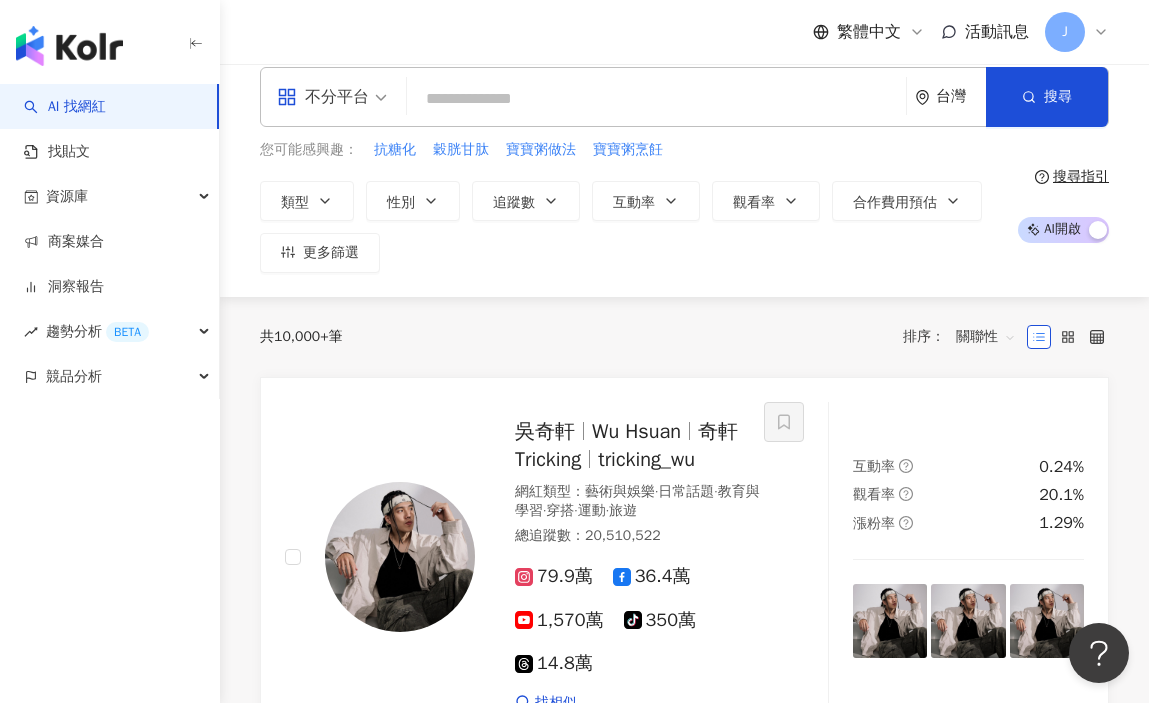 click at bounding box center [656, 99] 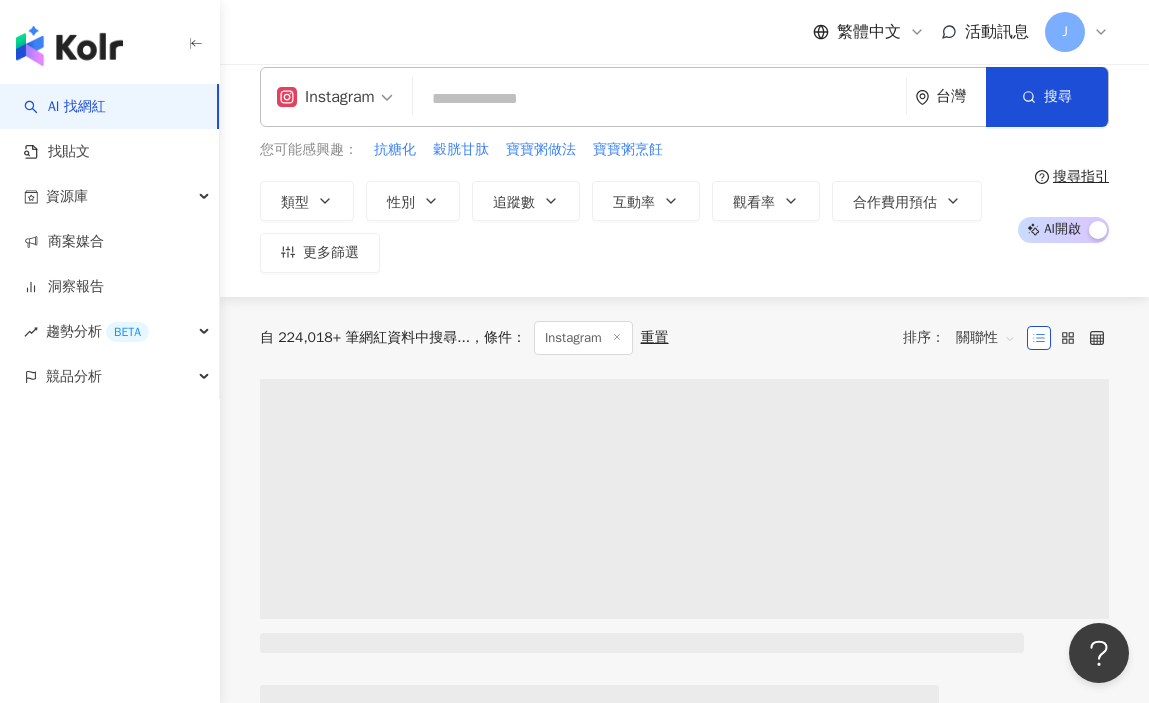scroll, scrollTop: 0, scrollLeft: 0, axis: both 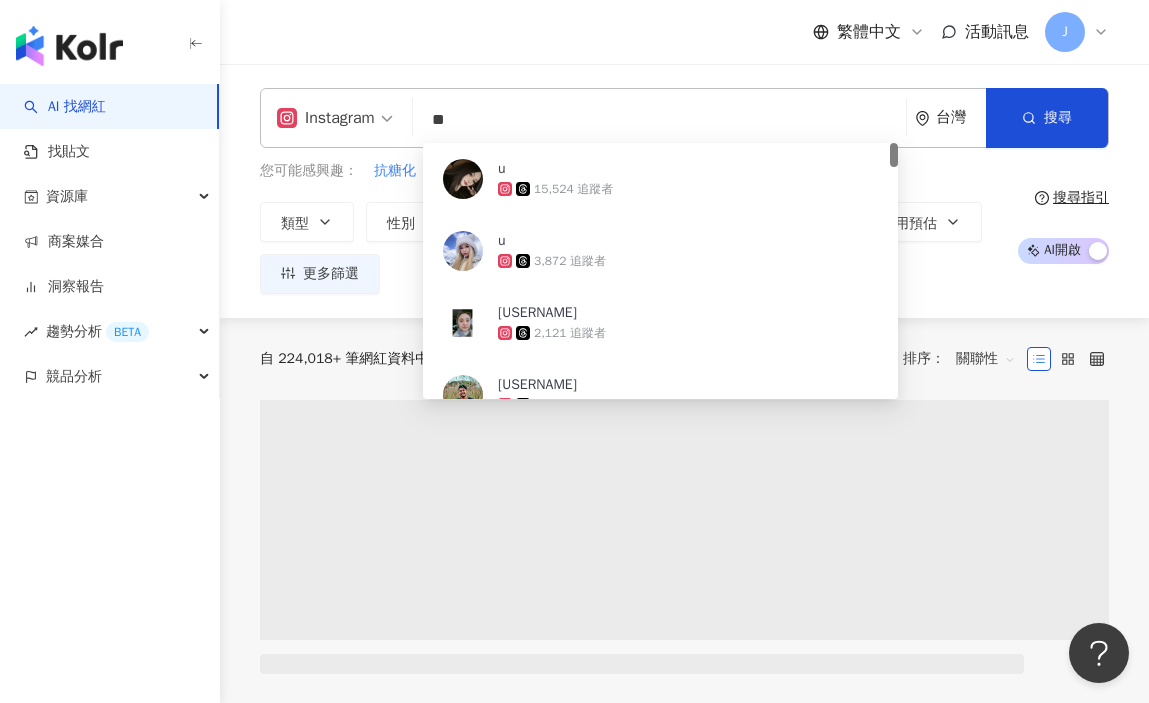 type on "*" 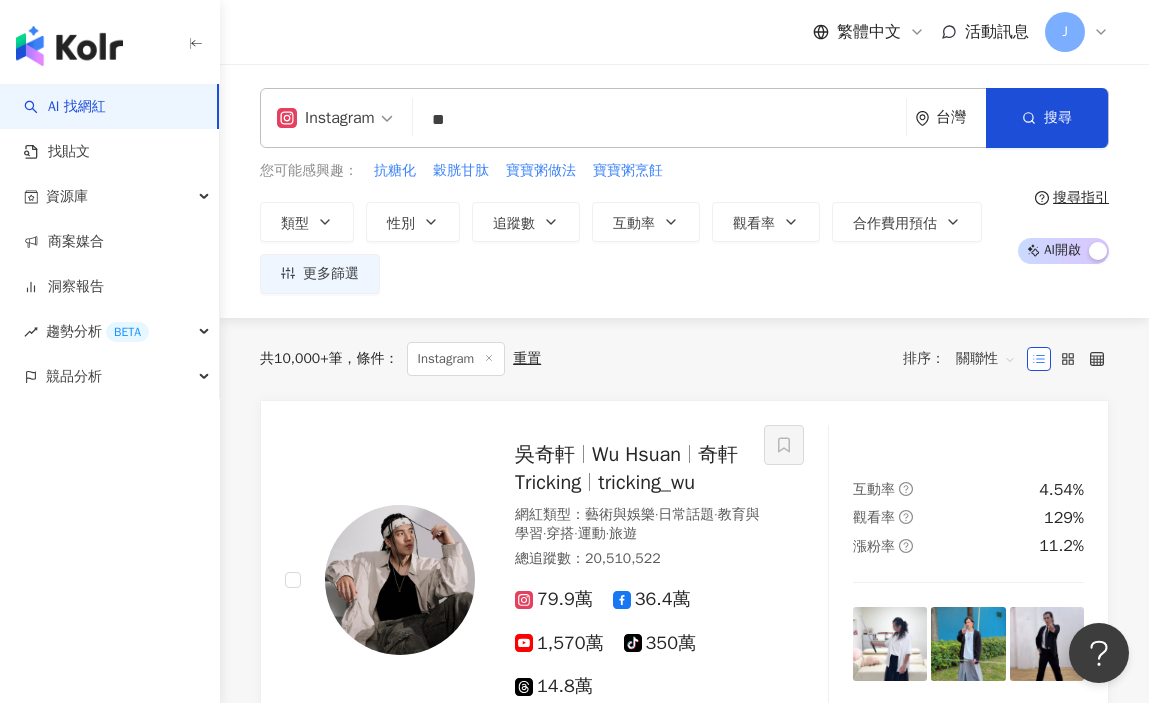 type on "**" 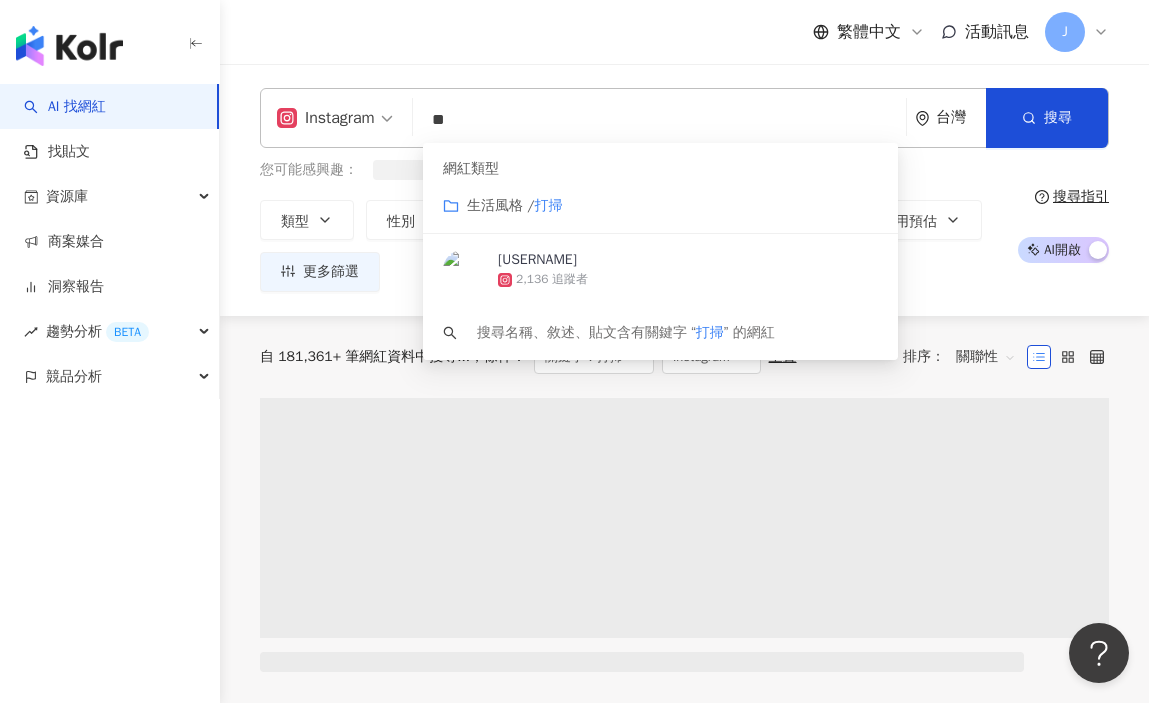 click on "生活風格 /" at bounding box center [500, 205] 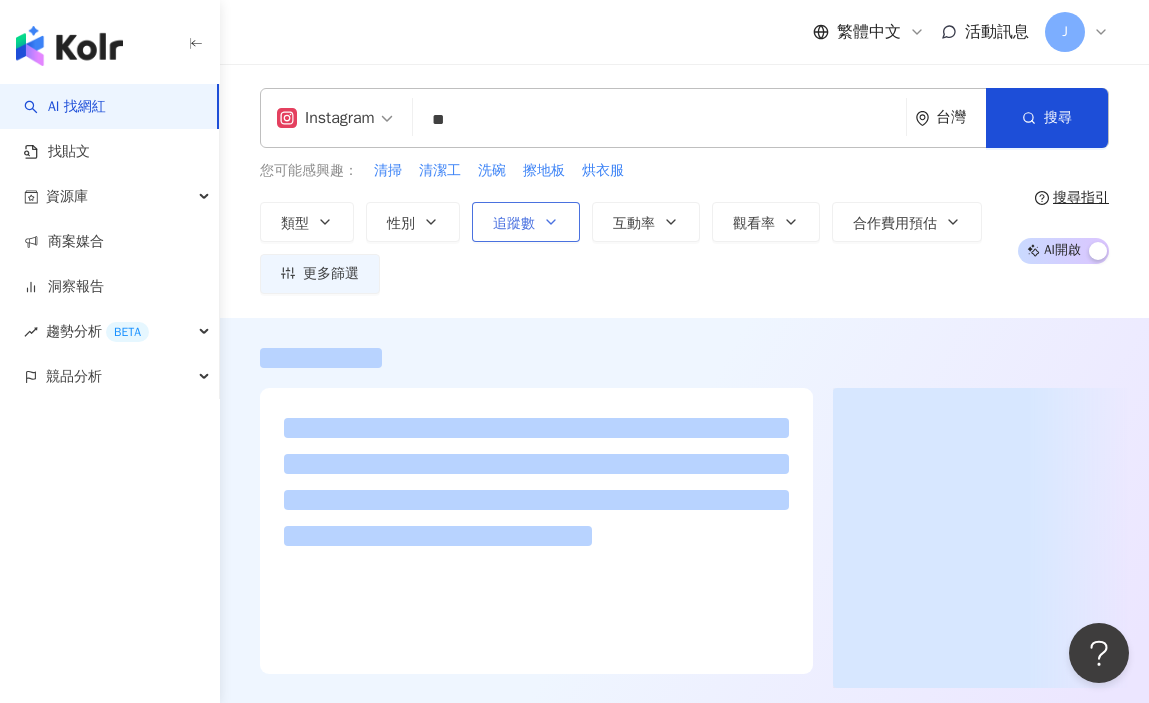 type 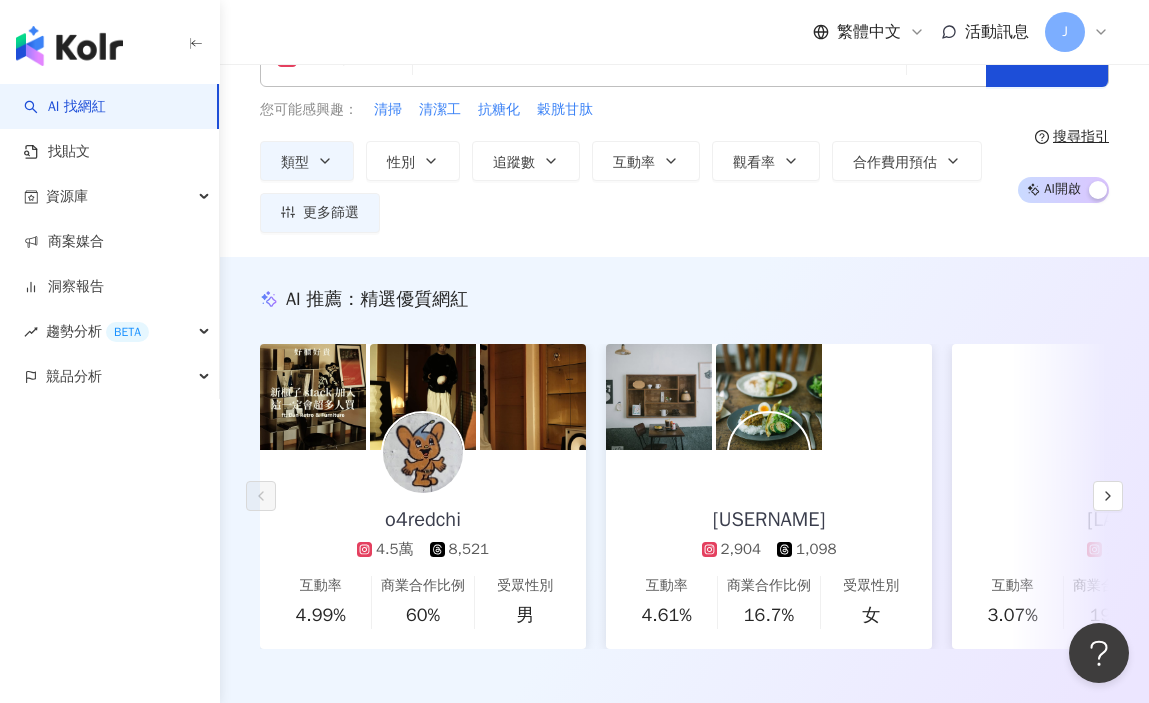scroll, scrollTop: 63, scrollLeft: 0, axis: vertical 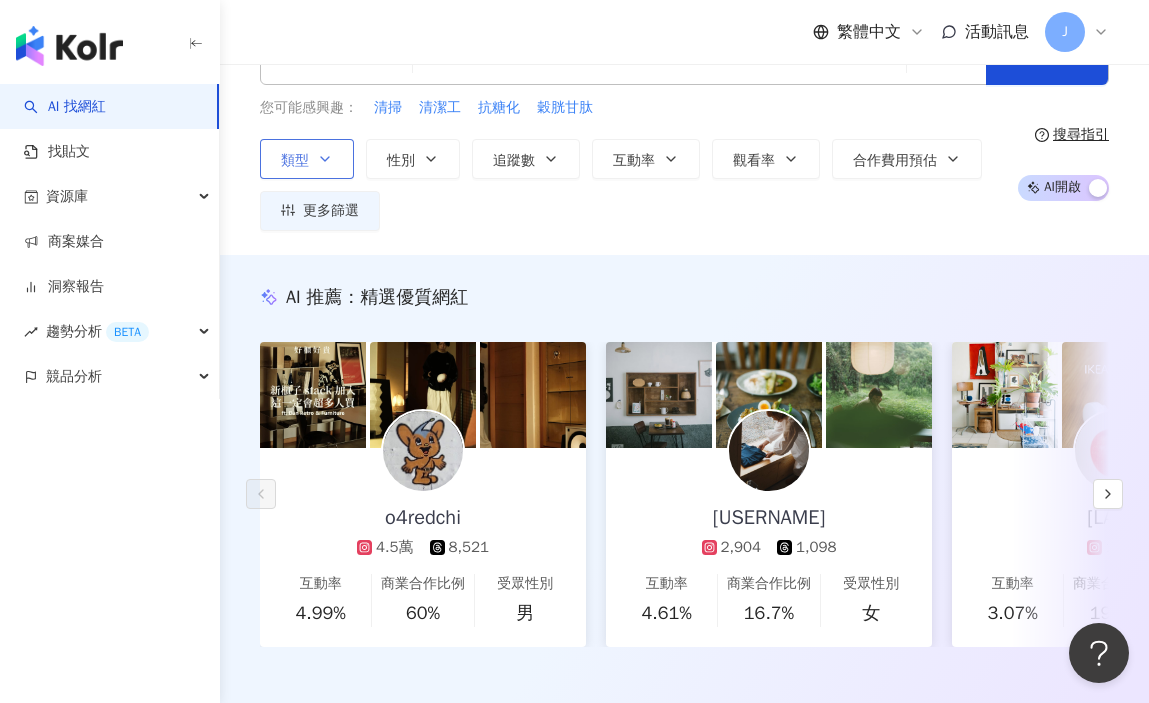 click 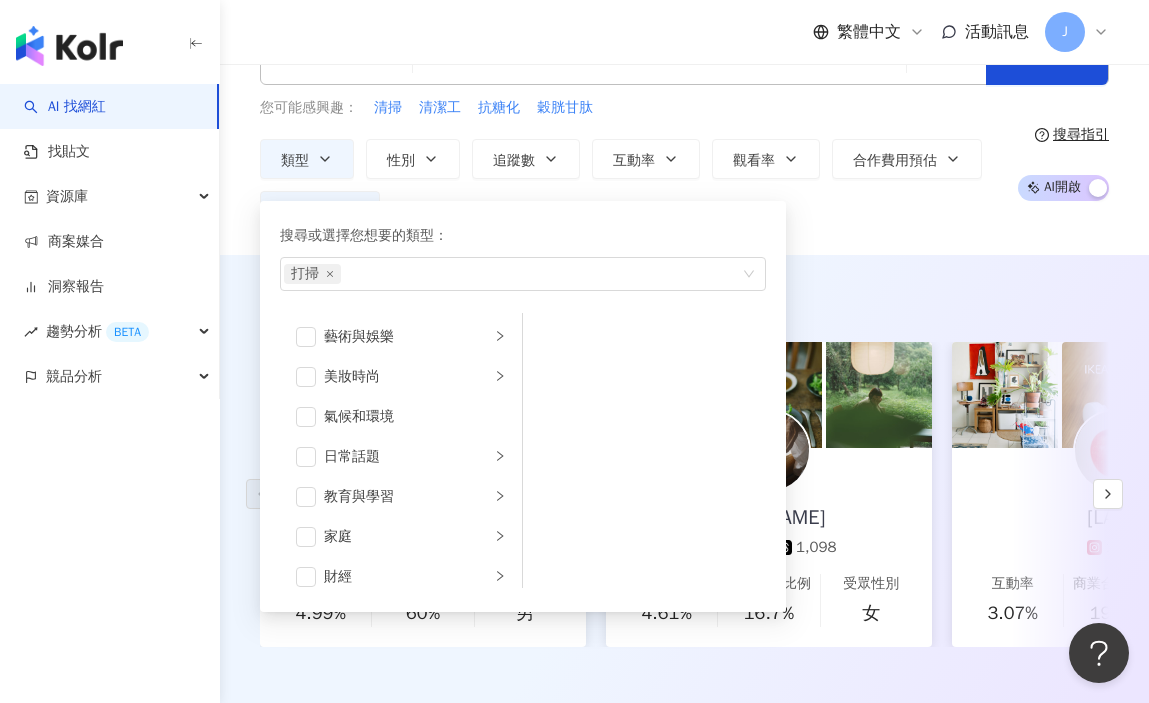 click on "類型 搜尋或選擇您想要的類型： 打掃   藝術與娛樂 美妝時尚 氣候和環境 日常話題 教育與學習 家庭 財經 美食 命理占卜 遊戲 法政社會 生活風格 影視娛樂 醫療與健康 寵物 攝影 感情 宗教 促購導購 運動 科技 交通工具 旅遊 成人 性別 追蹤數 互動率 觀看率 合作費用預估  更多篩選" at bounding box center (631, 185) 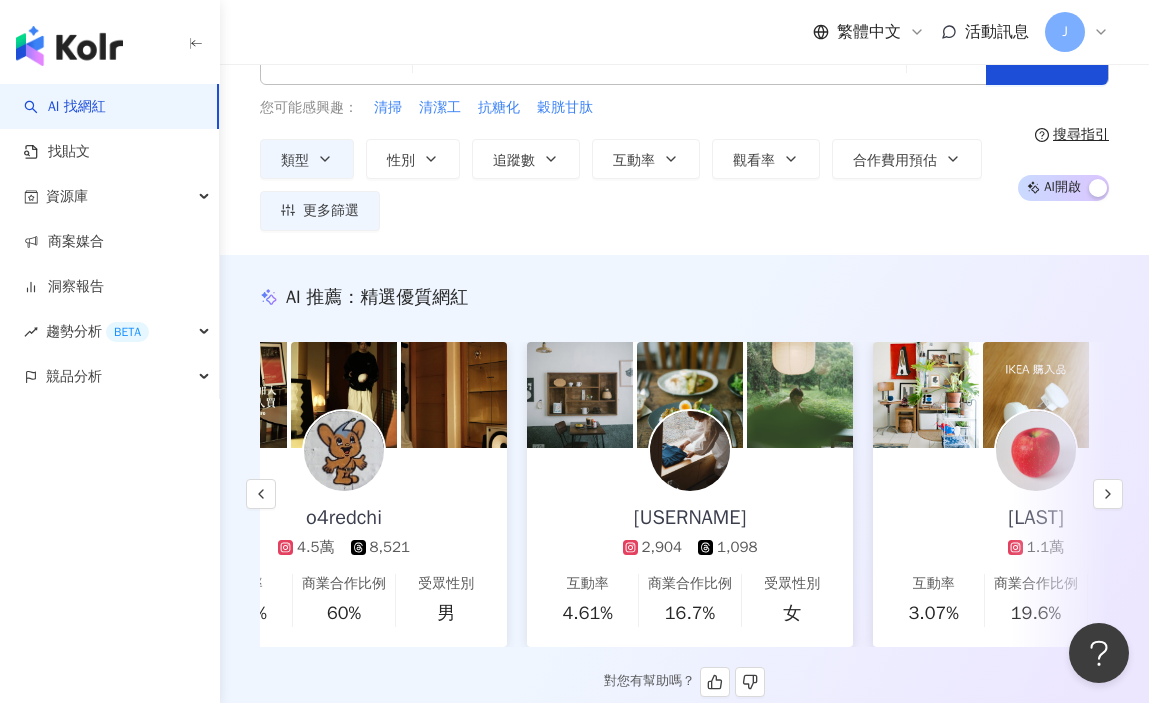 scroll, scrollTop: 0, scrollLeft: 186, axis: horizontal 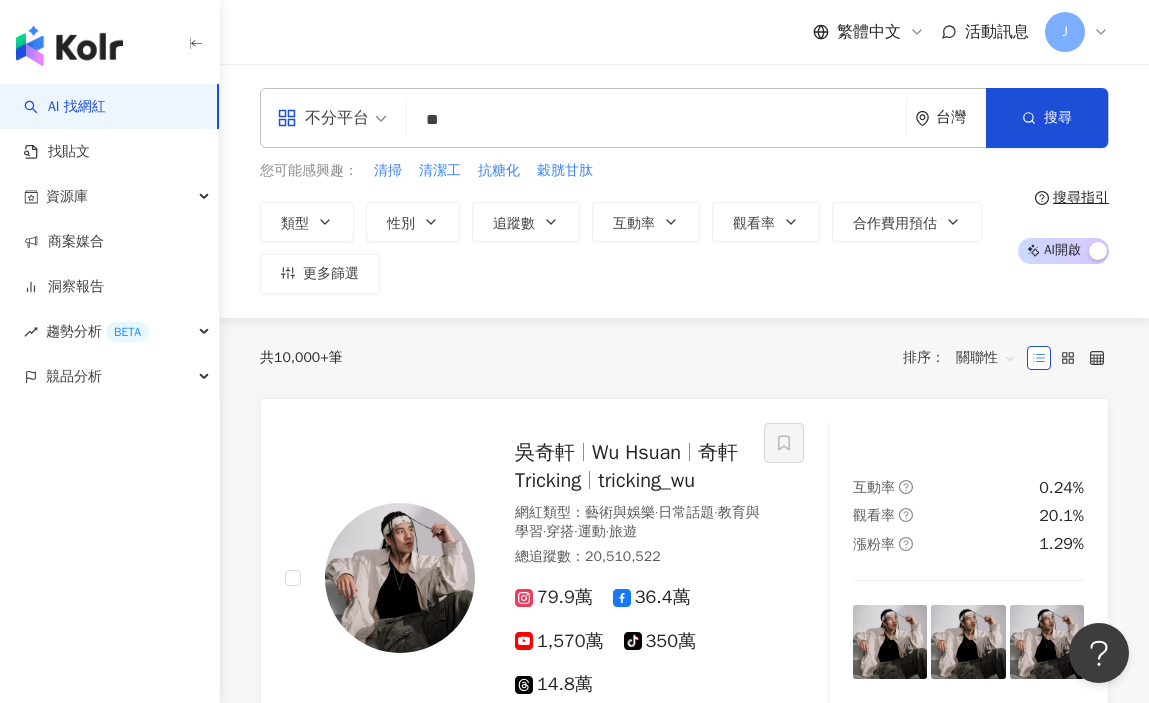 type on "*" 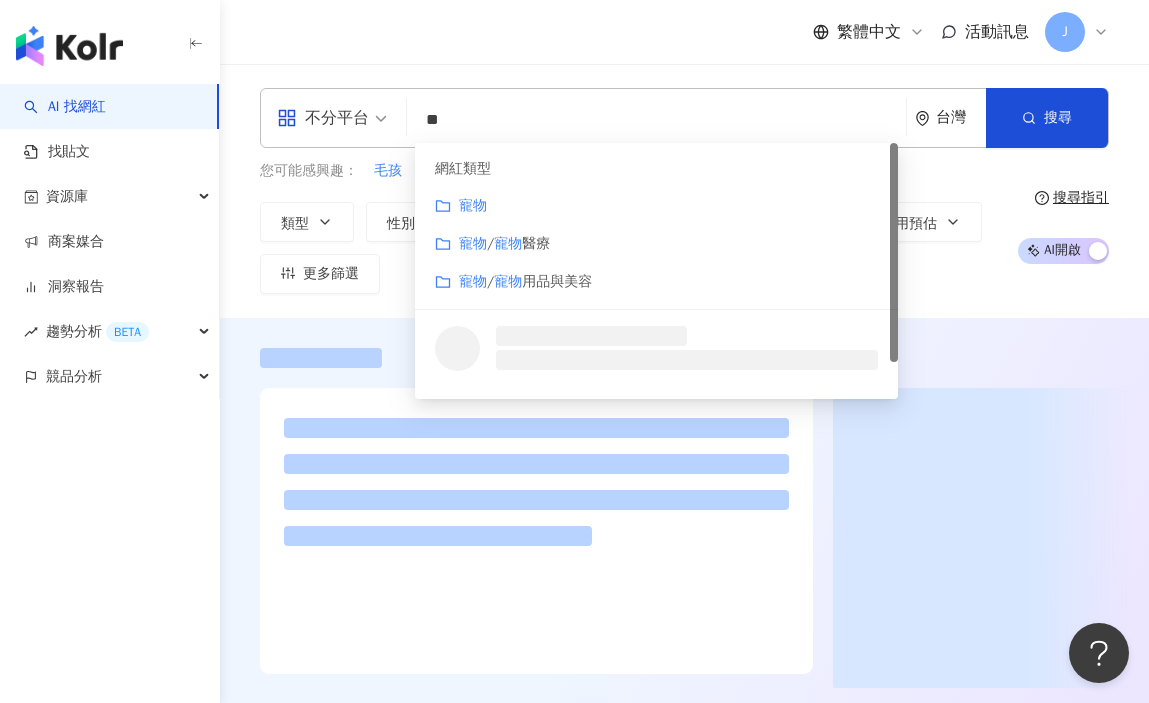 click on "繁體中文 活動訊息 J" at bounding box center (684, 32) 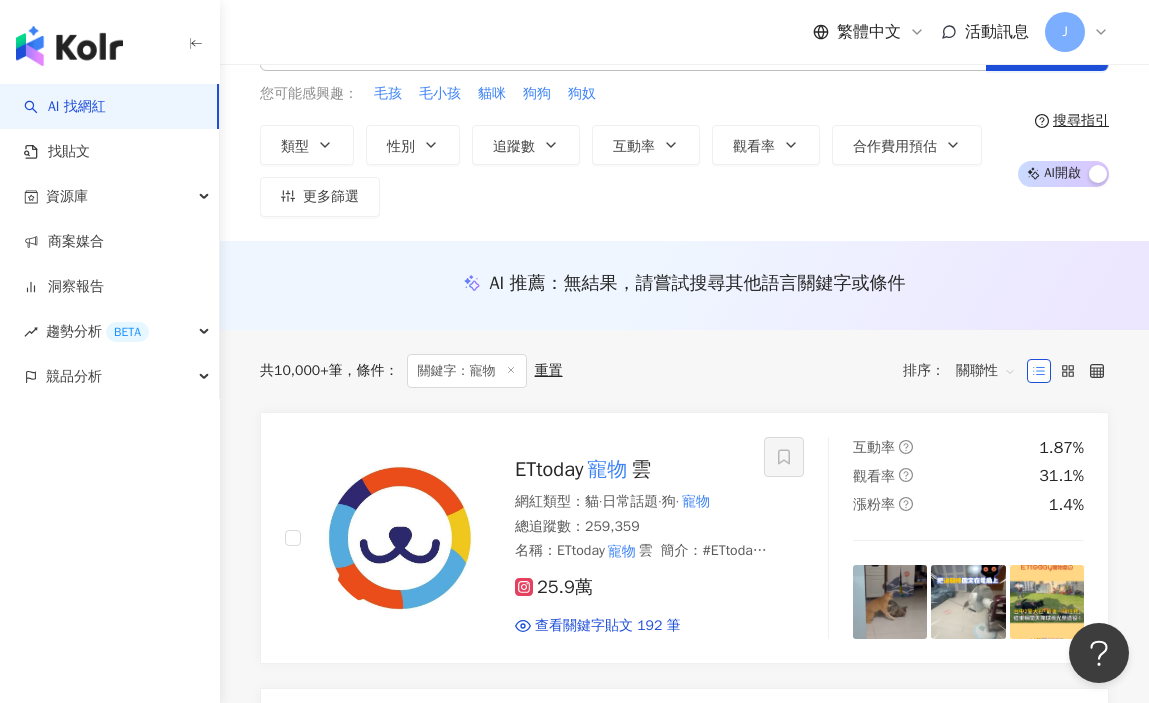 scroll, scrollTop: 0, scrollLeft: 0, axis: both 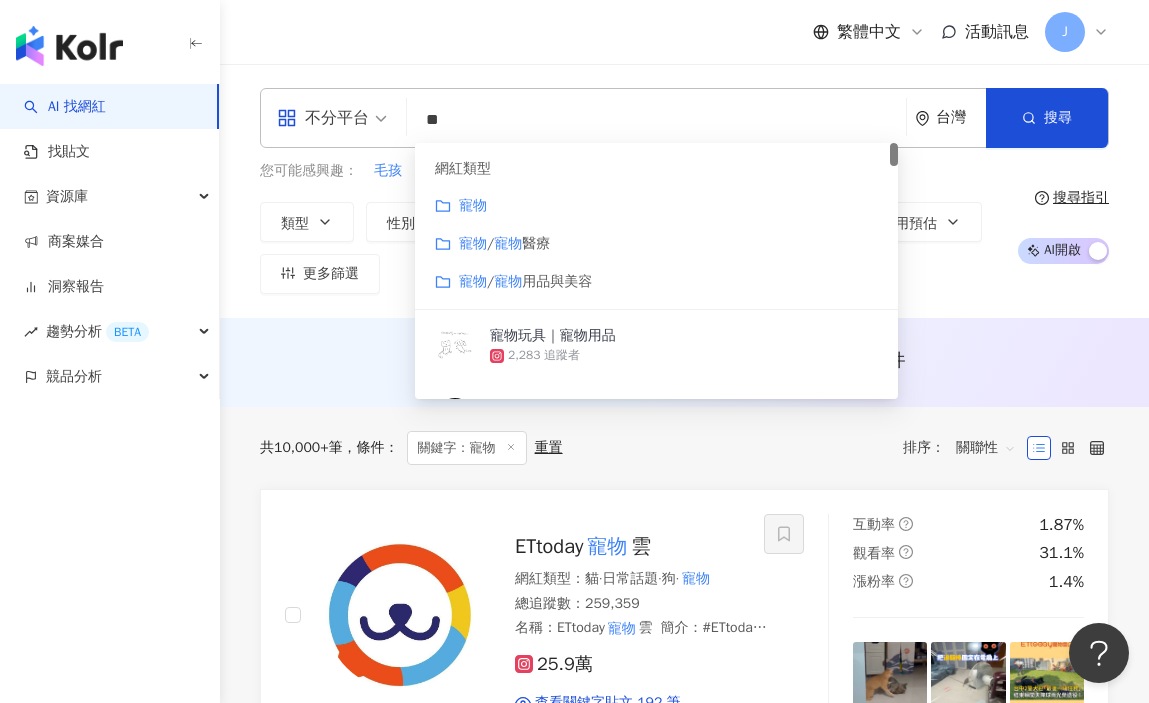 click on "**" at bounding box center [656, 120] 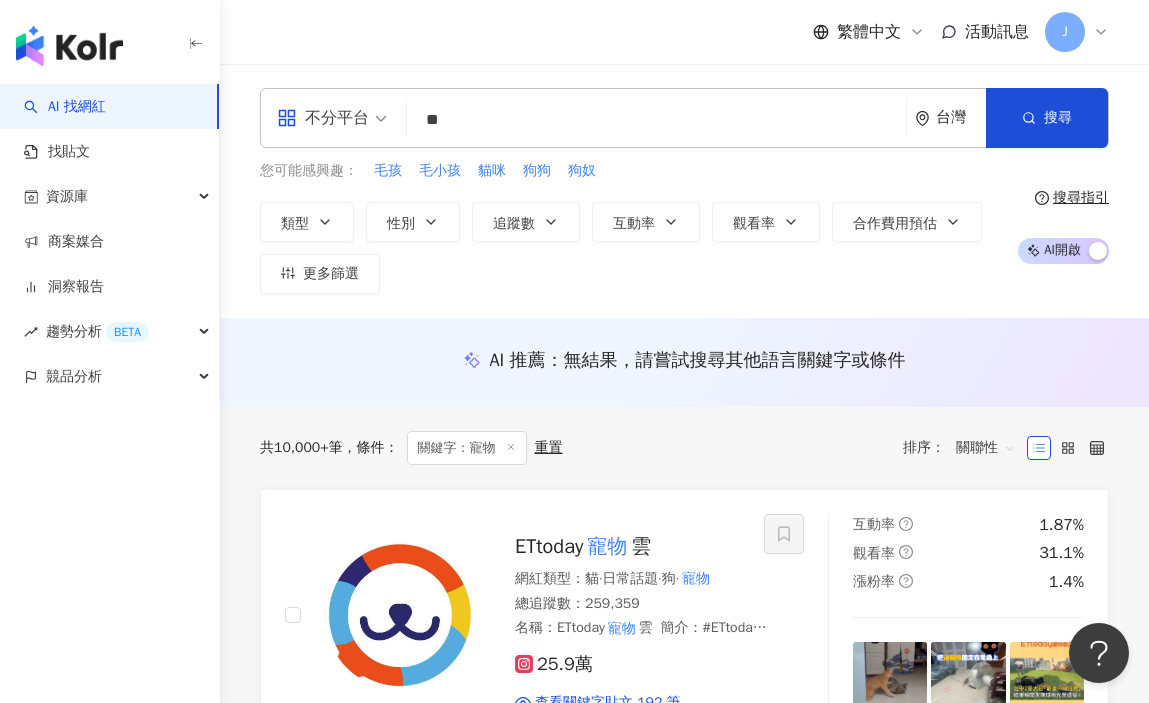 type on "*" 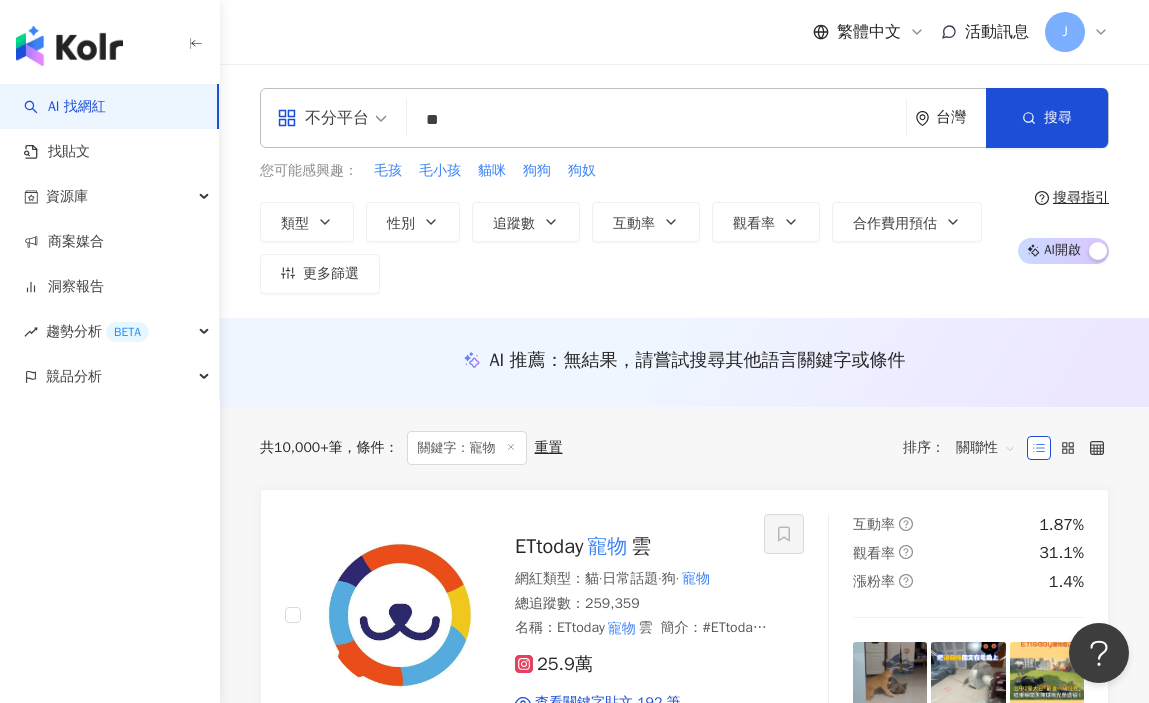 type on "**" 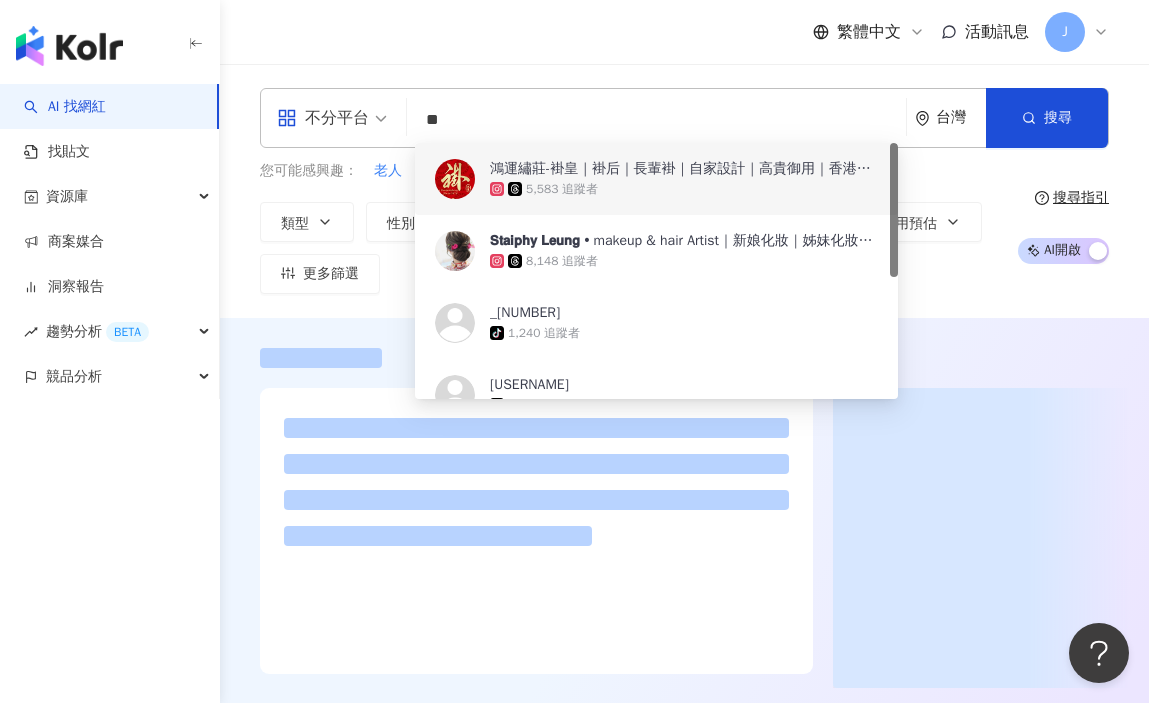 click on "繁體中文 活動訊息 J" at bounding box center [684, 32] 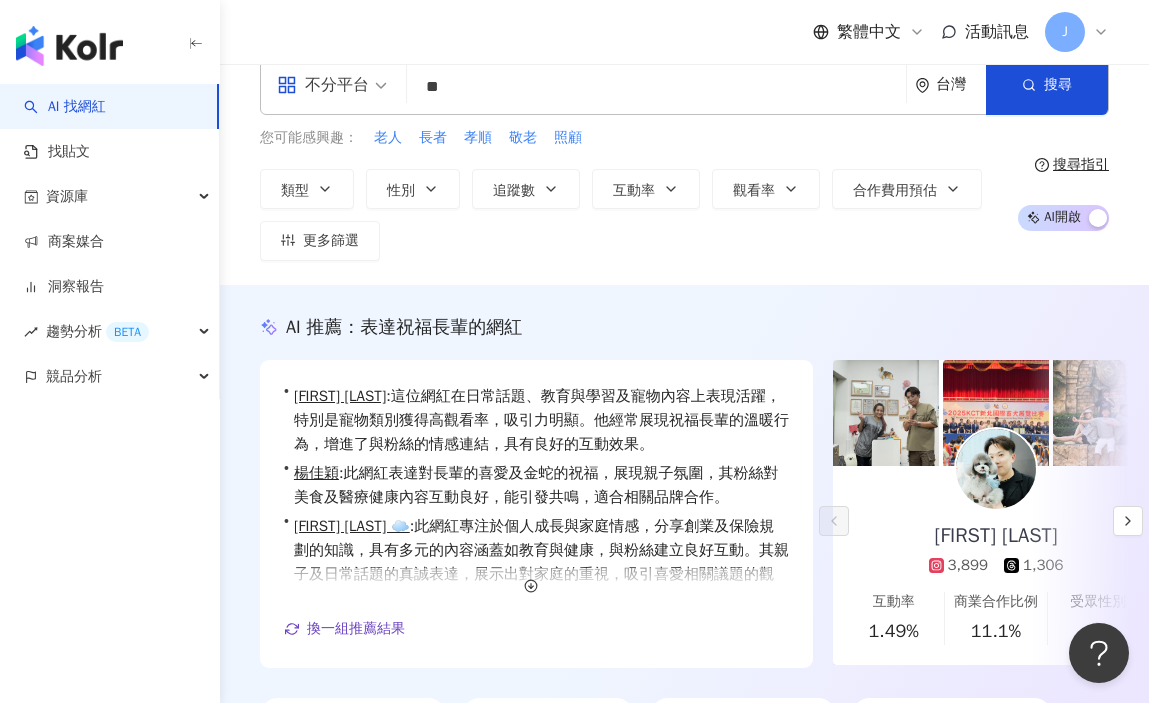 scroll, scrollTop: 32, scrollLeft: 0, axis: vertical 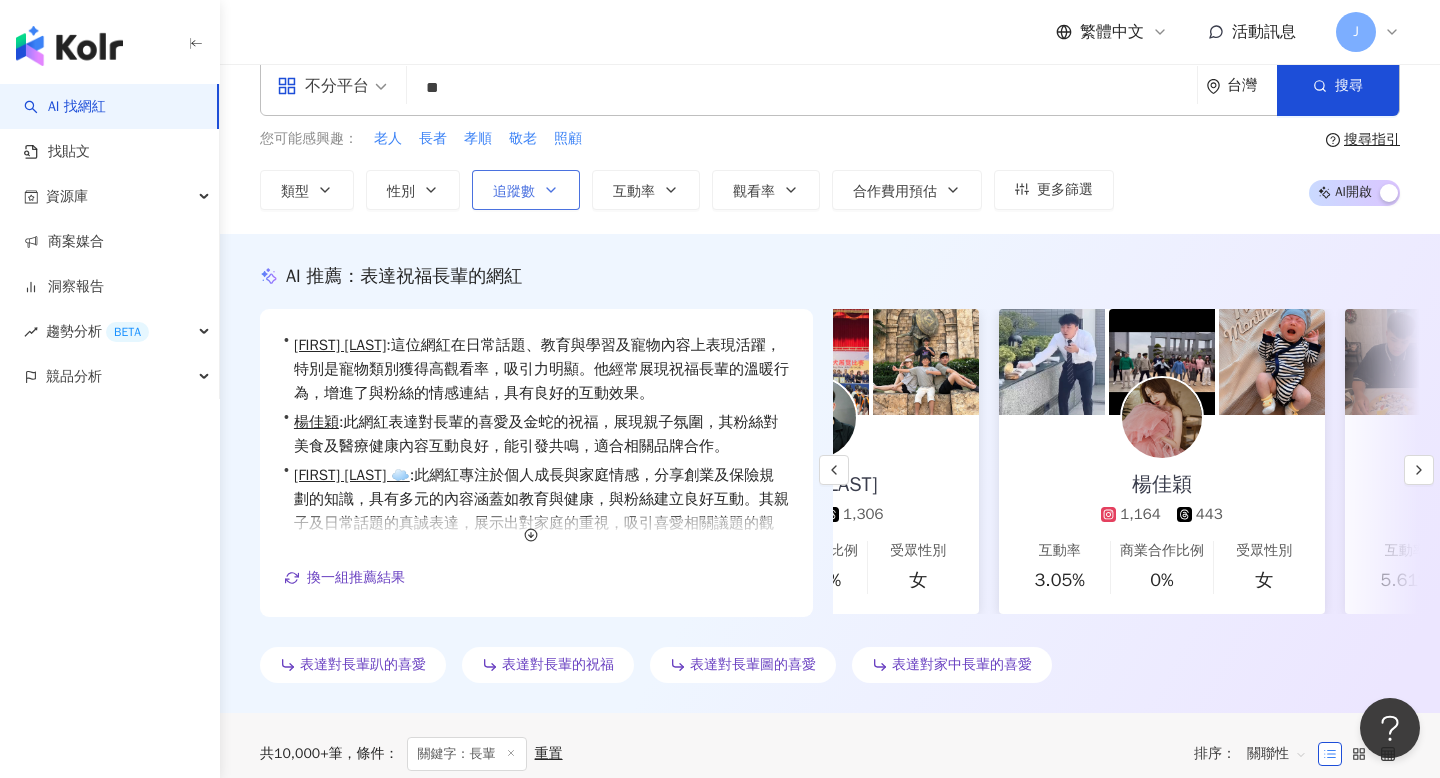 click on "追蹤數" at bounding box center [526, 190] 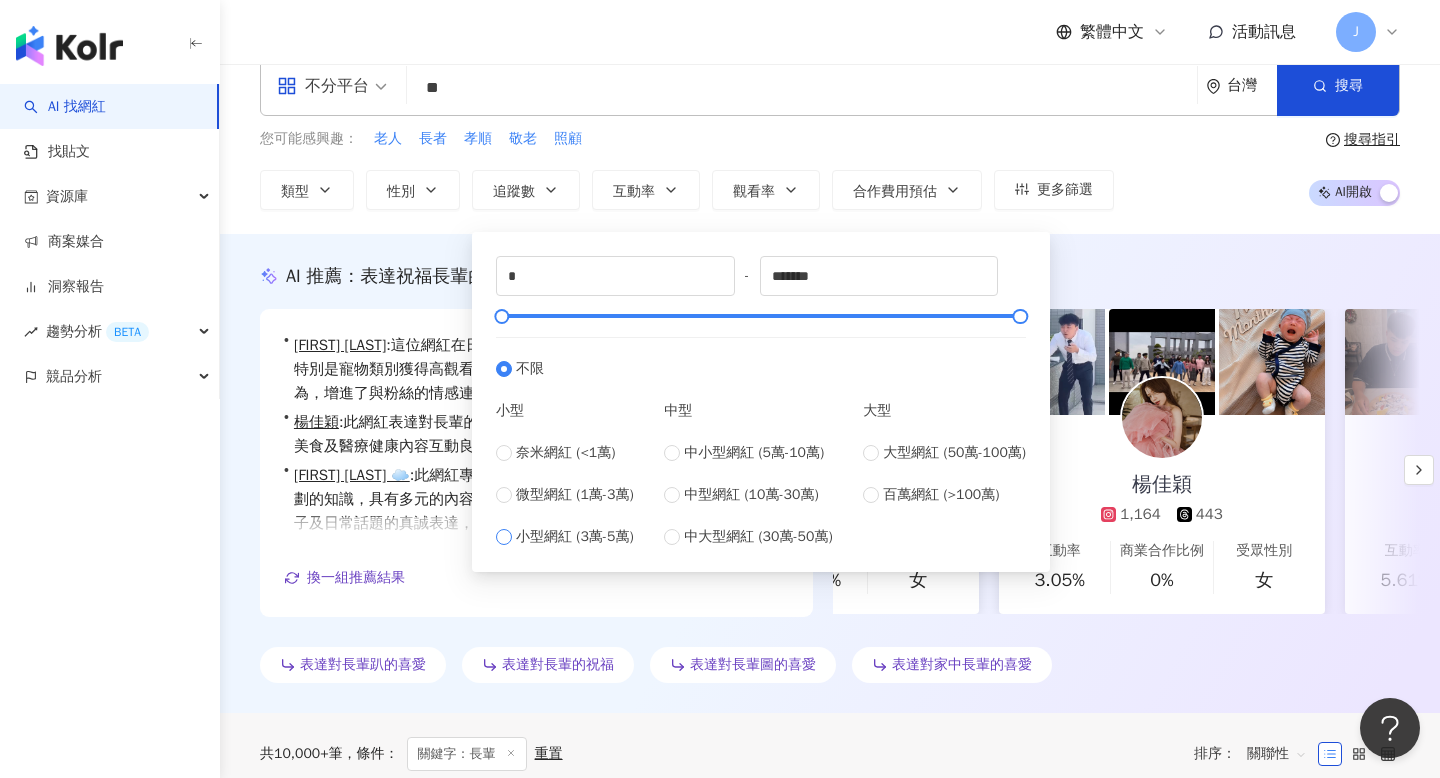 click on "小型網紅 (3萬-5萬)" at bounding box center [575, 537] 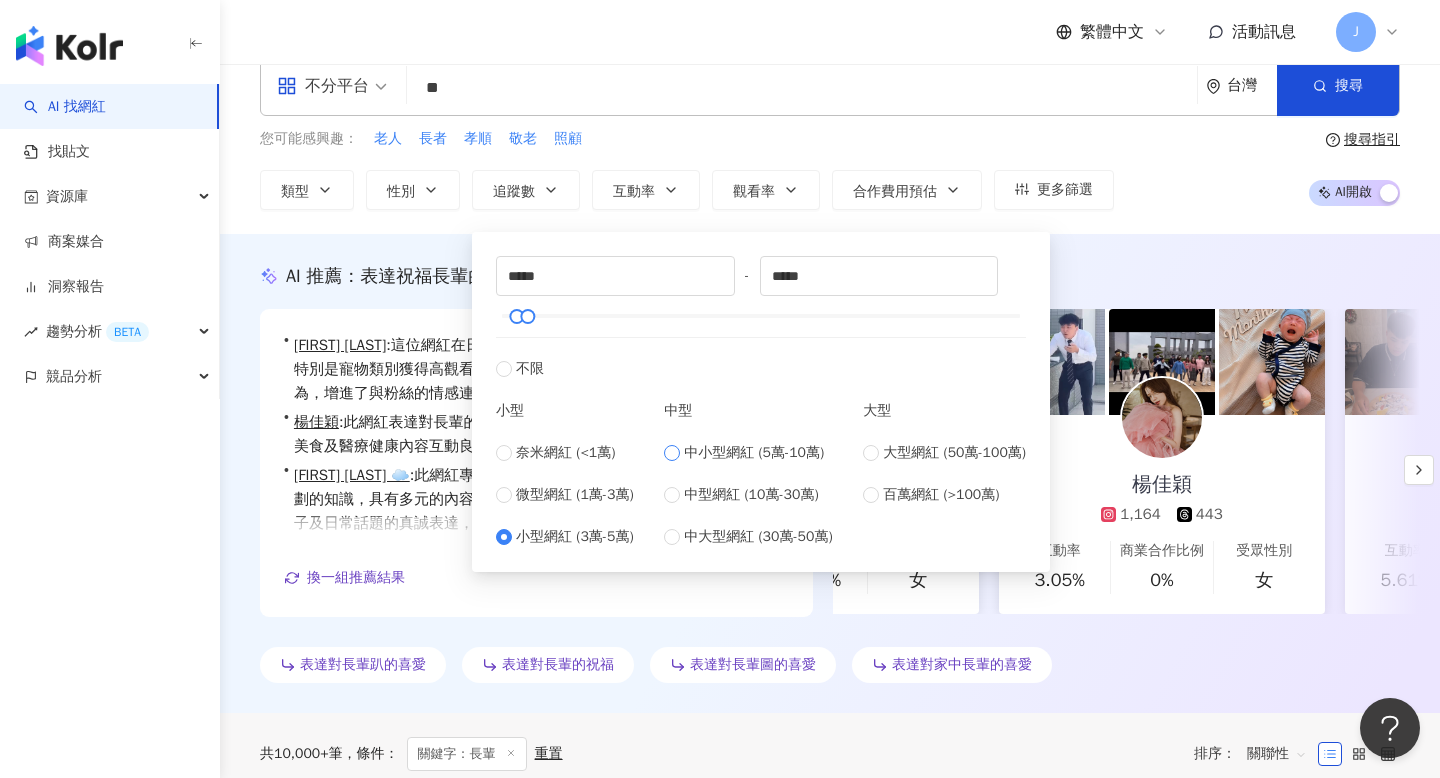 click on "中小型網紅 (5萬-10萬)" at bounding box center [754, 453] 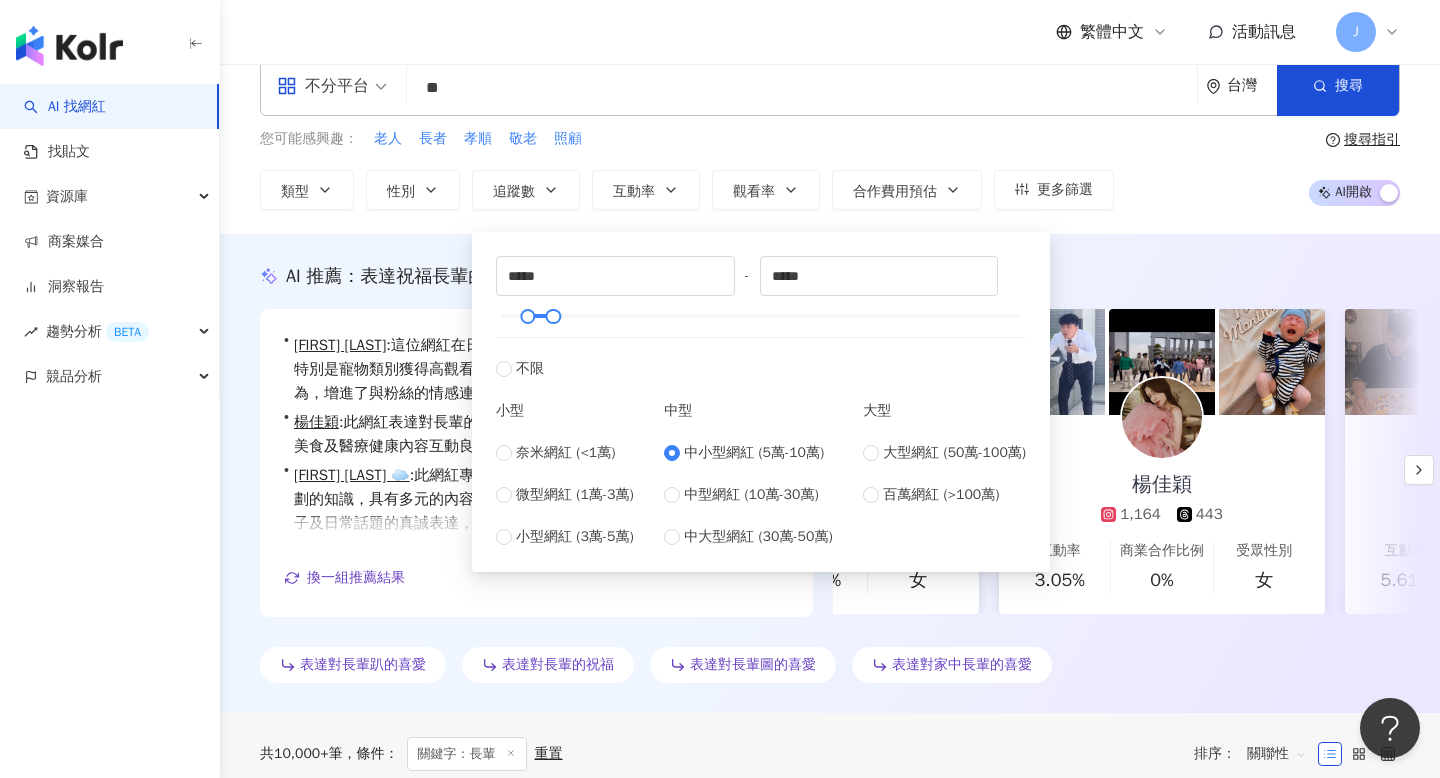 click on "不分平台 ** 台灣 搜尋 52497cb9-1b81-4588-8524-b85188175761 e65e9073-e6c2-48f3-b3b2-e6eb57420535 鴻運繡莊-褂皇｜褂后｜長輩褂｜自家設計｜高貴御用｜香港裙褂 5,583   追蹤者 𝗦𝘁𝗮𝗶𝗽𝗵𝘆 𝗟𝗲𝘂𝗻𝗴 • makeup & hair Artist｜新娘化妝｜姊妹化妝｜長輩化妝｜宴會化妝｜化妝髮型服務 8,148   追蹤者 _0022245 tiktok-icon 1,240   追蹤者 odanobunaganokouhai530 tiktok-icon 1,727   追蹤者 klkl435678 tiktok-icon 4,708   追蹤者 您可能感興趣： 老人  長者  孝順  敬老  照顧  類型 性別 追蹤數 互動率 觀看率 合作費用預估  更多篩選 *****  -  ***** 不限 小型 奈米網紅 (<1萬) 微型網紅 (1萬-3萬) 小型網紅 (3萬-5萬) 中型 中小型網紅 (5萬-10萬) 中型網紅 (10萬-30萬) 中大型網紅 (30萬-50萬) 大型 大型網紅 (50萬-100萬) 百萬網紅 (>100萬) 搜尋指引 AI  開啟 AI  關閉" at bounding box center (830, 133) 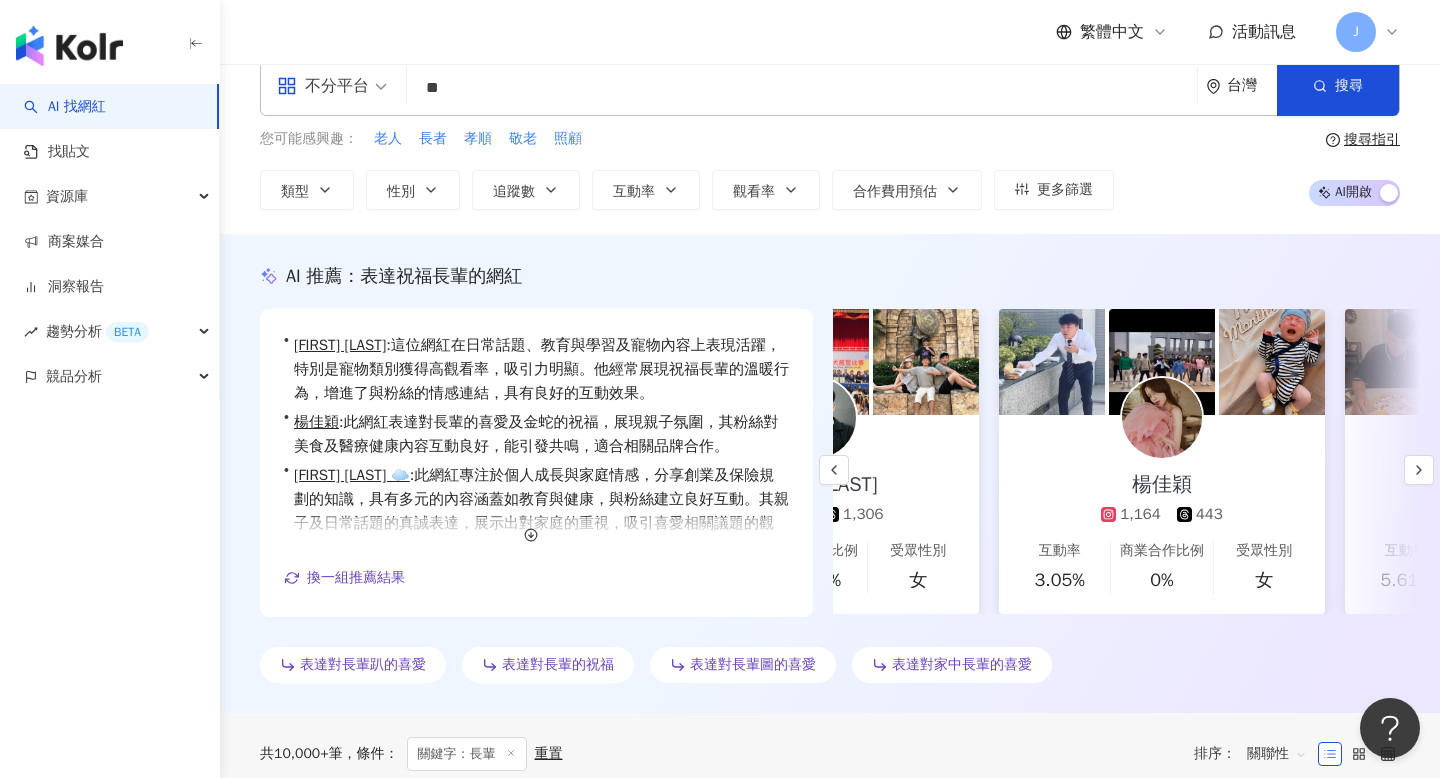 scroll, scrollTop: 0, scrollLeft: 0, axis: both 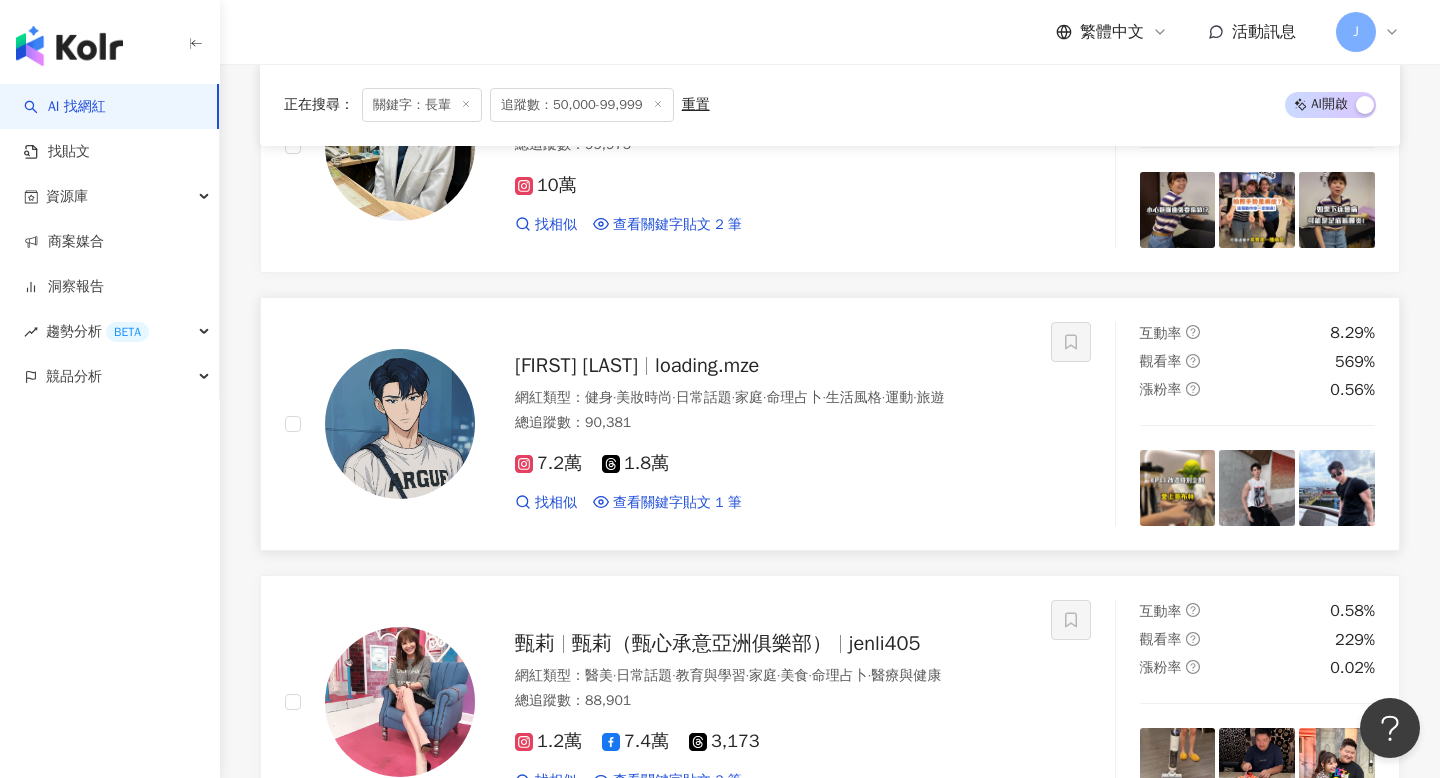 click on "熊 澤 loading.mze 網紅類型 ： 健身  ·  美妝時尚  ·  日常話題  ·  家庭  ·  命理占卜  ·  生活風格  ·  運動  ·  旅遊 總追蹤數 ： 90,381 7.2萬 1.8萬 找相似 查看關鍵字貼文 1 筆" at bounding box center (751, 424) 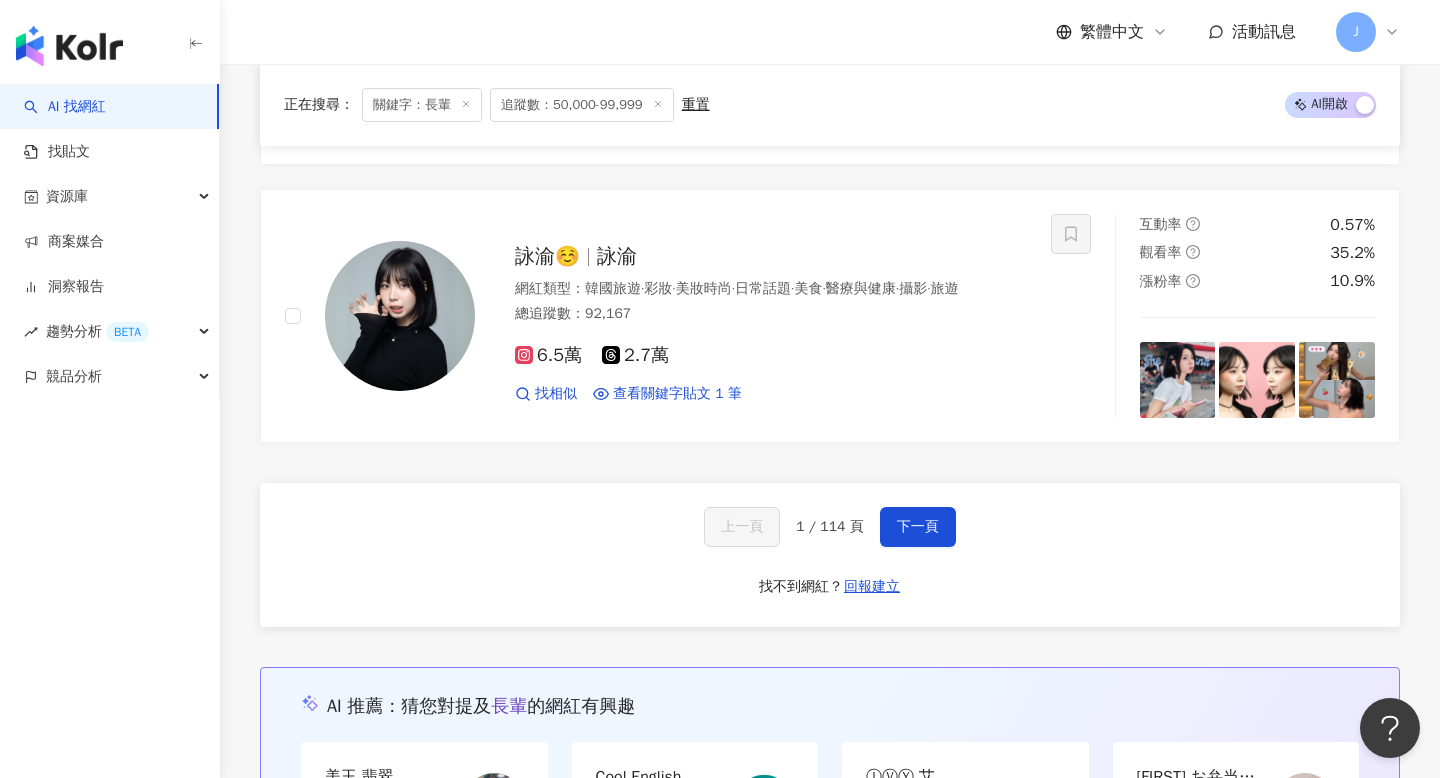 scroll, scrollTop: 3710, scrollLeft: 0, axis: vertical 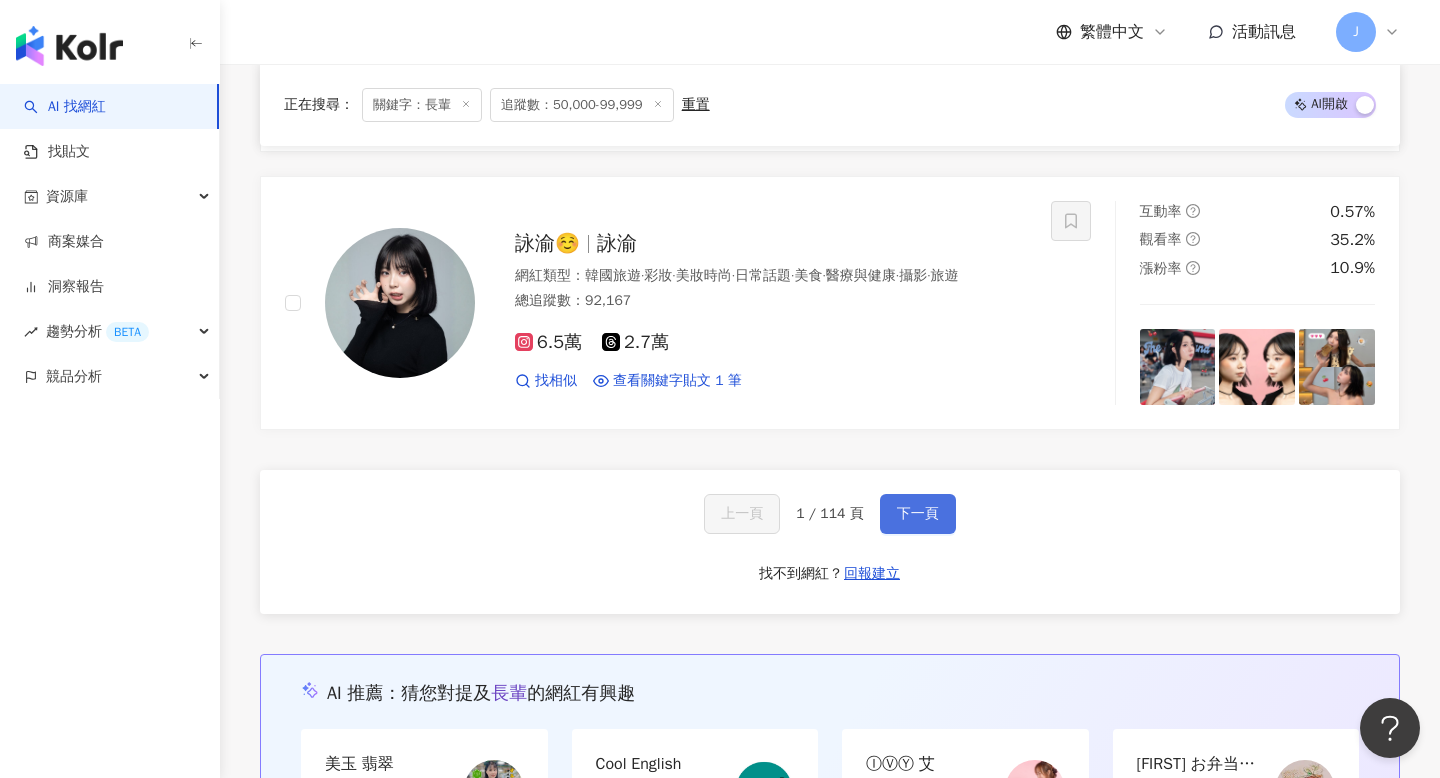 click on "下一頁" at bounding box center (918, 514) 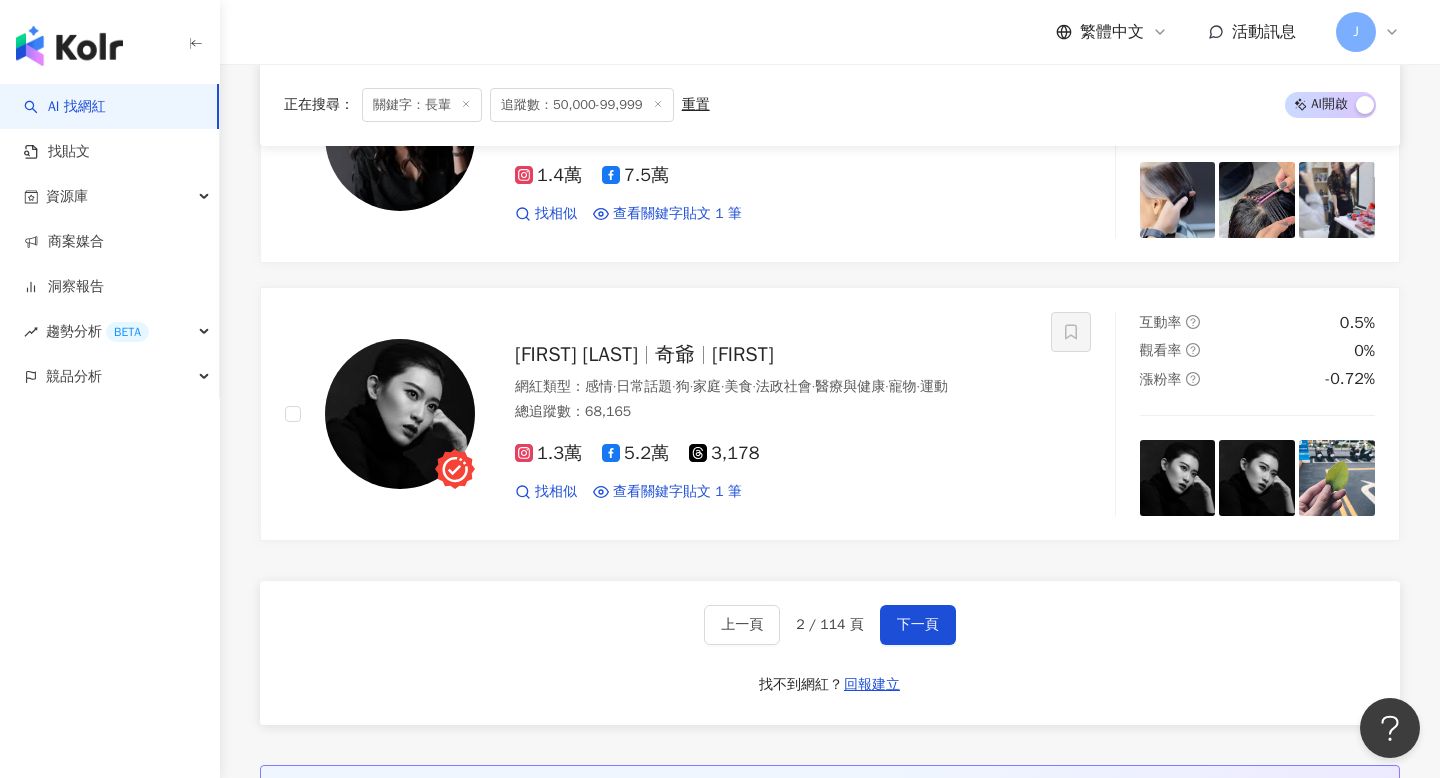 scroll, scrollTop: 3608, scrollLeft: 0, axis: vertical 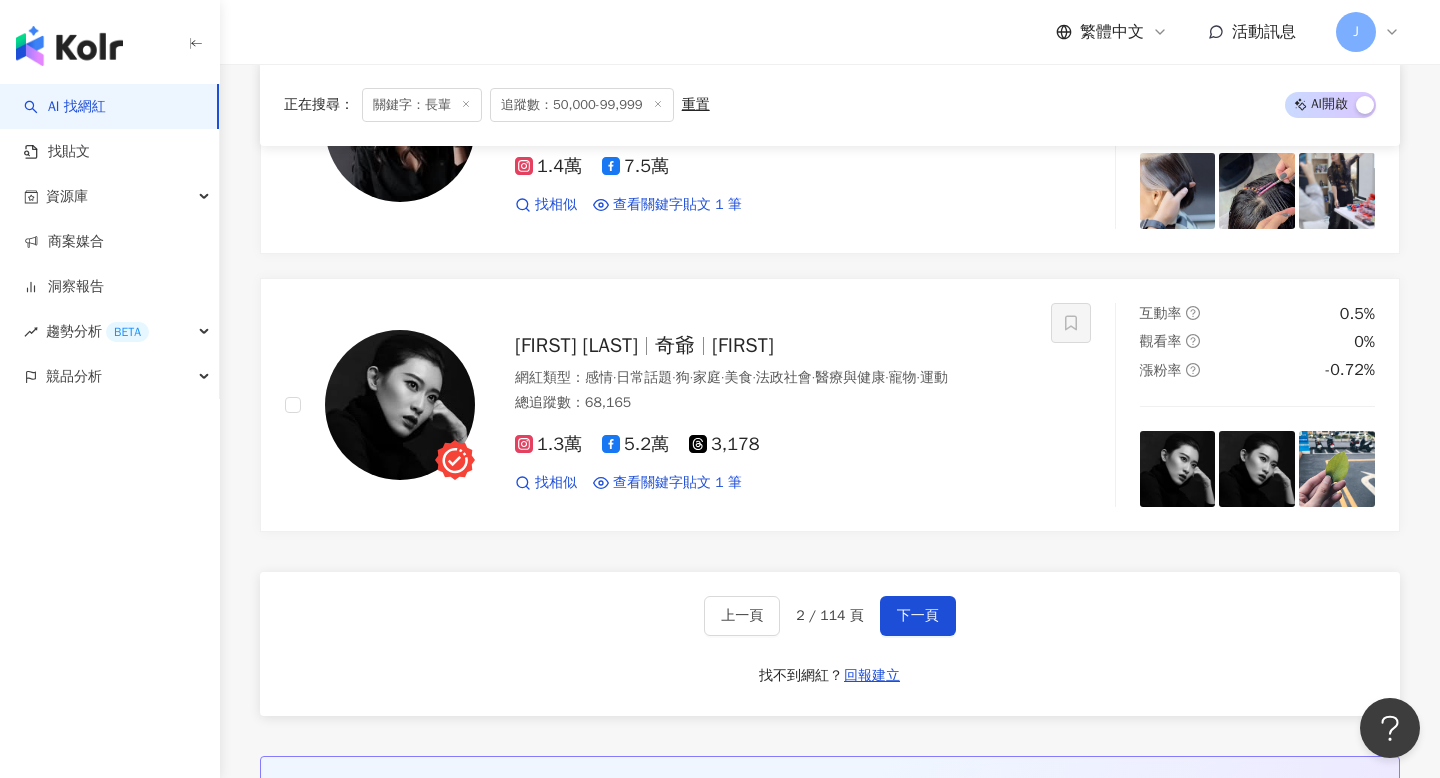 click on "上一頁 2 / 114 頁 下一頁 找不到網紅？ 回報建立" at bounding box center (830, 644) 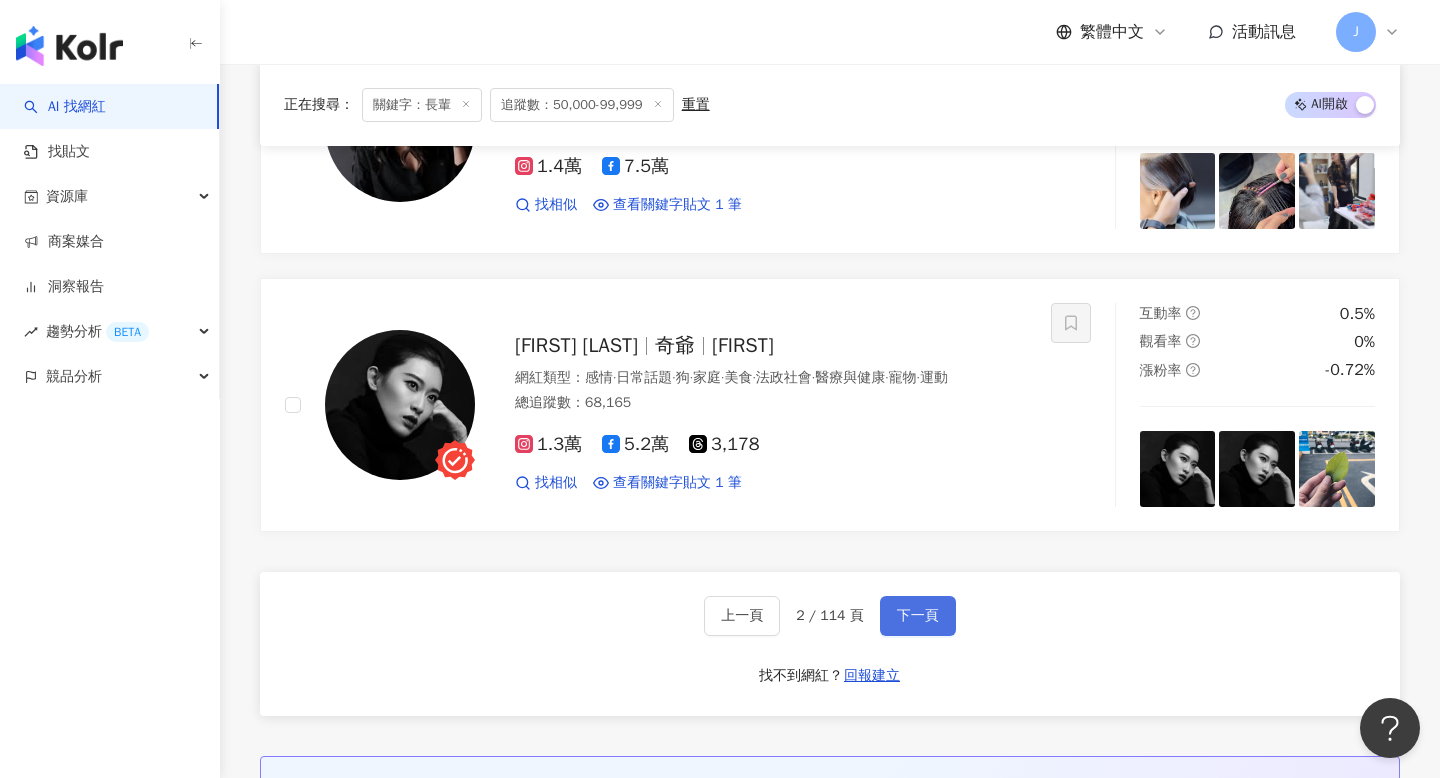 click on "下一頁" at bounding box center (918, 616) 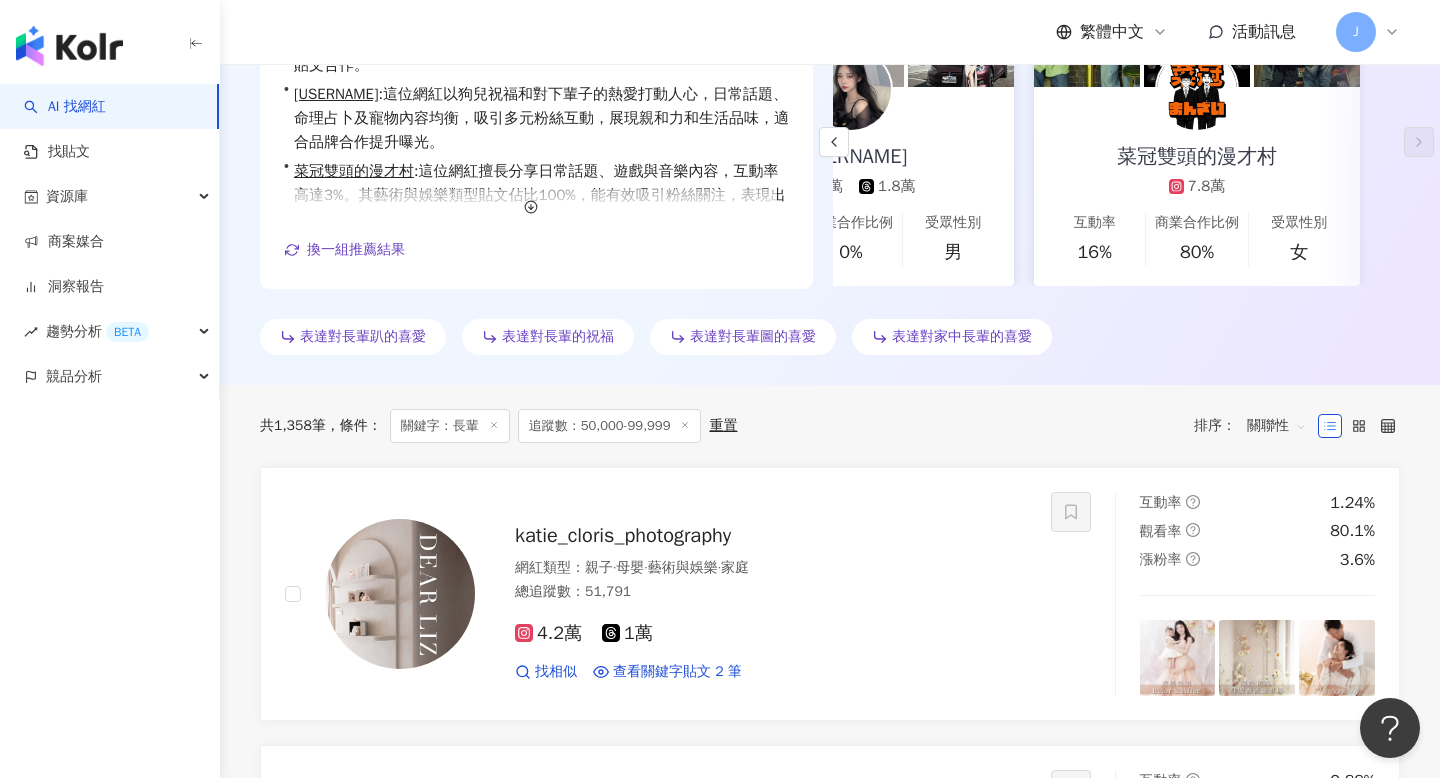 scroll, scrollTop: 387, scrollLeft: 0, axis: vertical 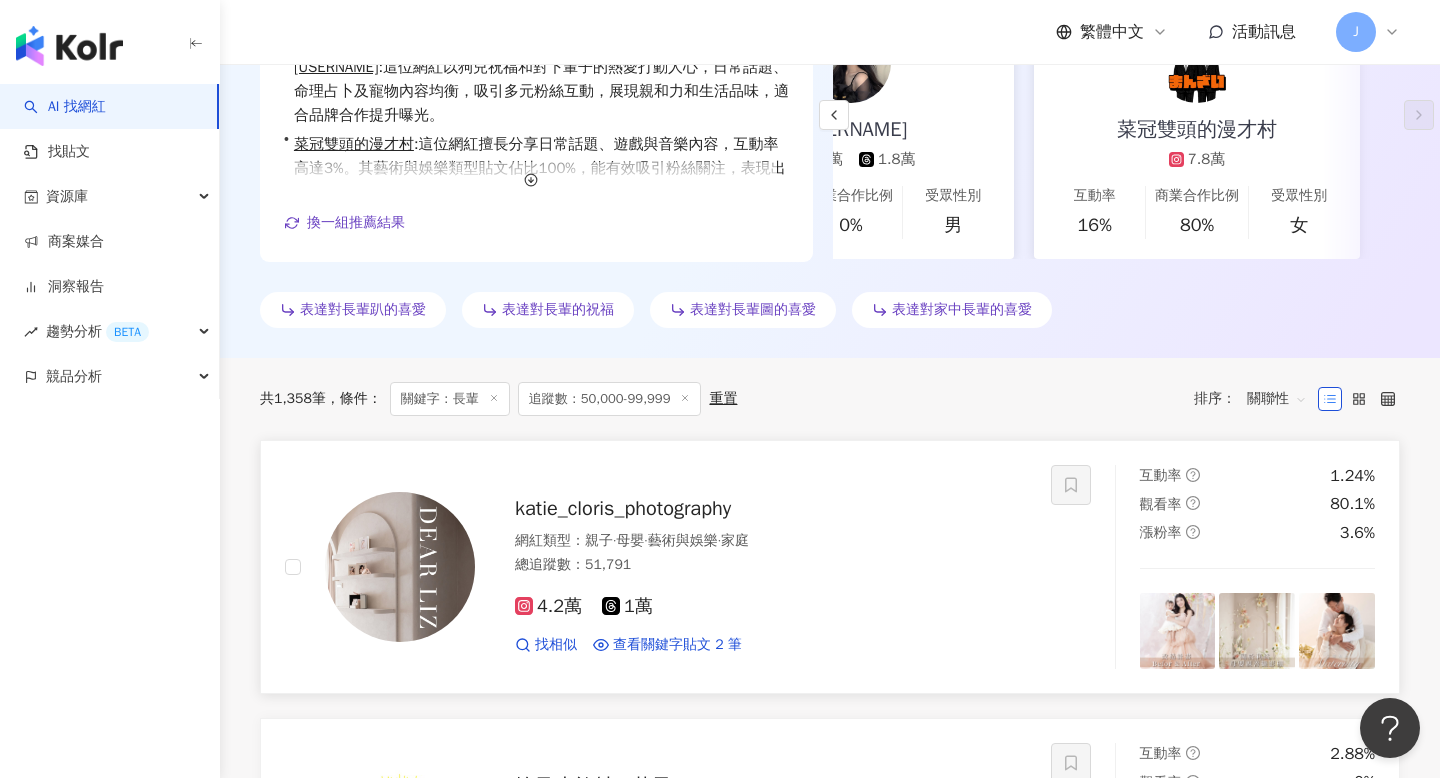 click on "katie_cloris_photography" at bounding box center [623, 508] 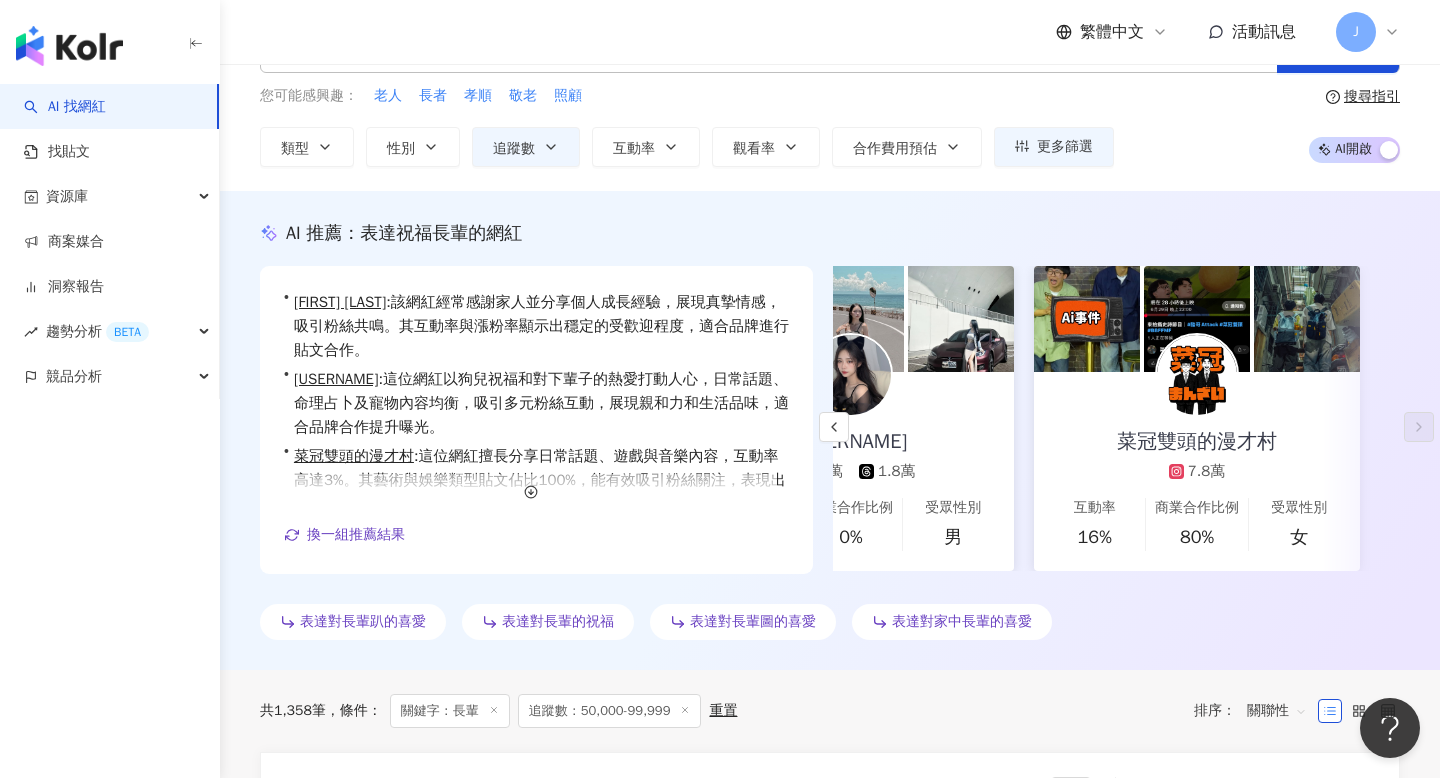 scroll, scrollTop: 0, scrollLeft: 0, axis: both 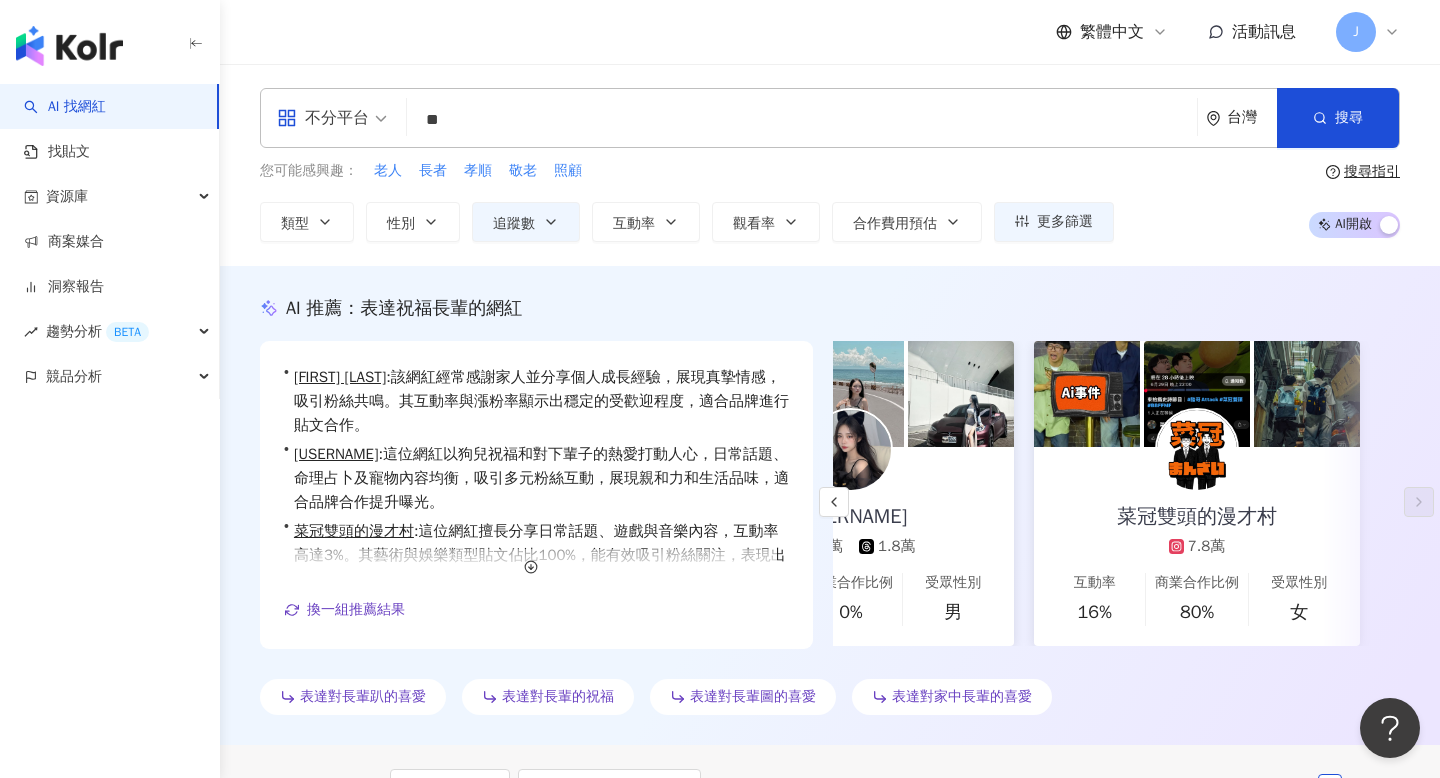 click on "**" at bounding box center [802, 120] 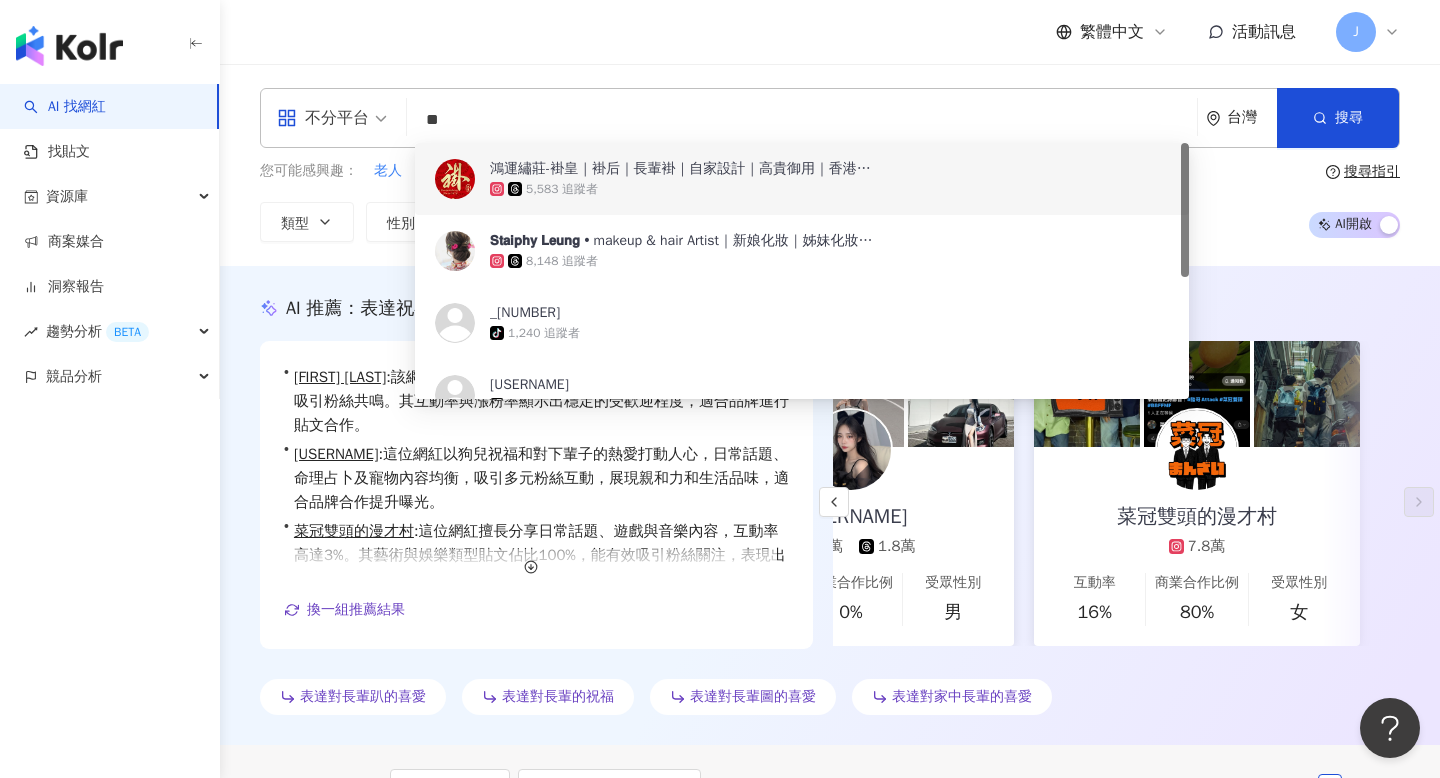 type on "*" 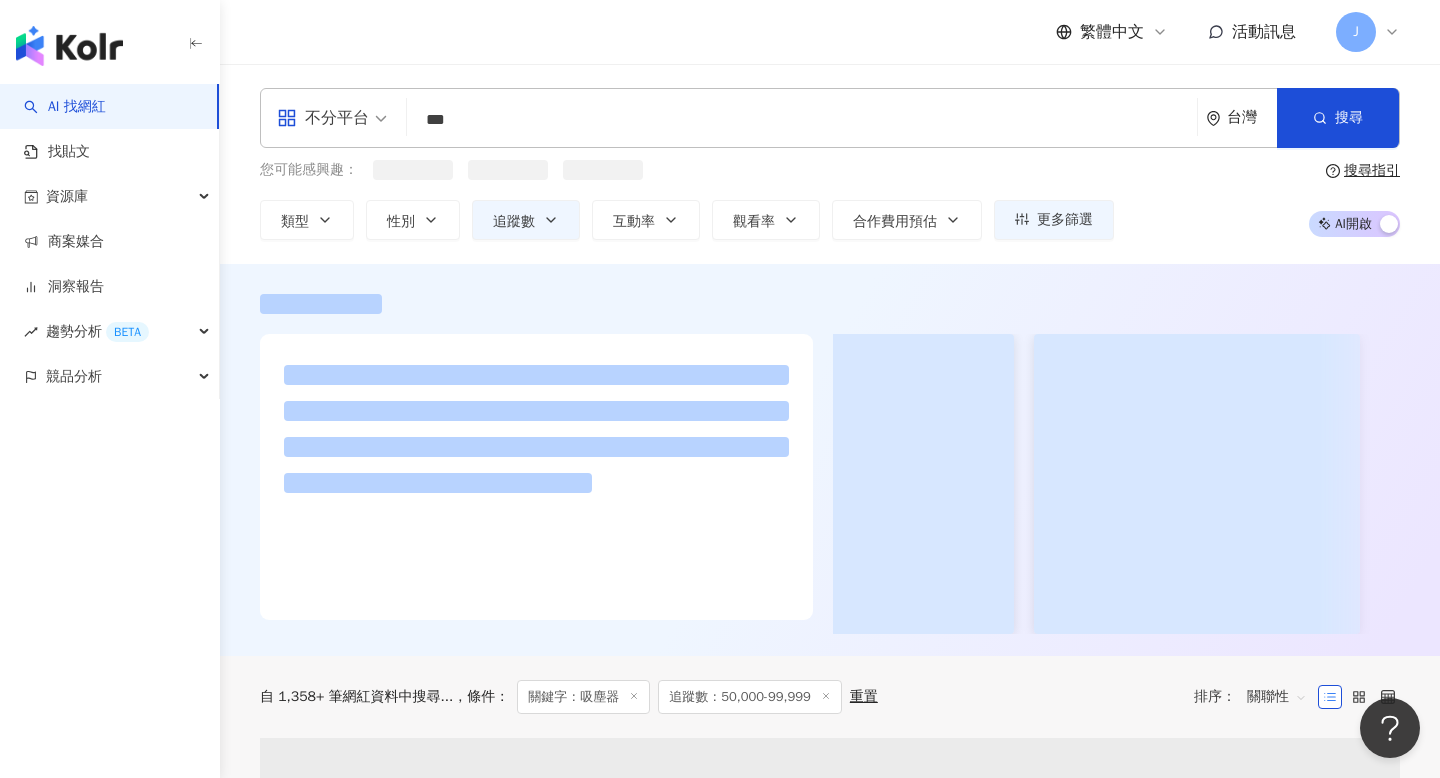 scroll, scrollTop: 0, scrollLeft: 0, axis: both 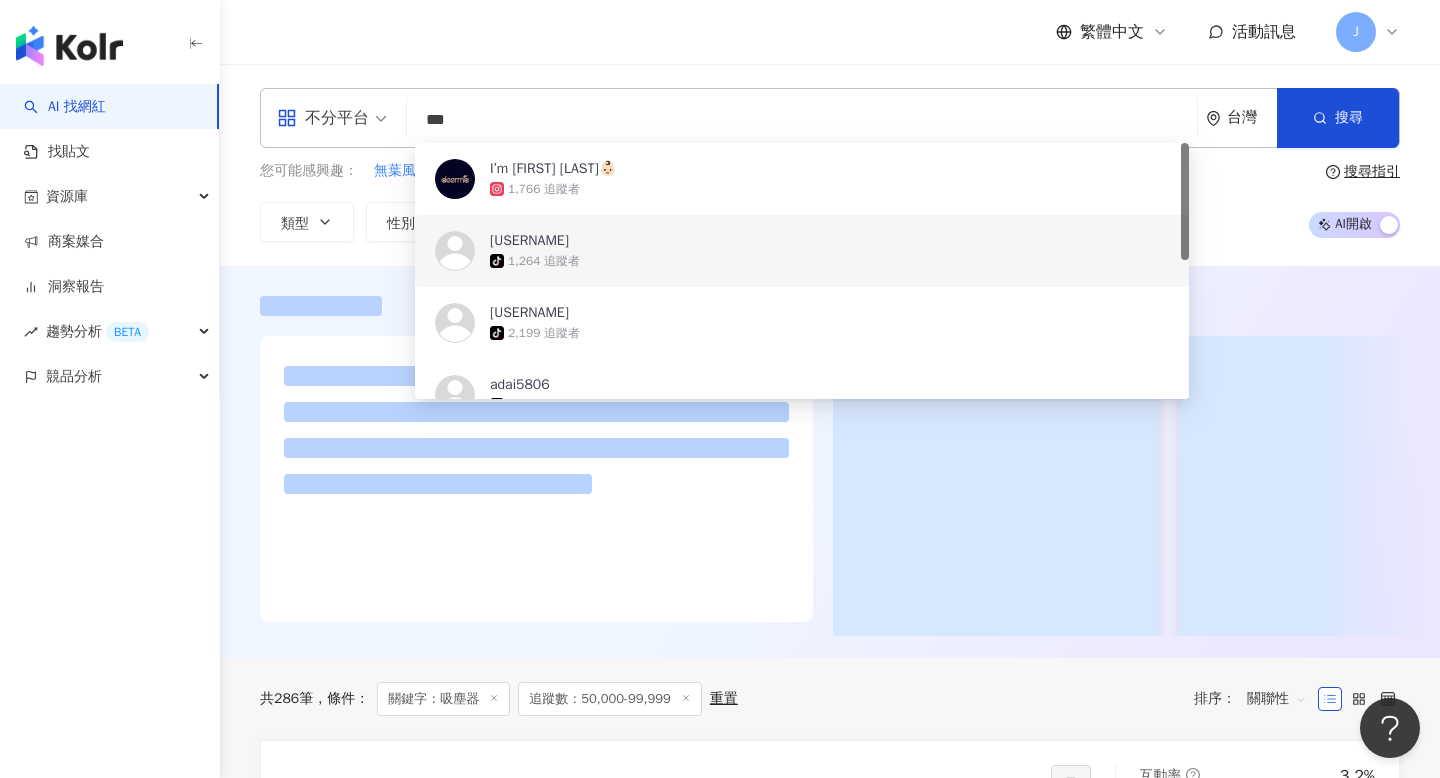 click at bounding box center (830, 462) 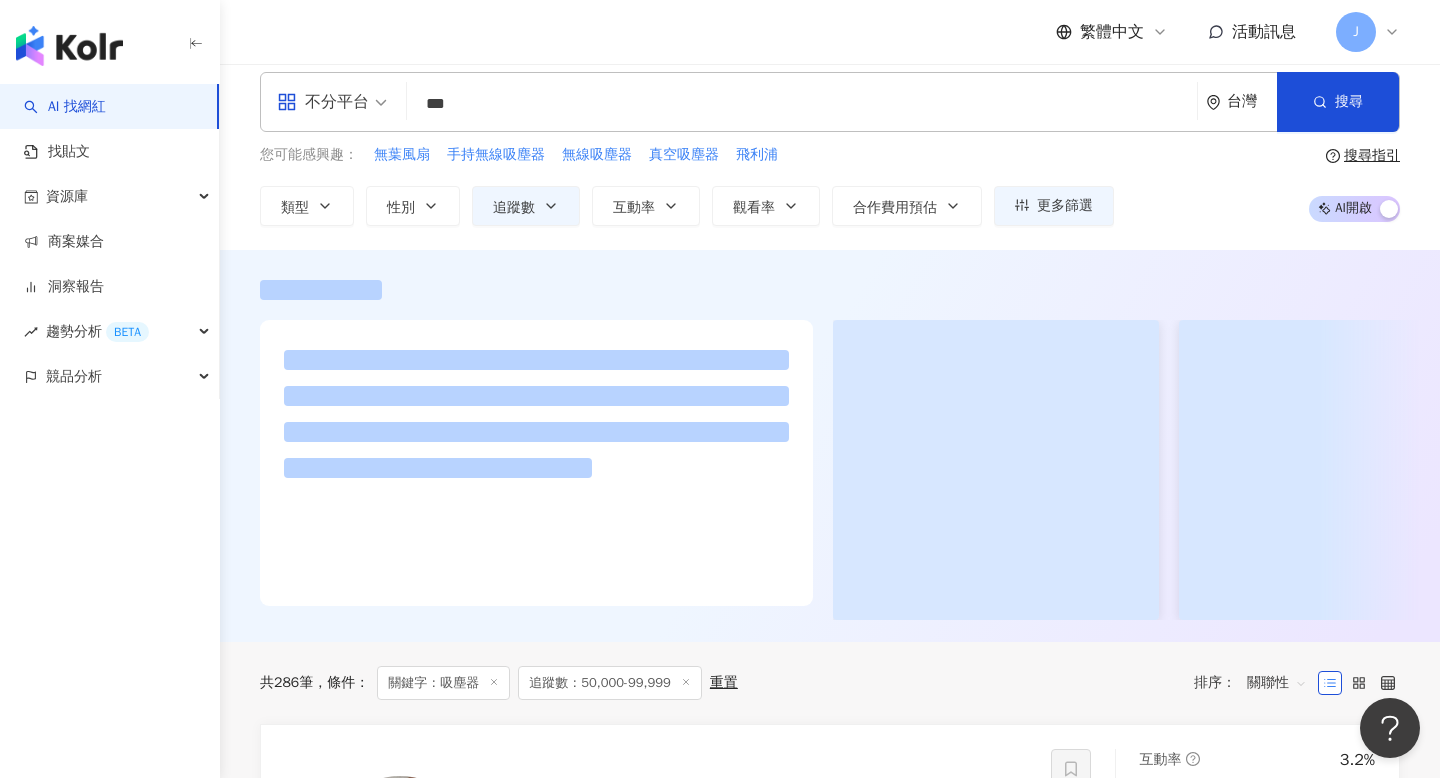 scroll, scrollTop: 21, scrollLeft: 0, axis: vertical 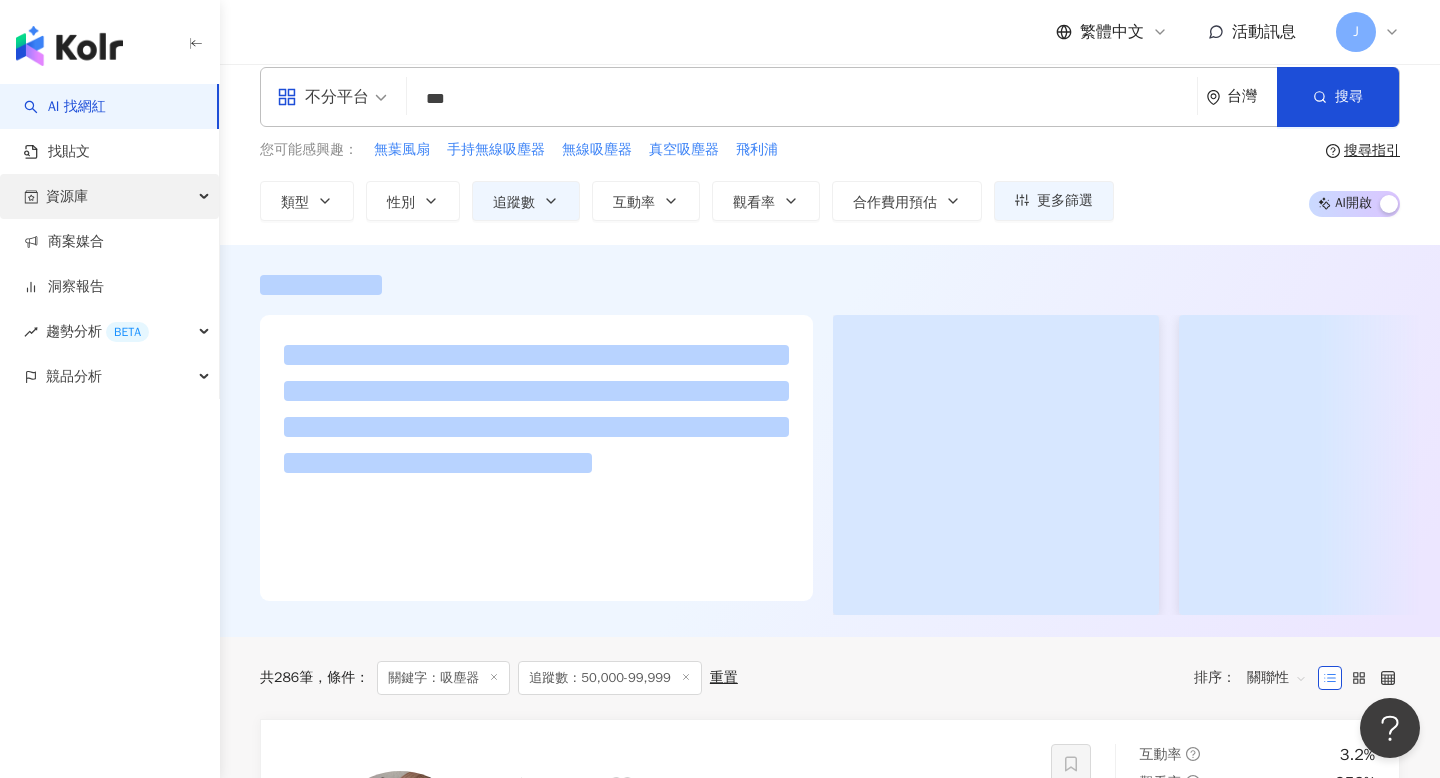 click on "資源庫" at bounding box center [109, 196] 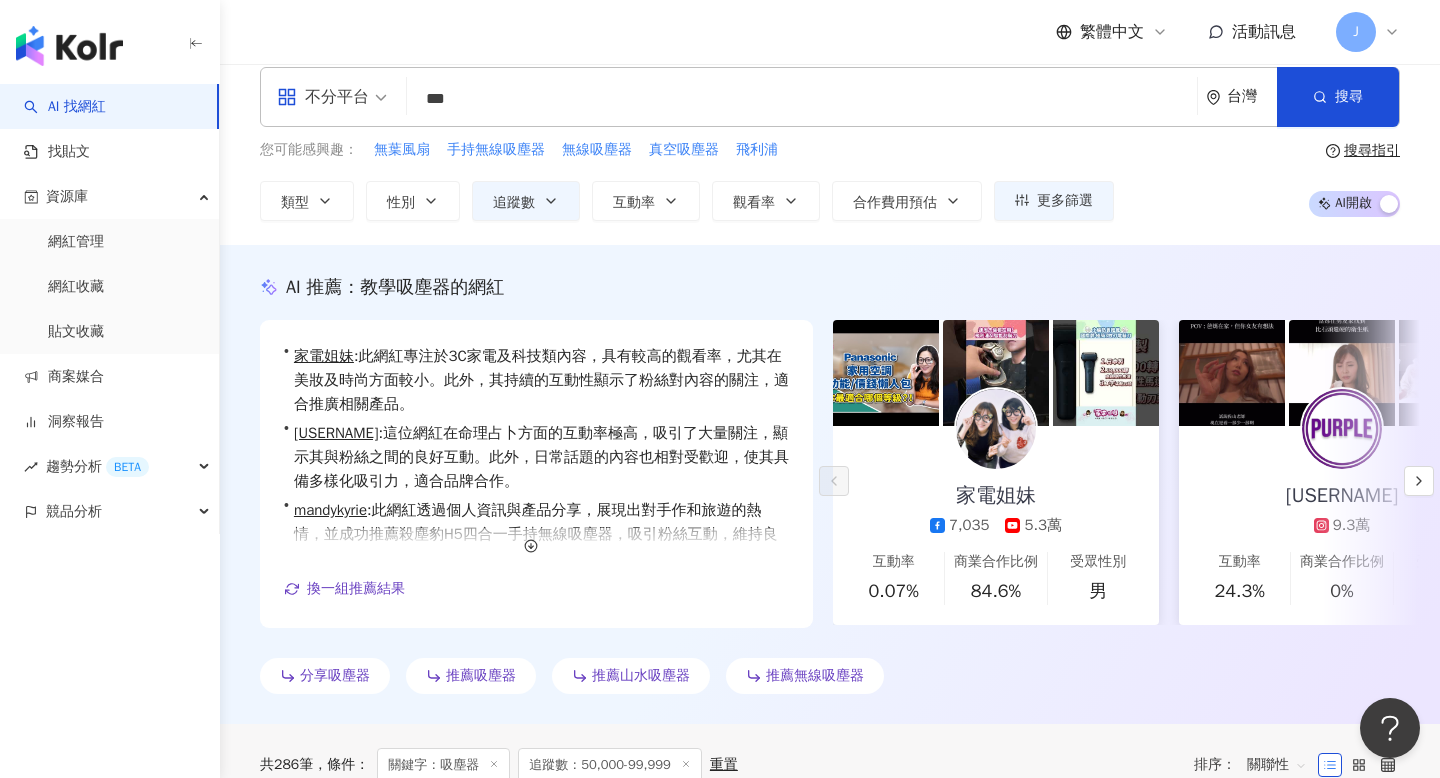 click on "AI 推薦 ： 教學吸塵器的網紅" at bounding box center (830, 287) 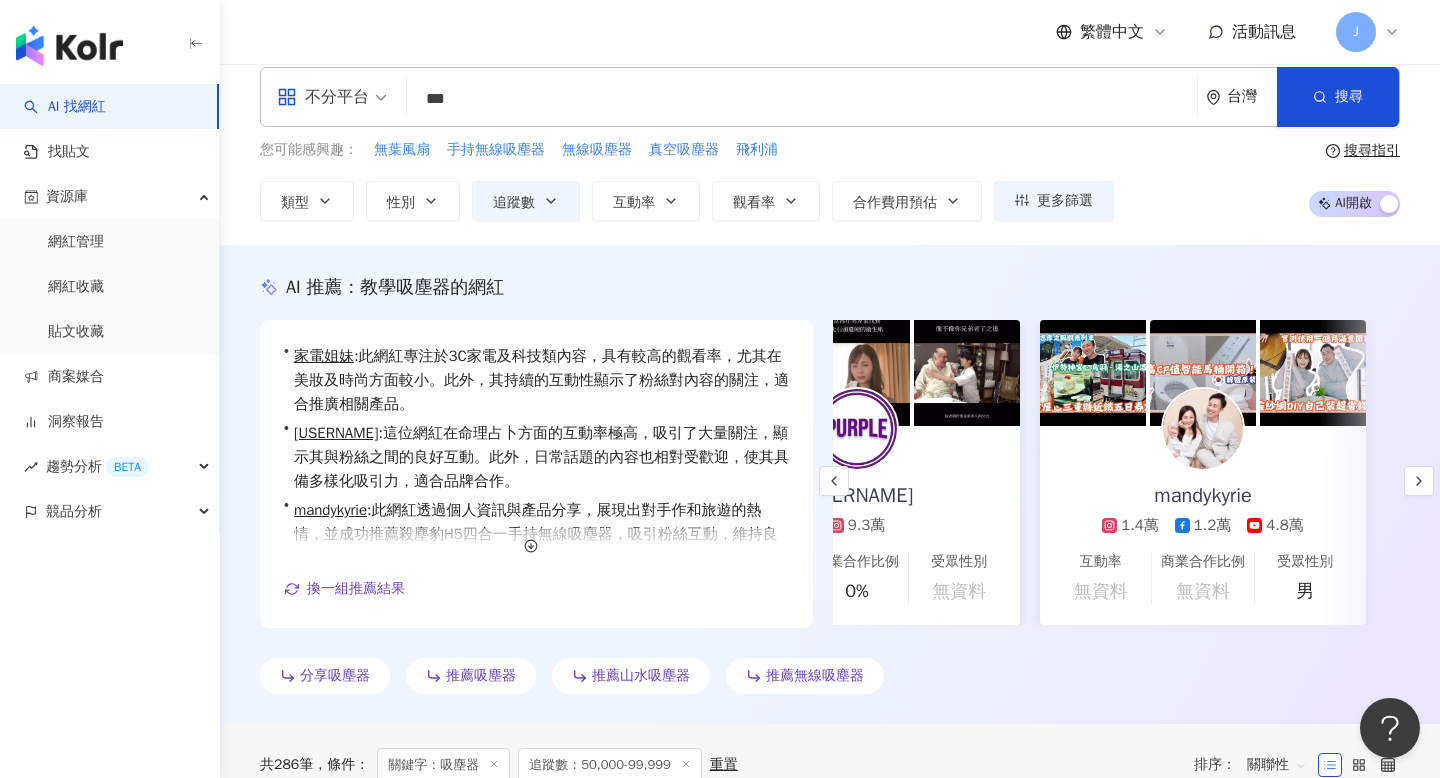 scroll, scrollTop: 0, scrollLeft: 491, axis: horizontal 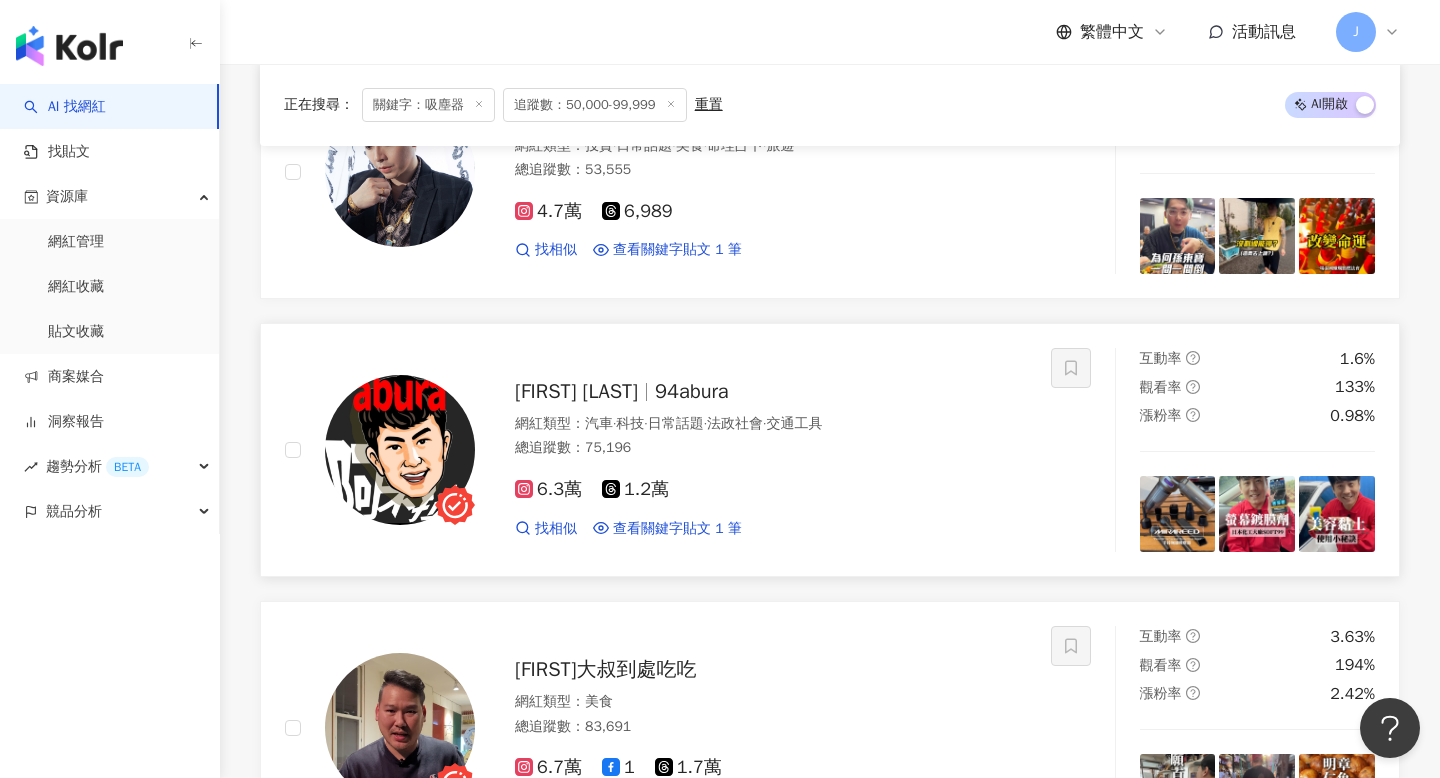 click on "總追蹤數 ： 75,196" at bounding box center [771, 448] 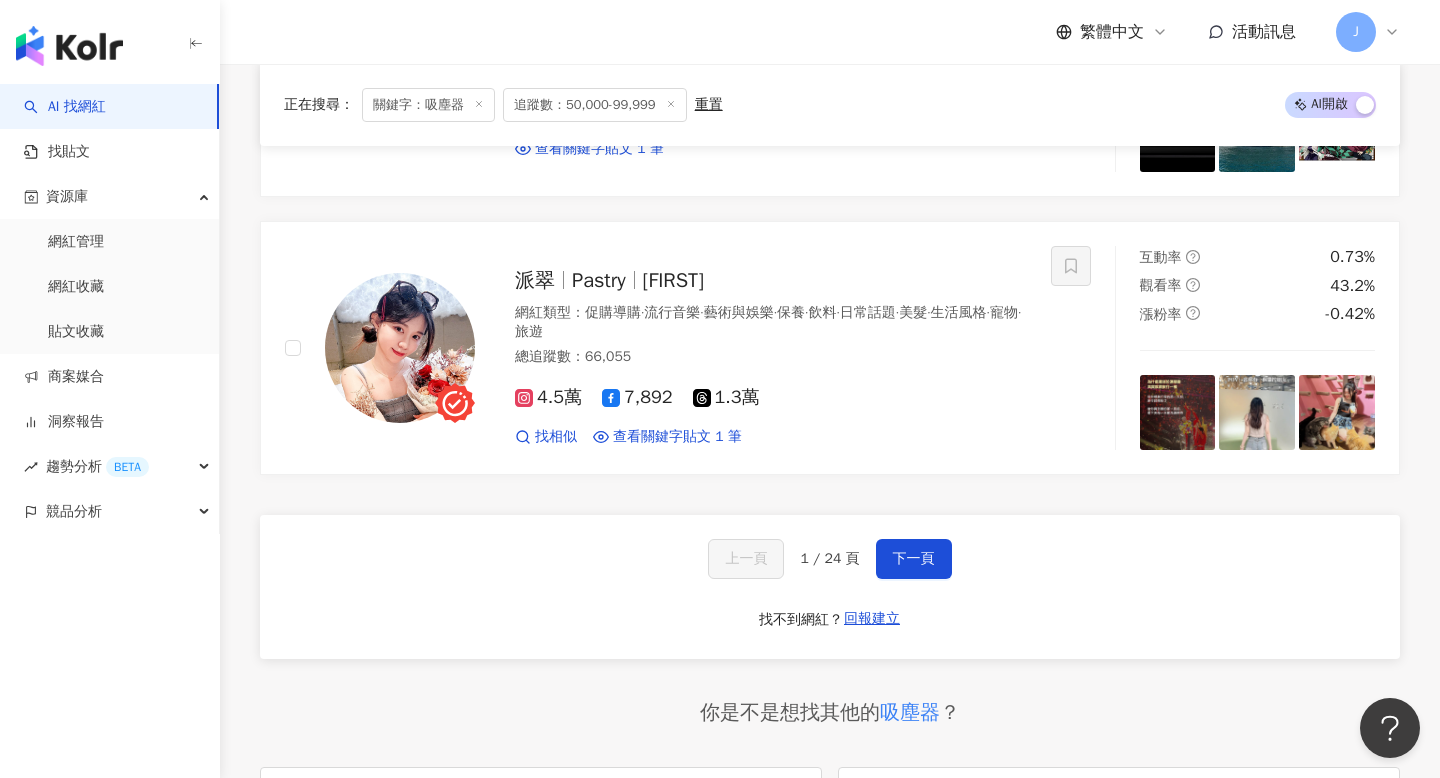 scroll, scrollTop: 3750, scrollLeft: 0, axis: vertical 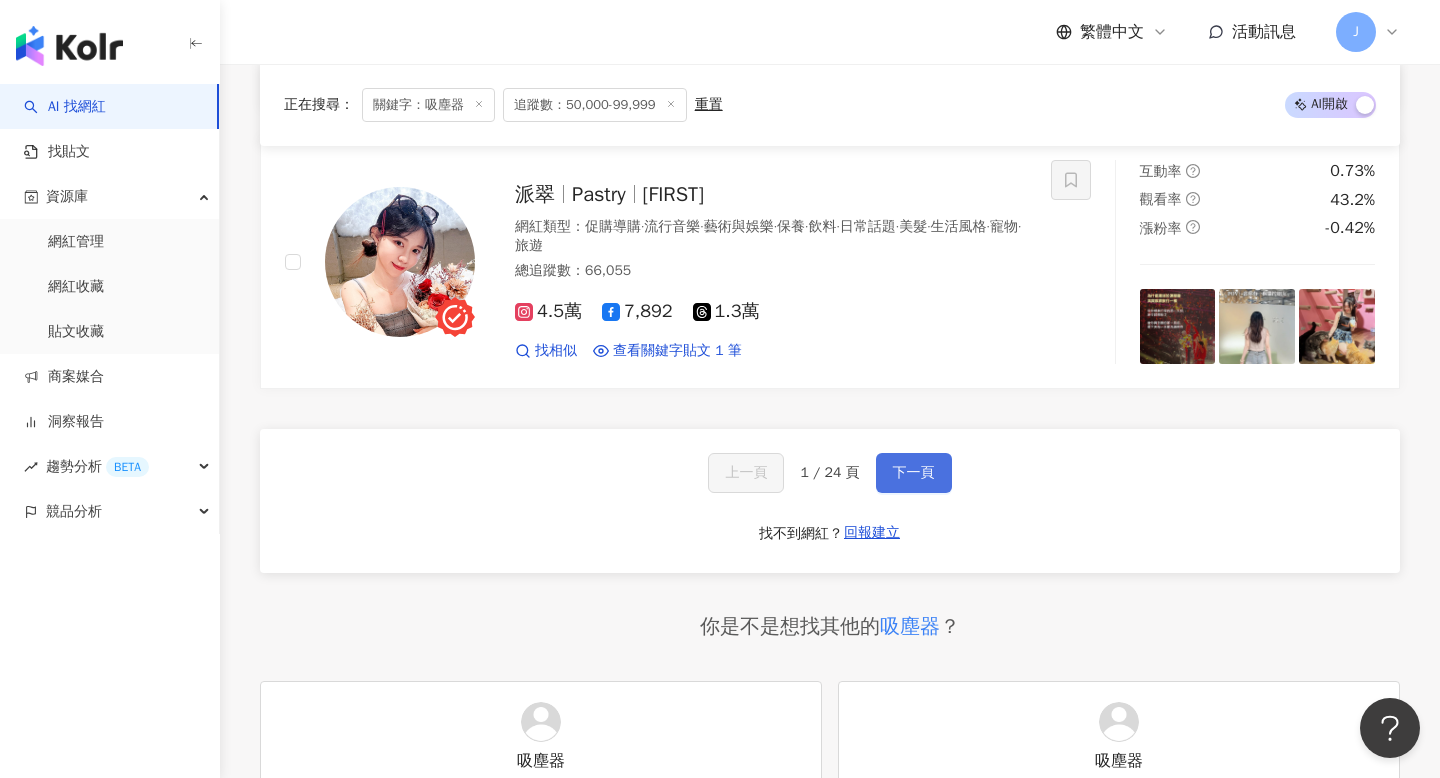 click on "下一頁" at bounding box center (914, 473) 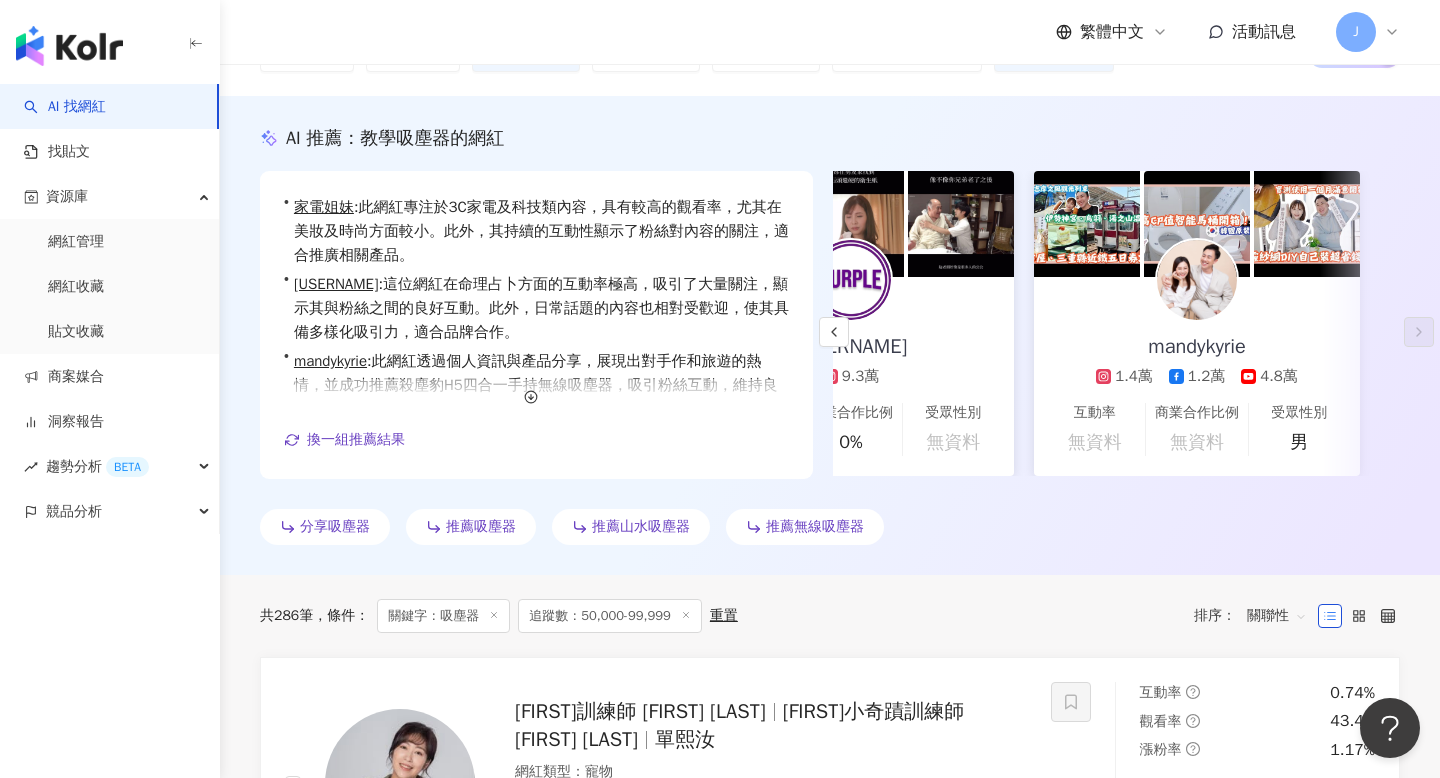 scroll, scrollTop: 0, scrollLeft: 0, axis: both 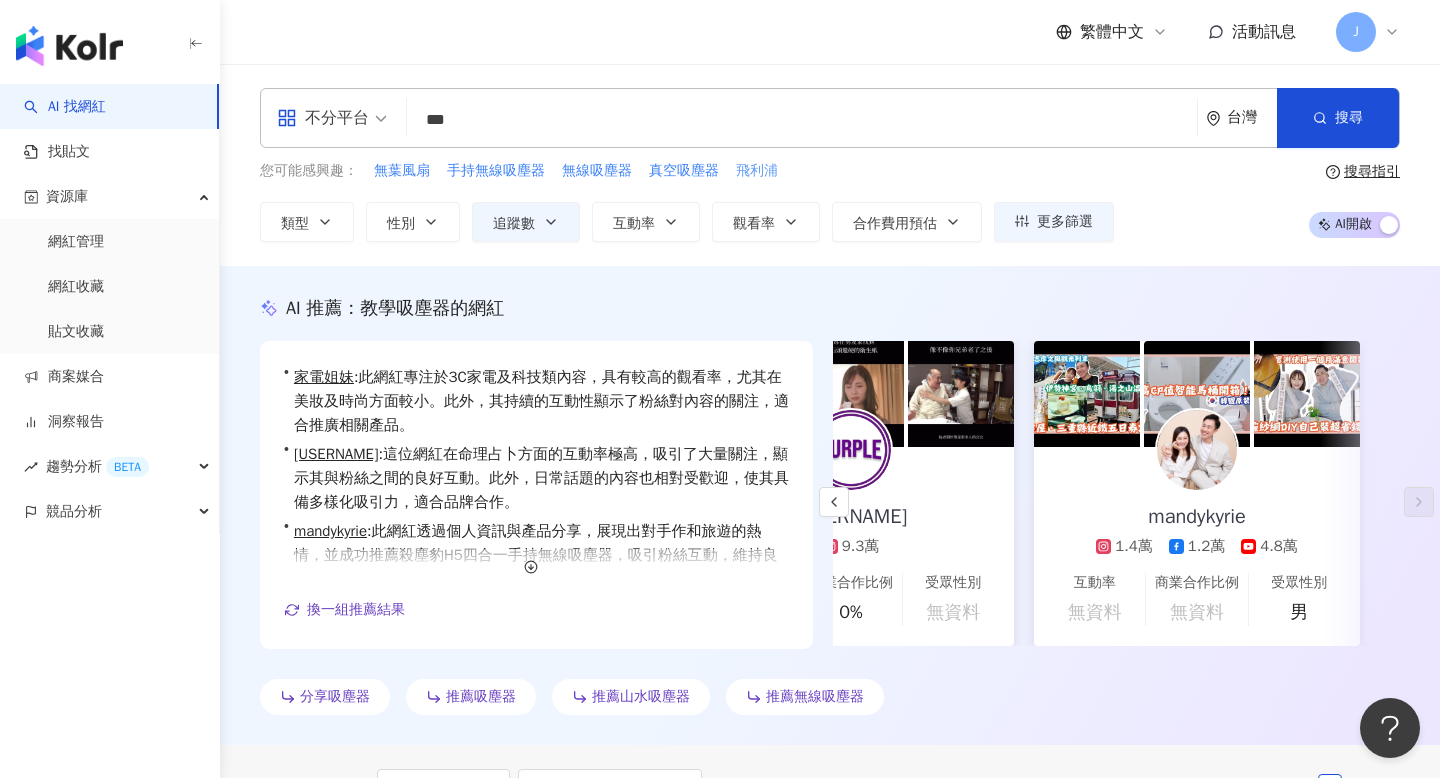 click on "飛利浦" at bounding box center [757, 171] 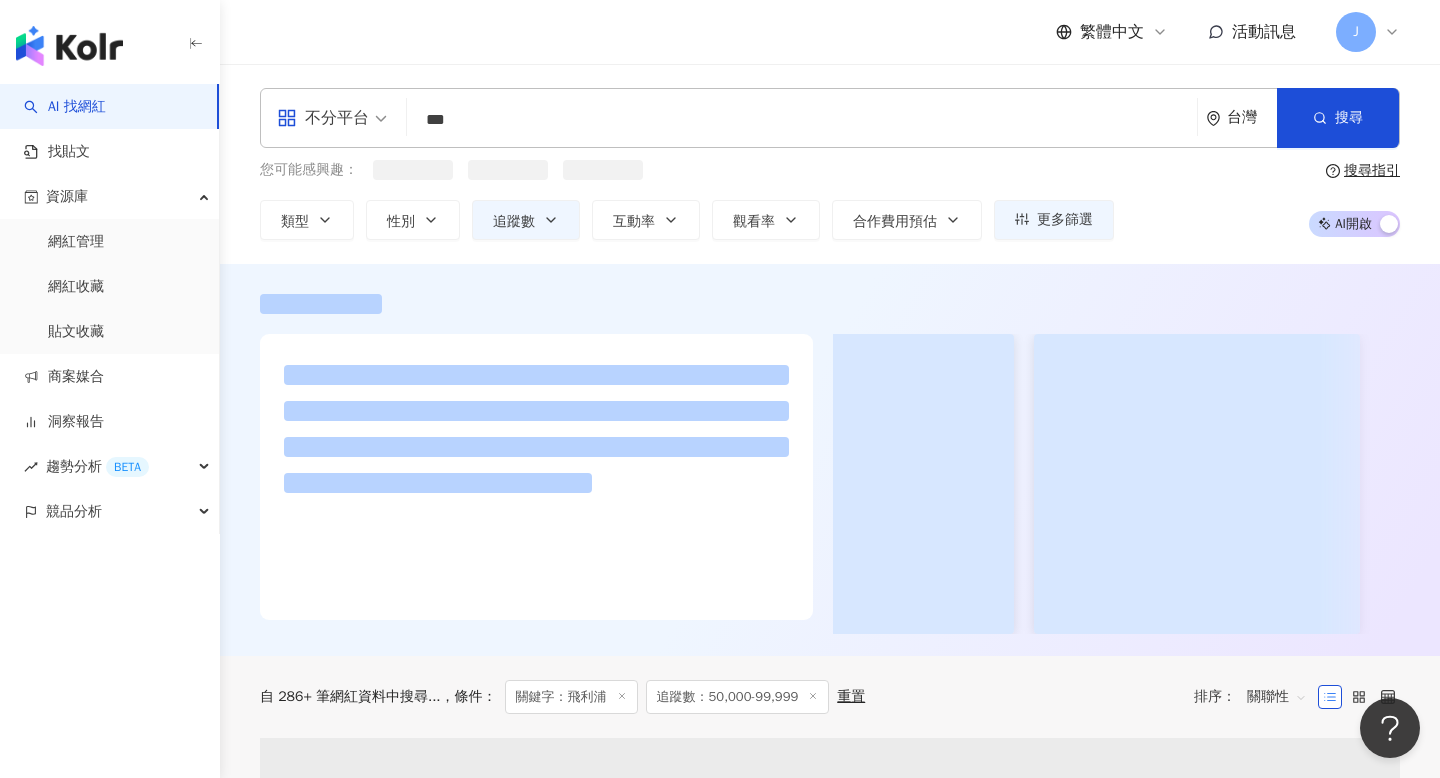 scroll, scrollTop: 0, scrollLeft: 0, axis: both 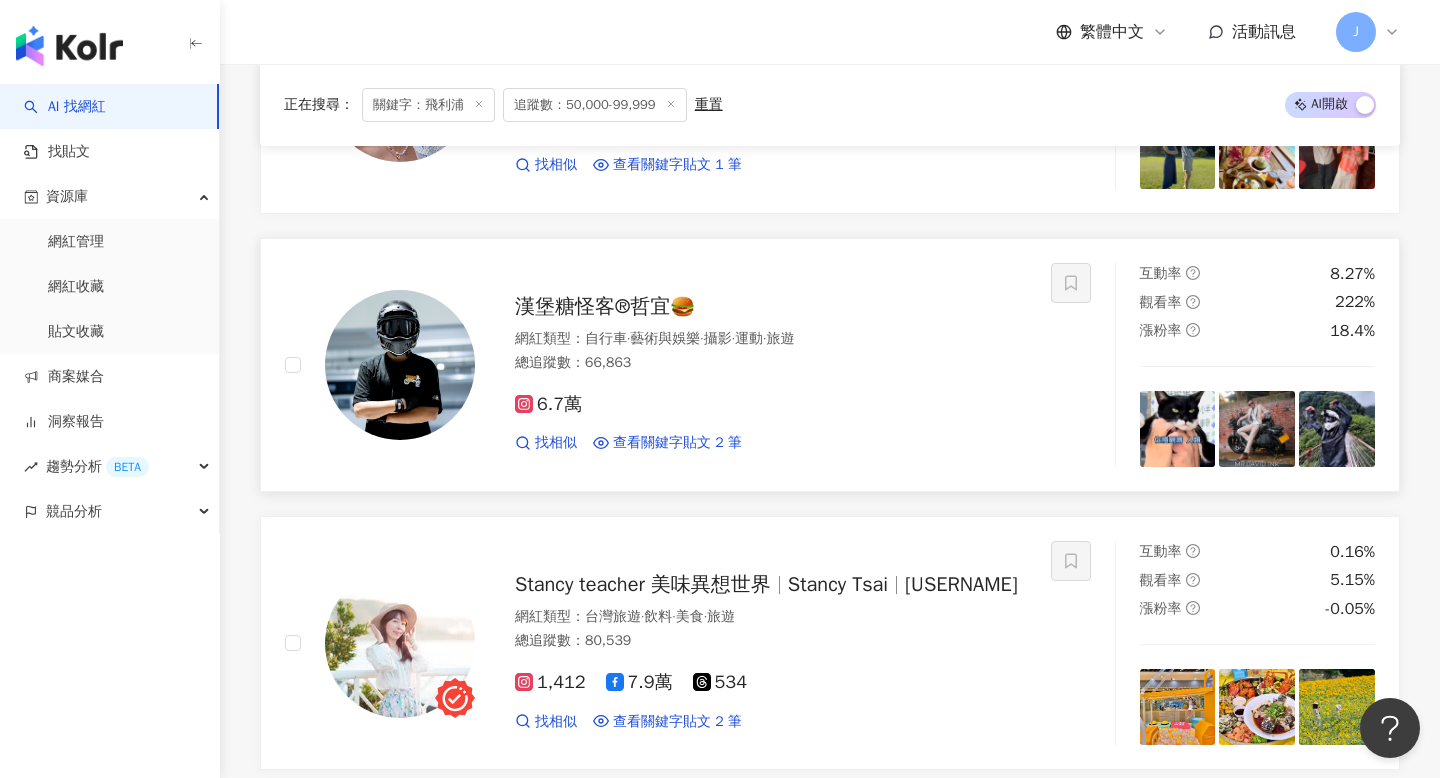 click on "漢堡糖怪客®哲宜🍔" at bounding box center (605, 306) 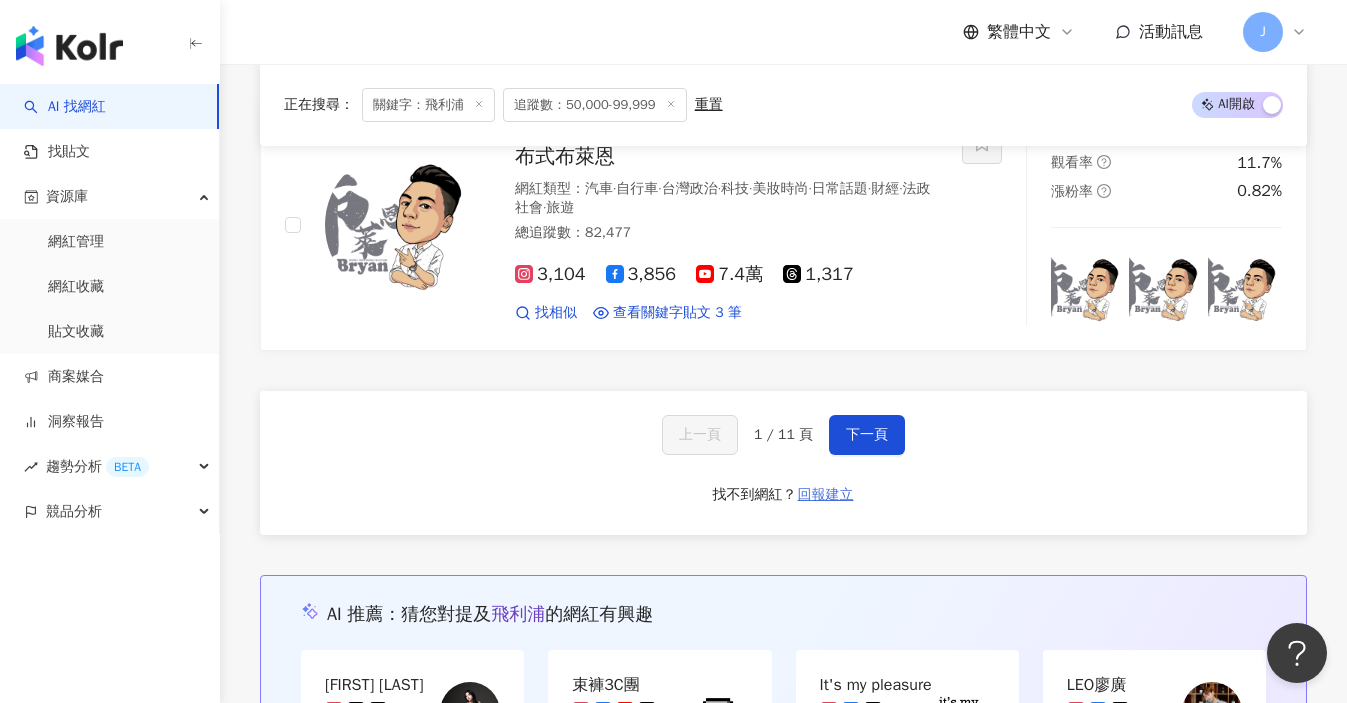 scroll, scrollTop: 3901, scrollLeft: 0, axis: vertical 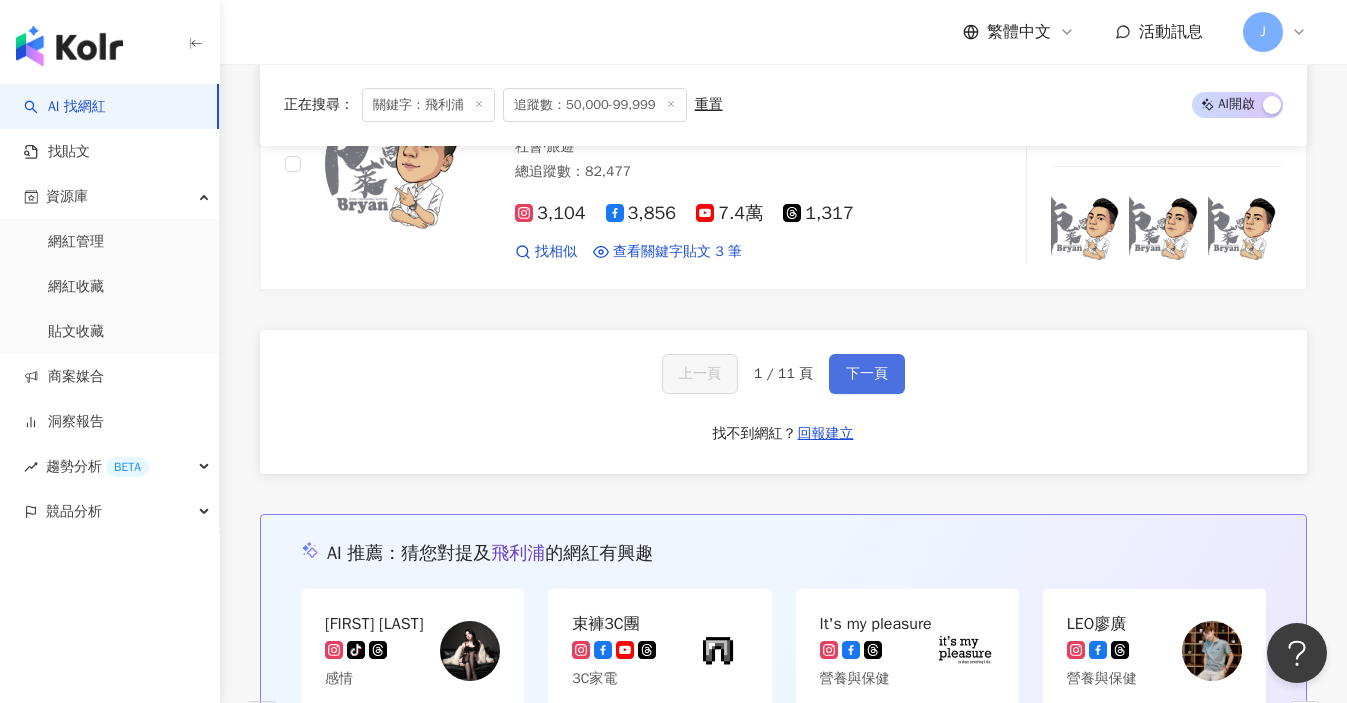 click on "下一頁" at bounding box center [867, 374] 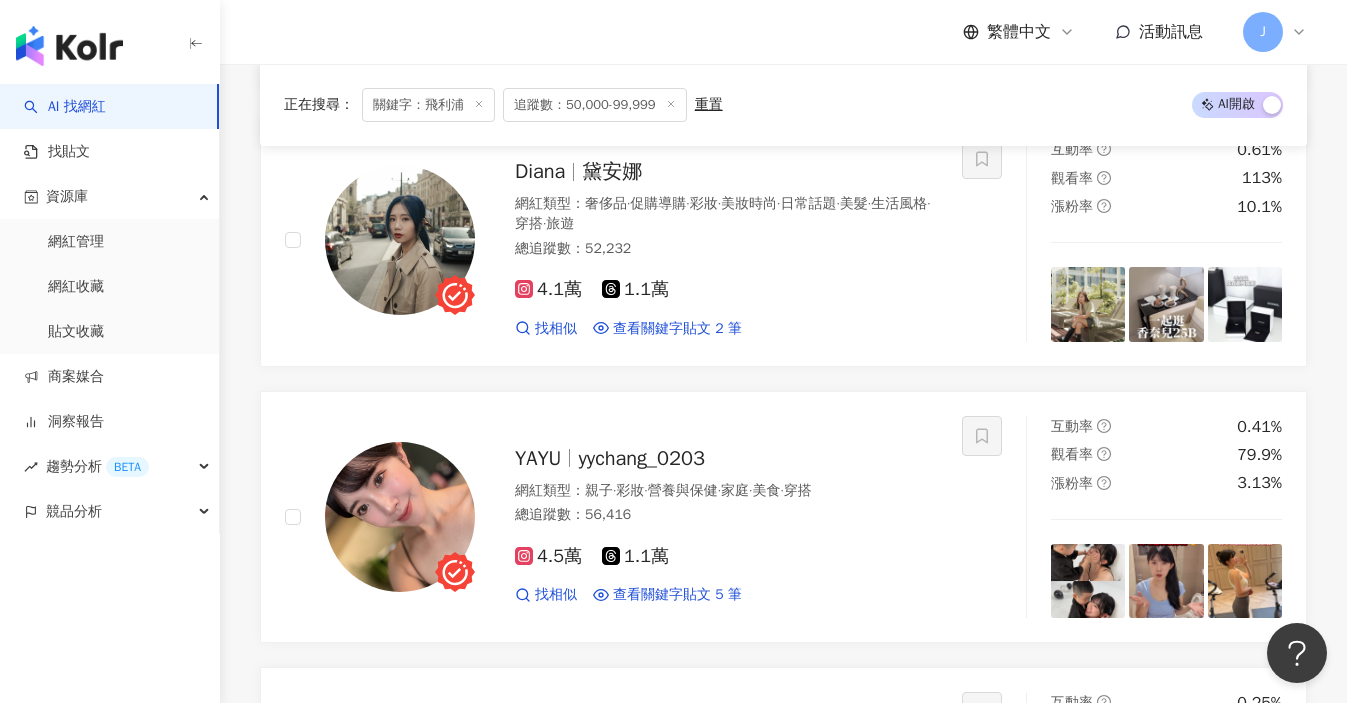 scroll, scrollTop: 1177, scrollLeft: 0, axis: vertical 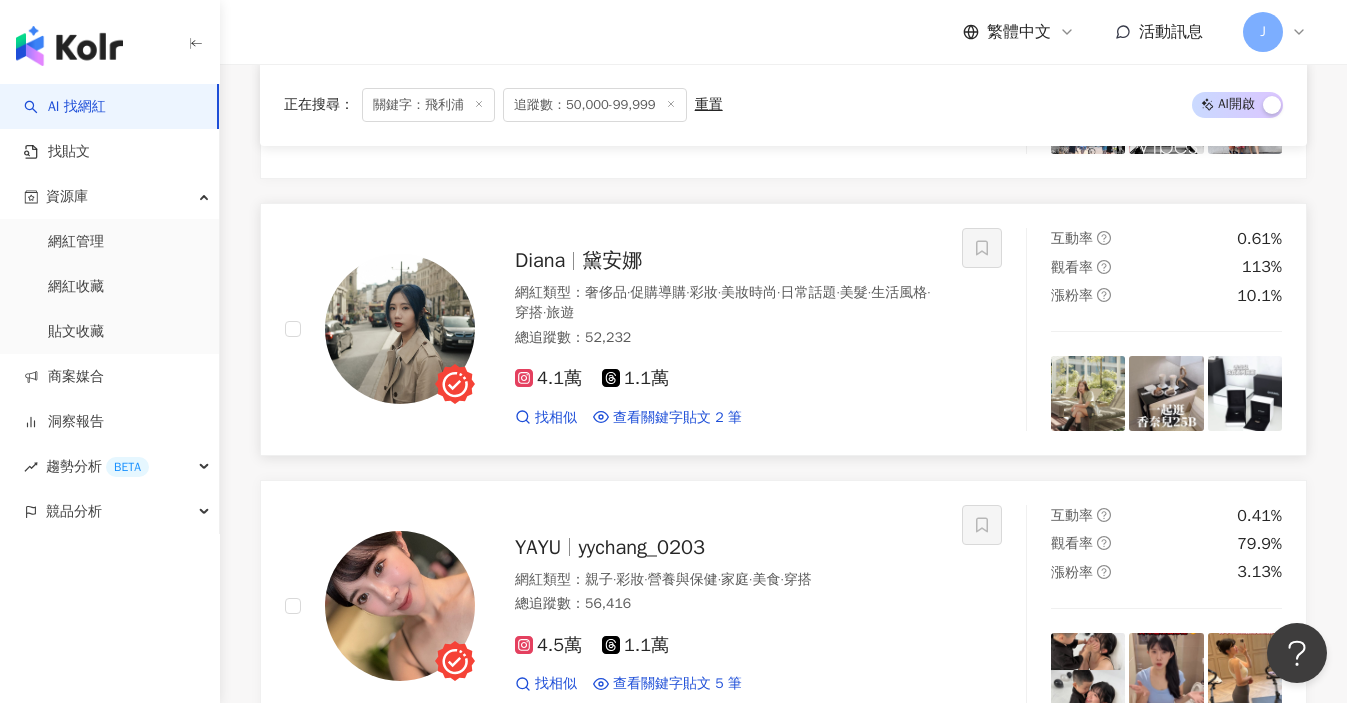 click on "黛安娜" at bounding box center (612, 260) 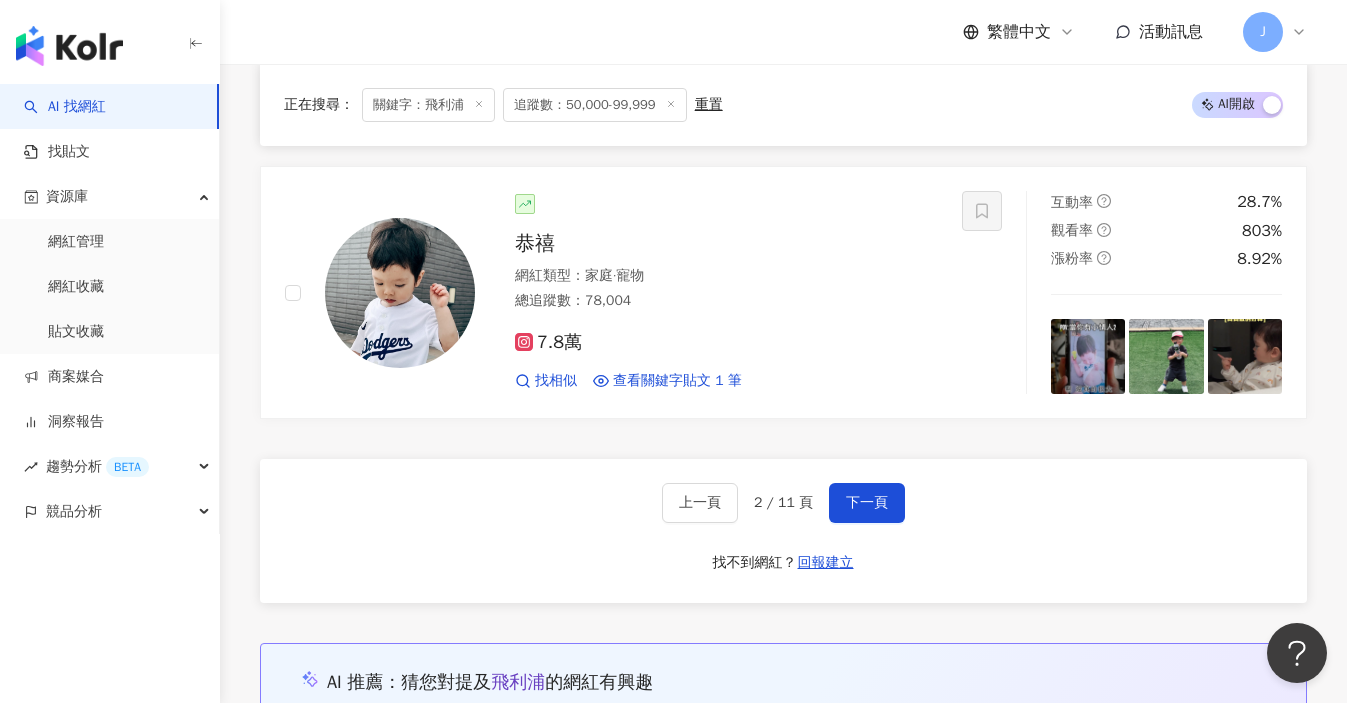 scroll, scrollTop: 3819, scrollLeft: 0, axis: vertical 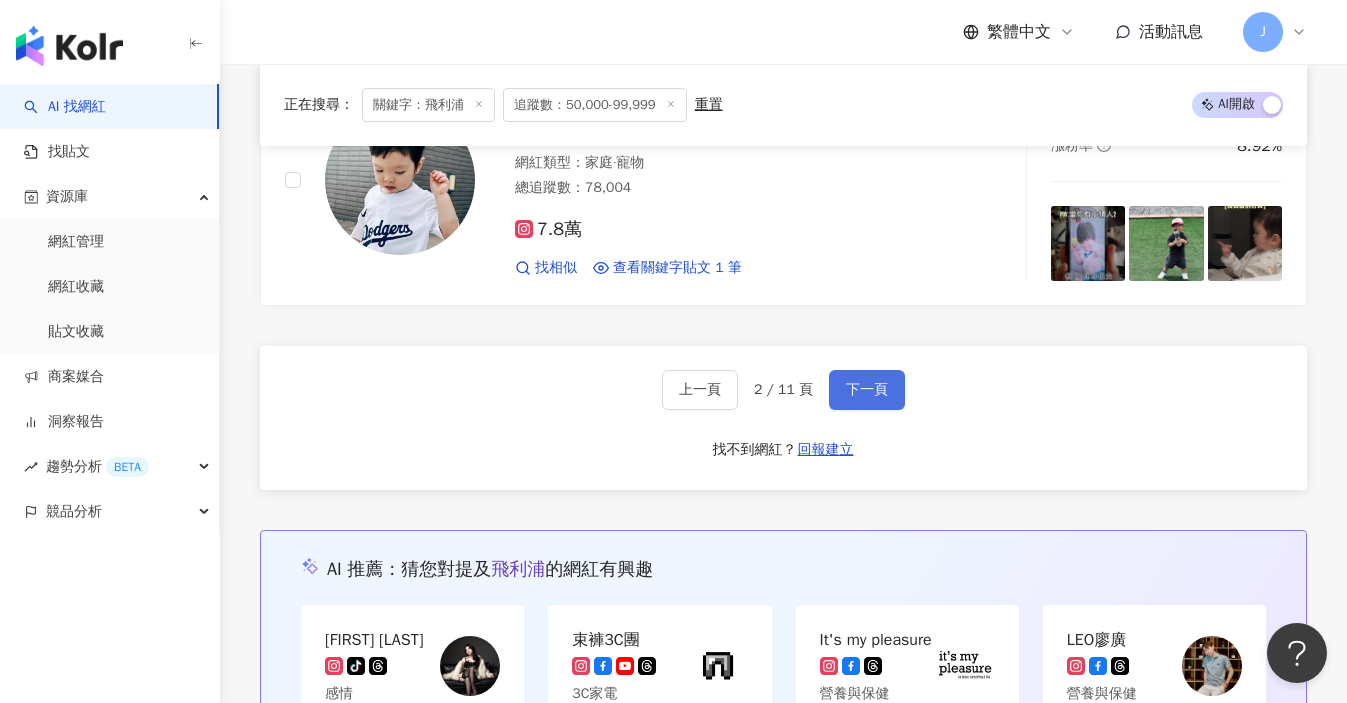 click on "下一頁" at bounding box center (867, 390) 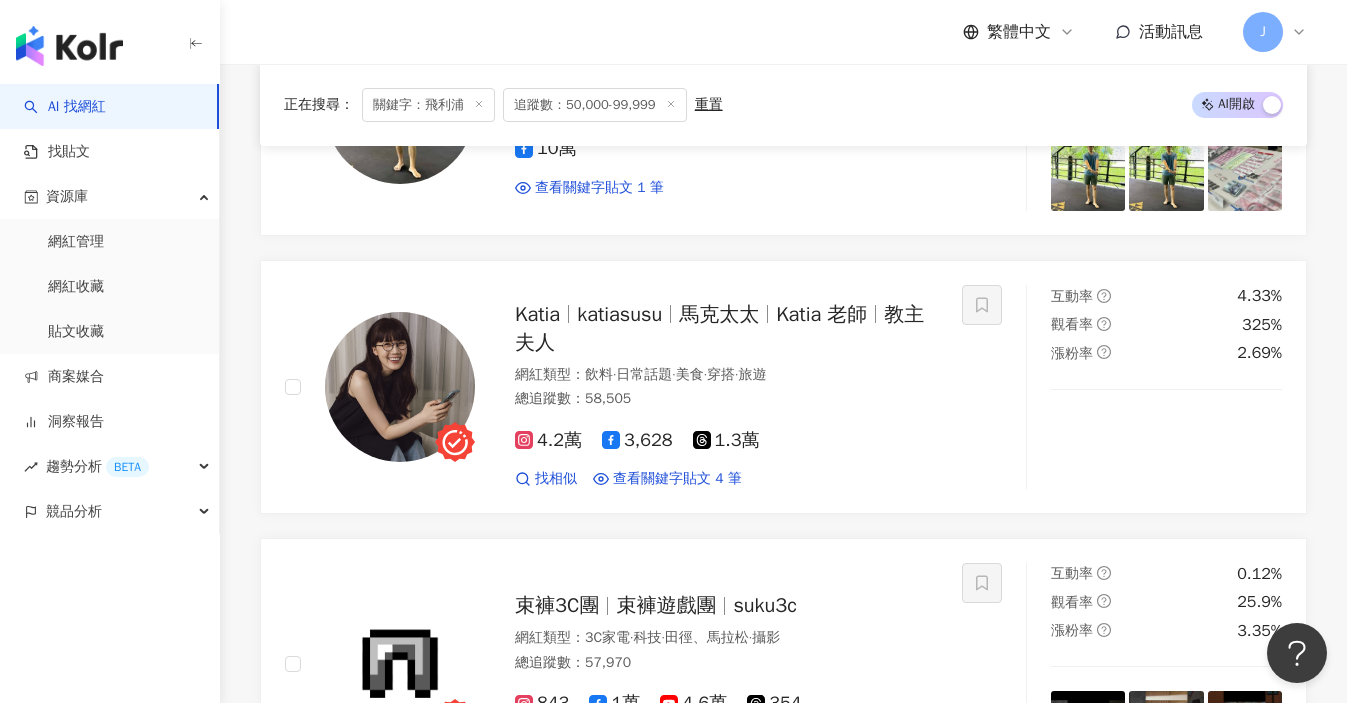 scroll, scrollTop: 1954, scrollLeft: 0, axis: vertical 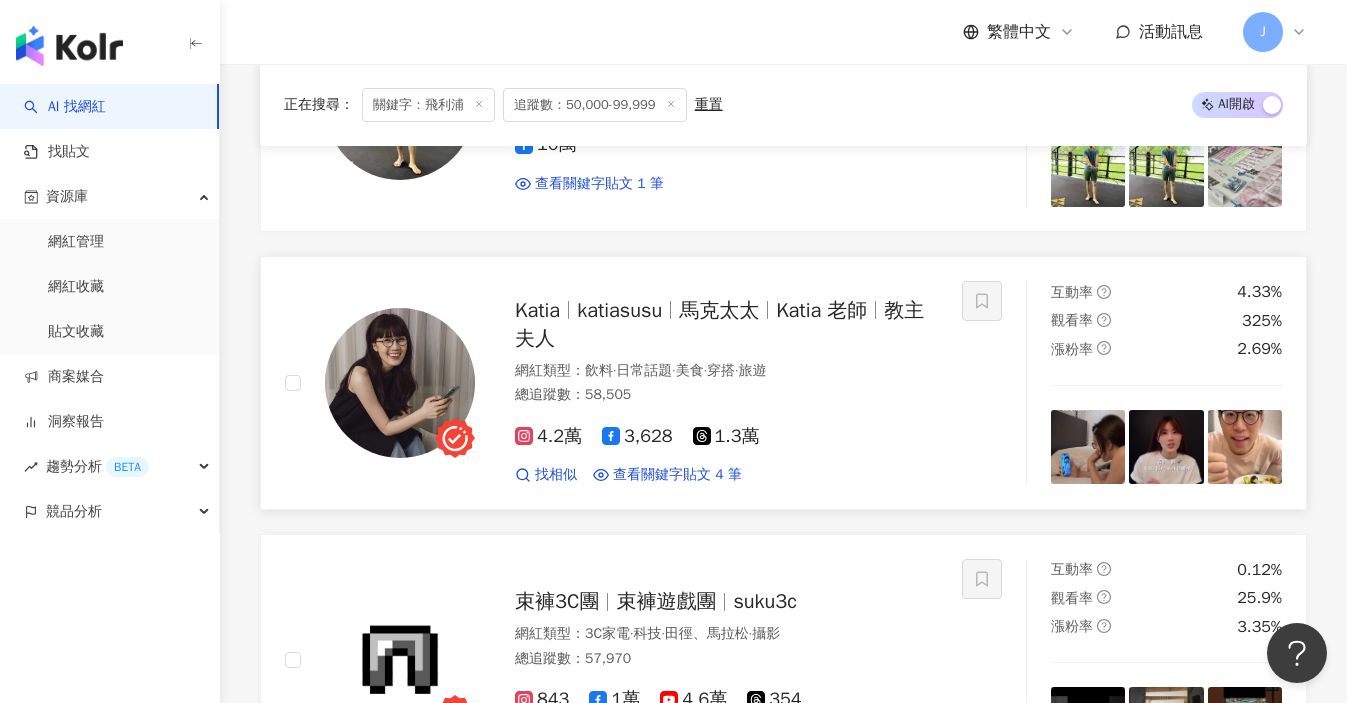 click on "Katia 老師" at bounding box center (821, 310) 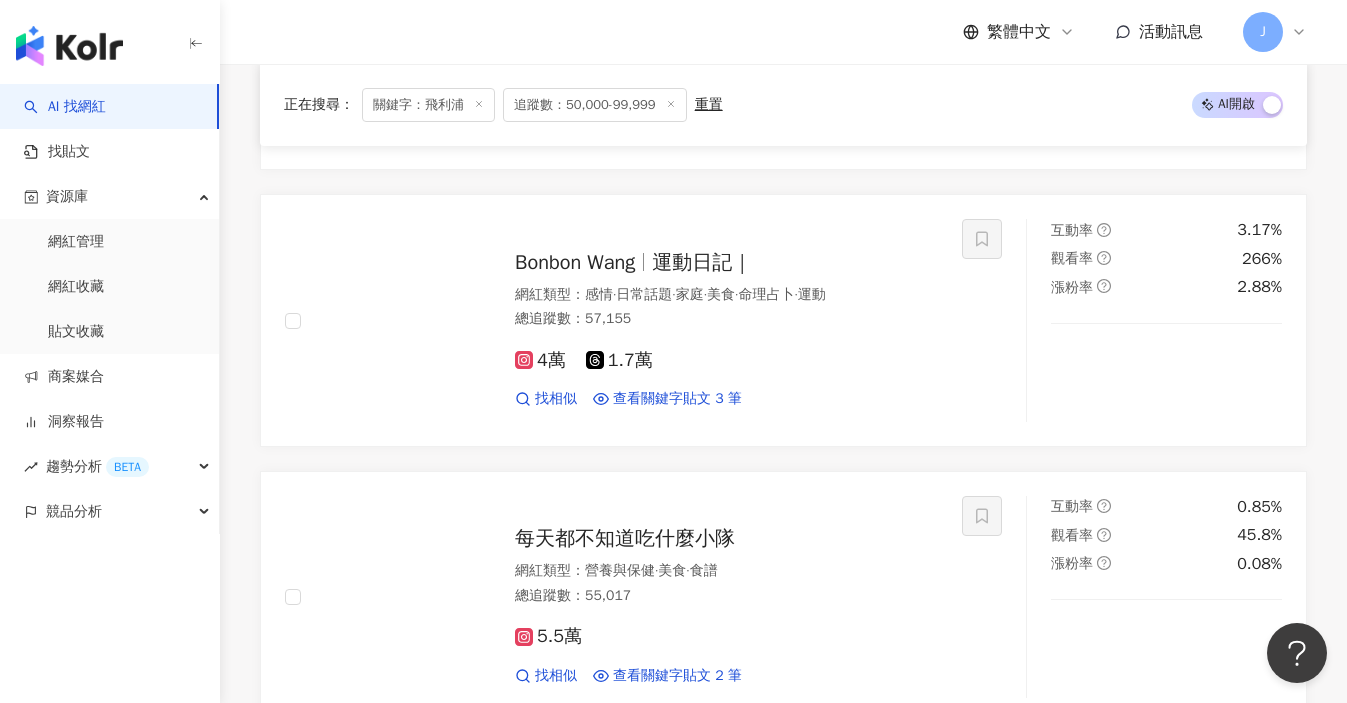 scroll, scrollTop: 2576, scrollLeft: 0, axis: vertical 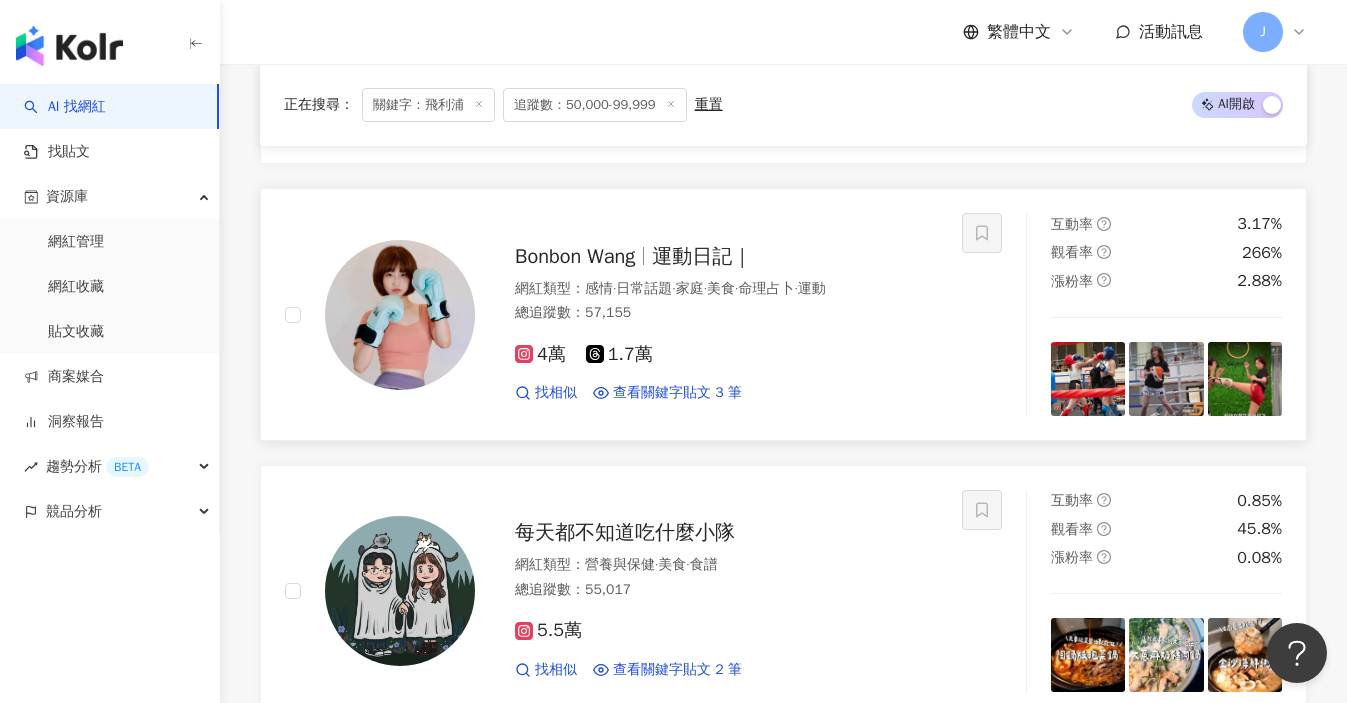 click on "運動日記｜" at bounding box center [702, 256] 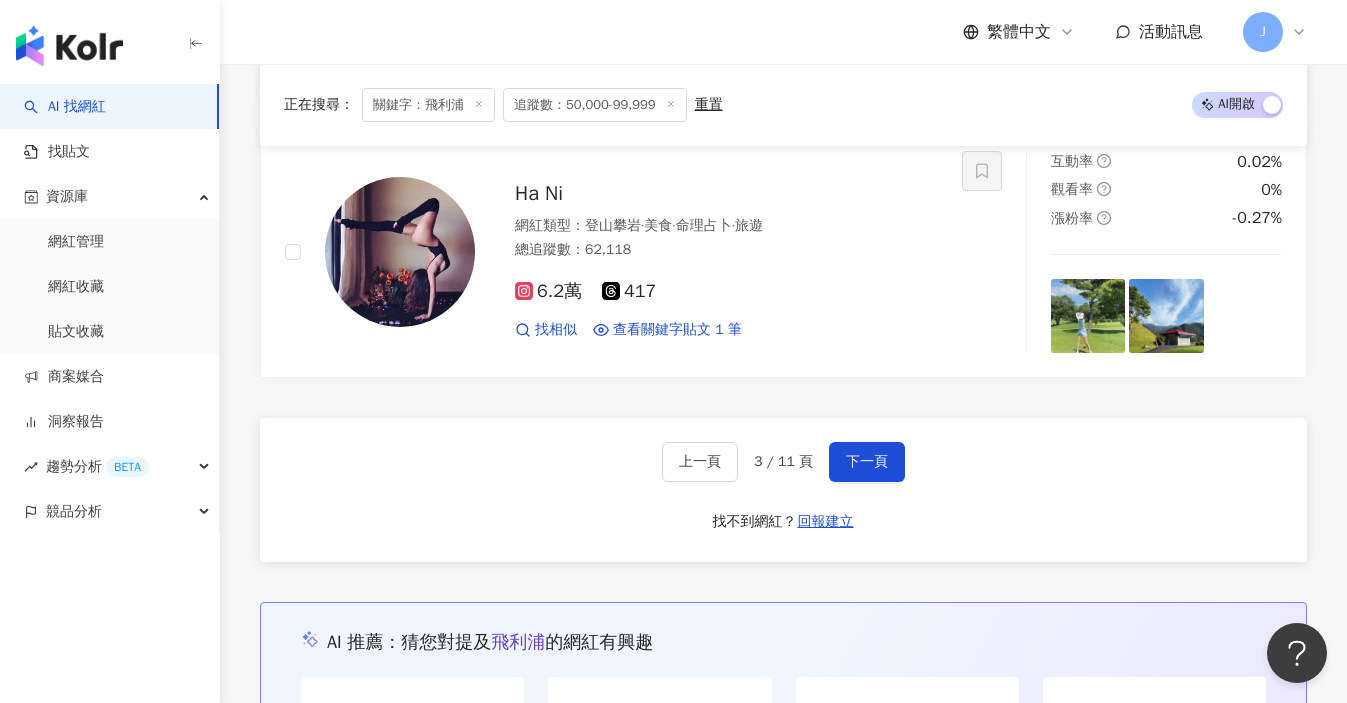 scroll, scrollTop: 3756, scrollLeft: 0, axis: vertical 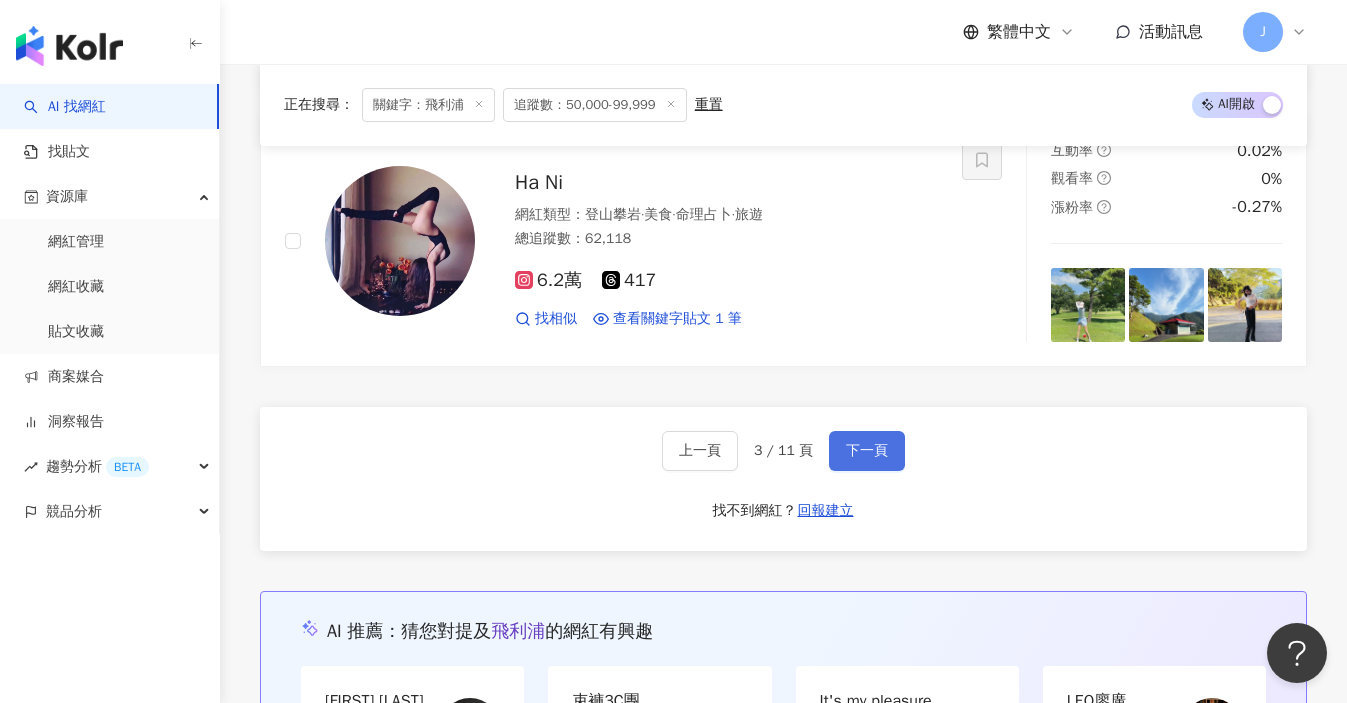 click on "下一頁" at bounding box center (867, 451) 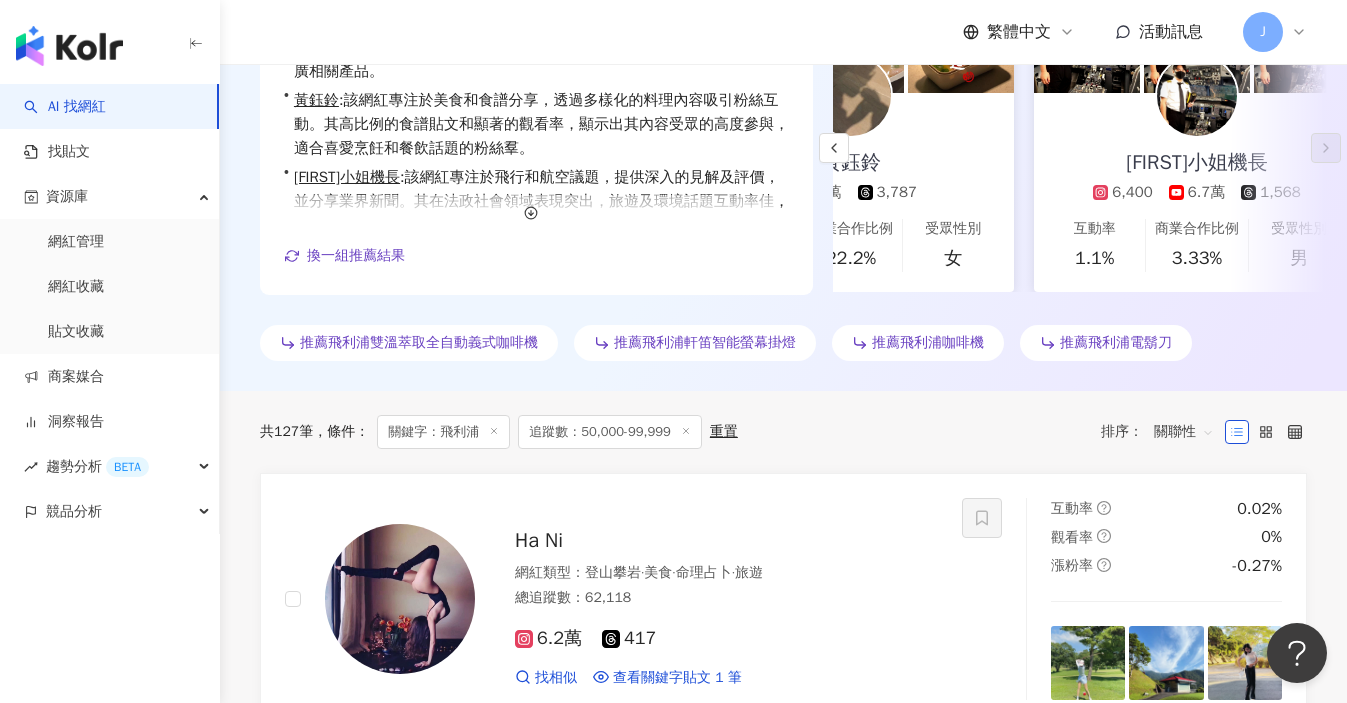 scroll, scrollTop: 314, scrollLeft: 0, axis: vertical 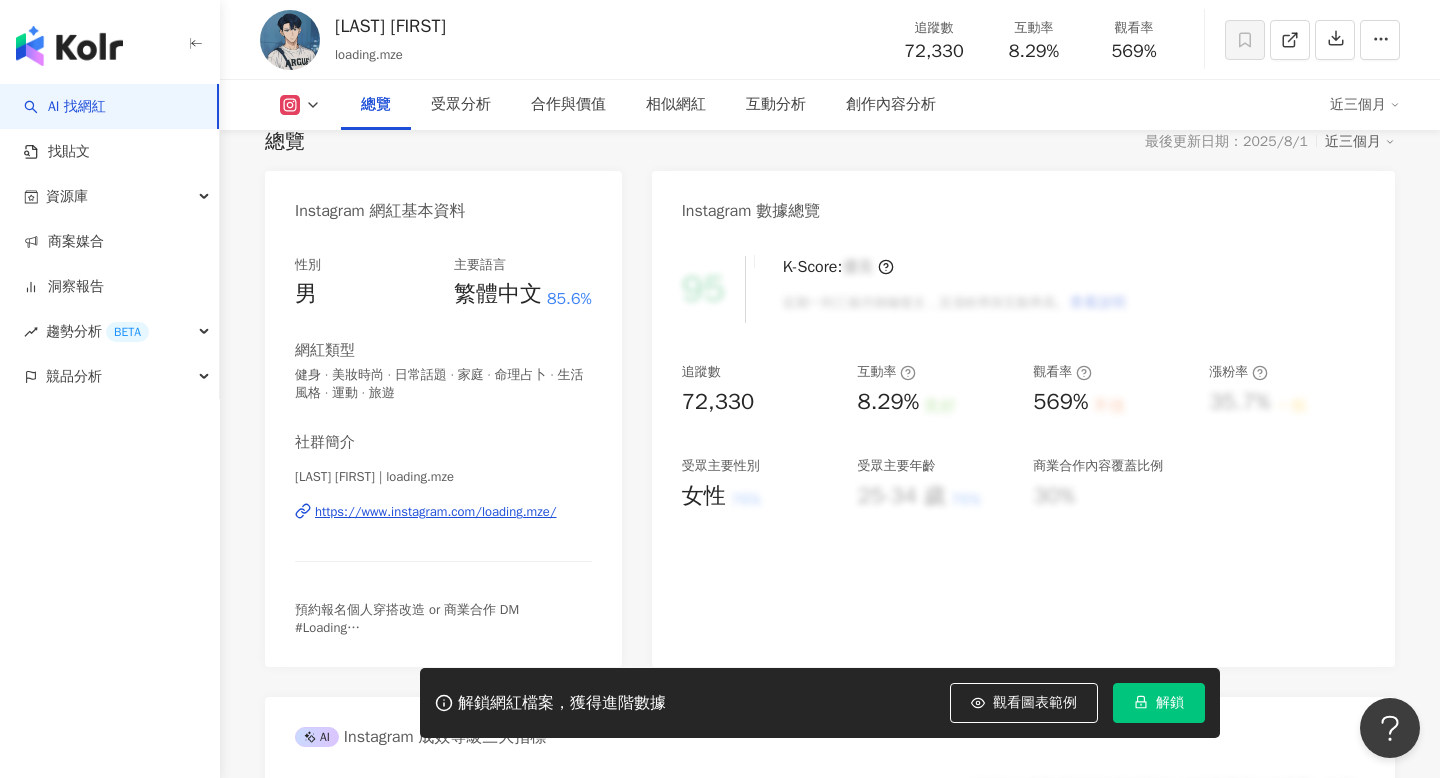 click on "https://www.instagram.com/loading.mze/" at bounding box center (436, 512) 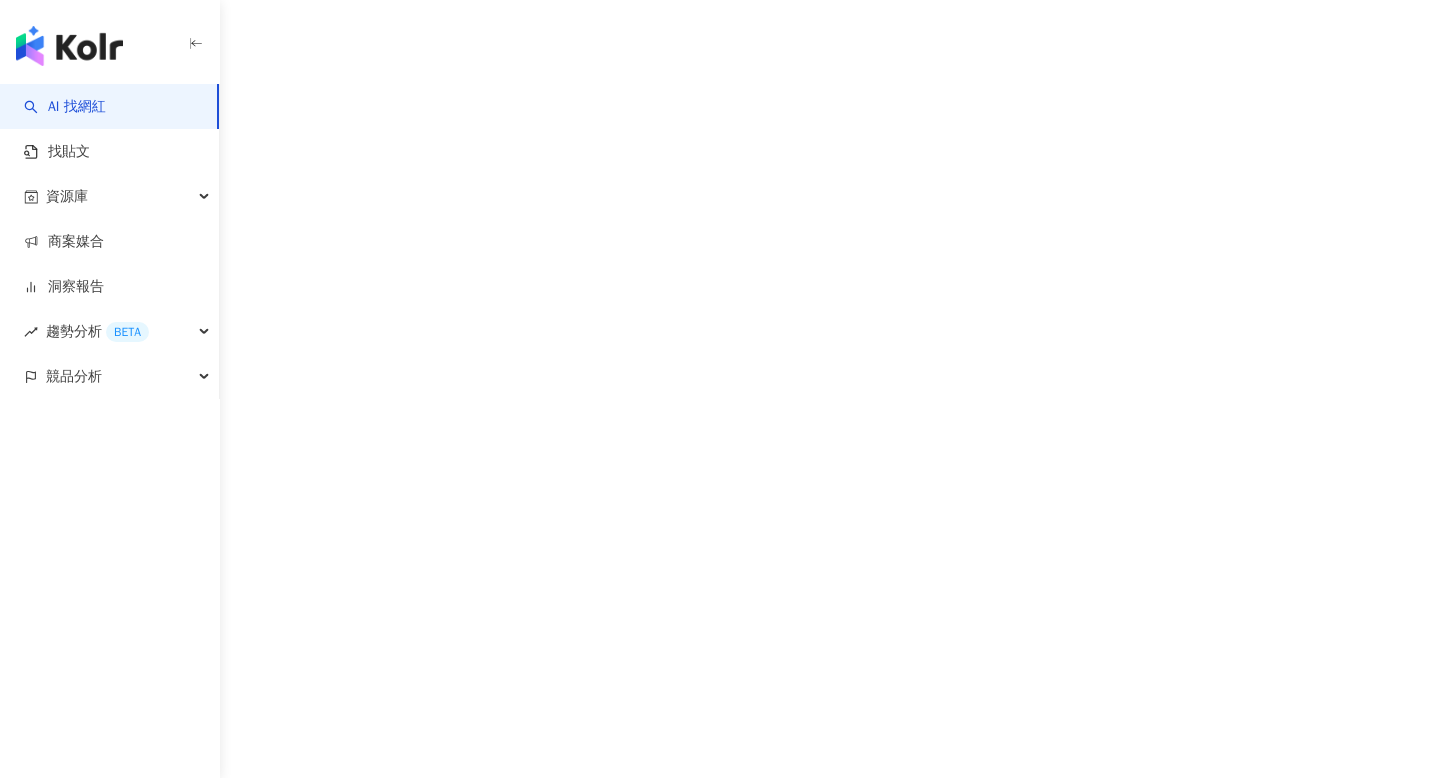 scroll, scrollTop: 0, scrollLeft: 0, axis: both 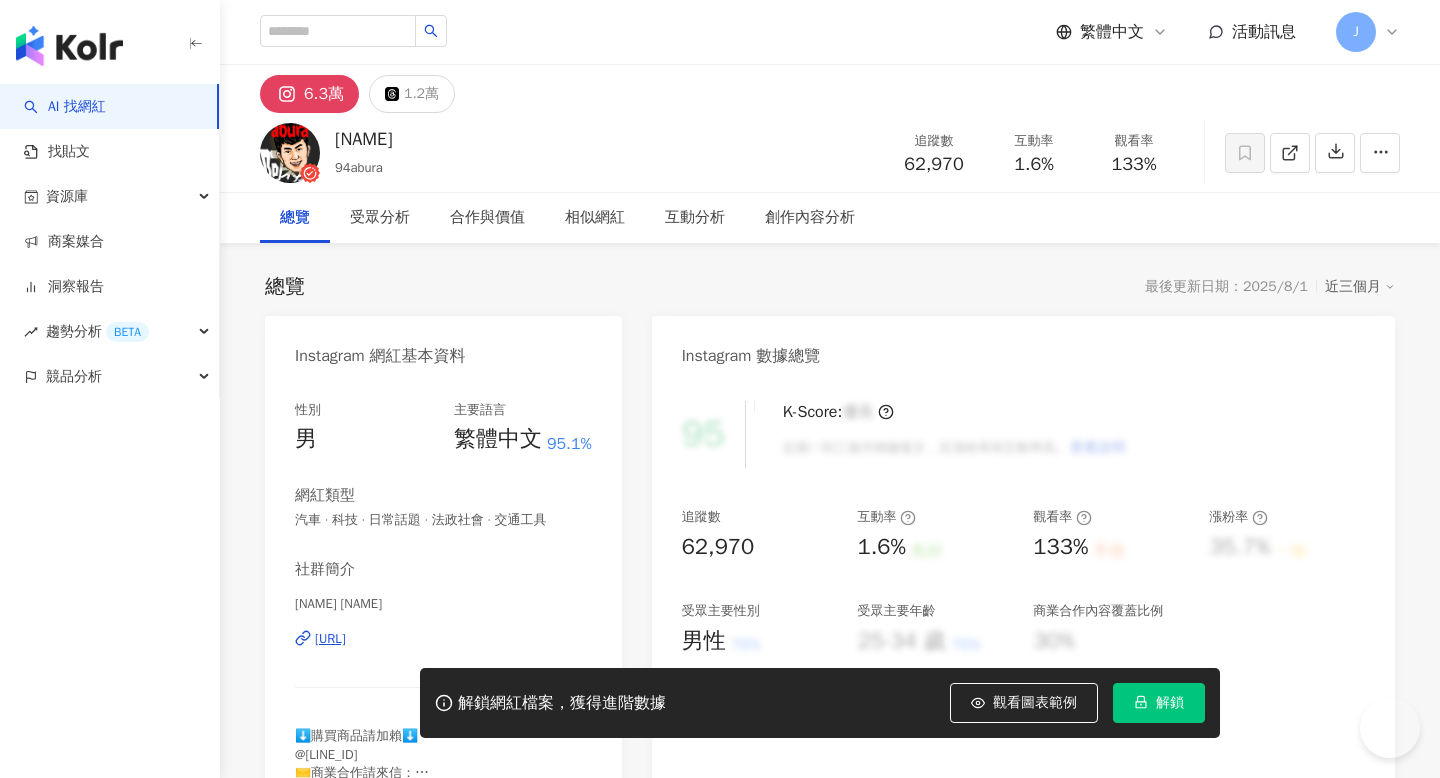 click on "https://www.instagram.com/94abura/" at bounding box center [330, 639] 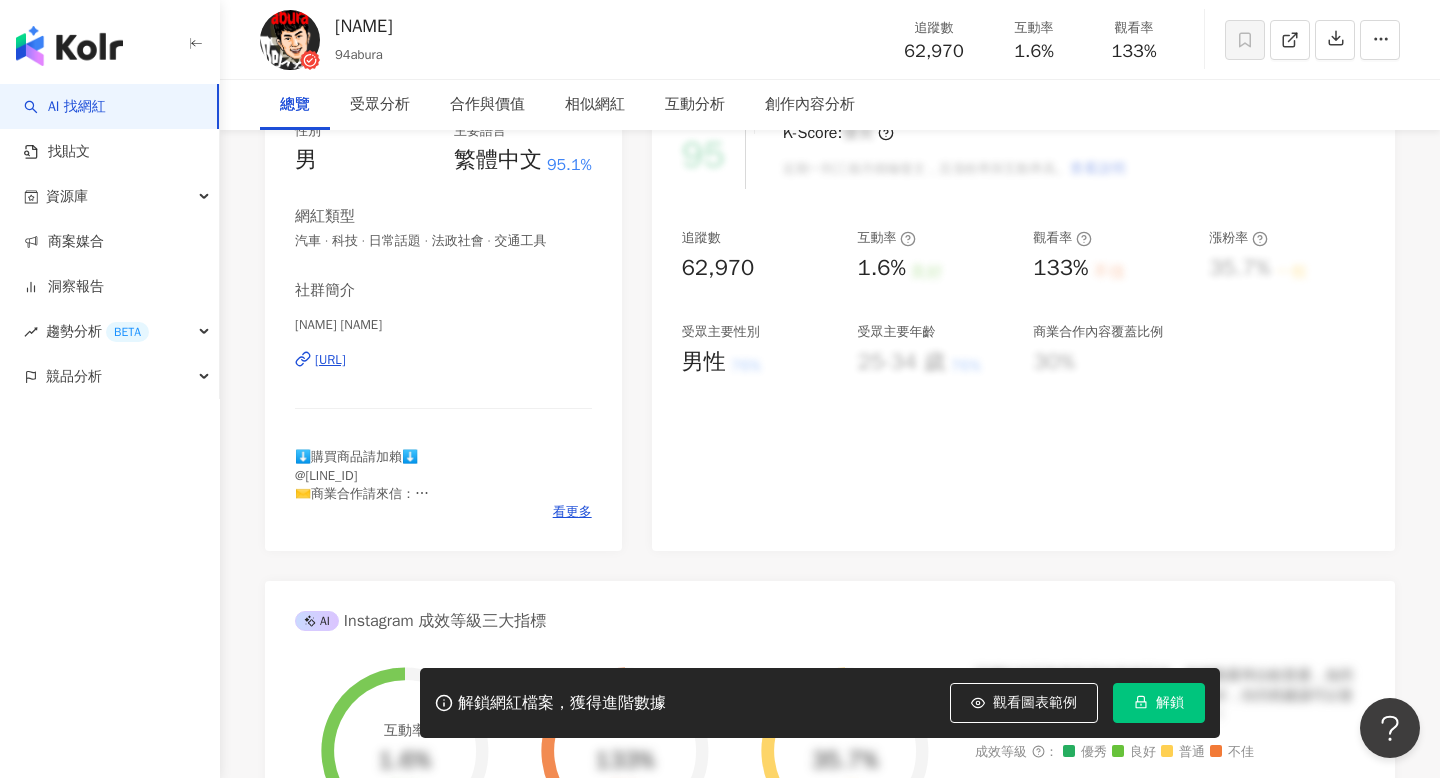 scroll, scrollTop: 0, scrollLeft: 0, axis: both 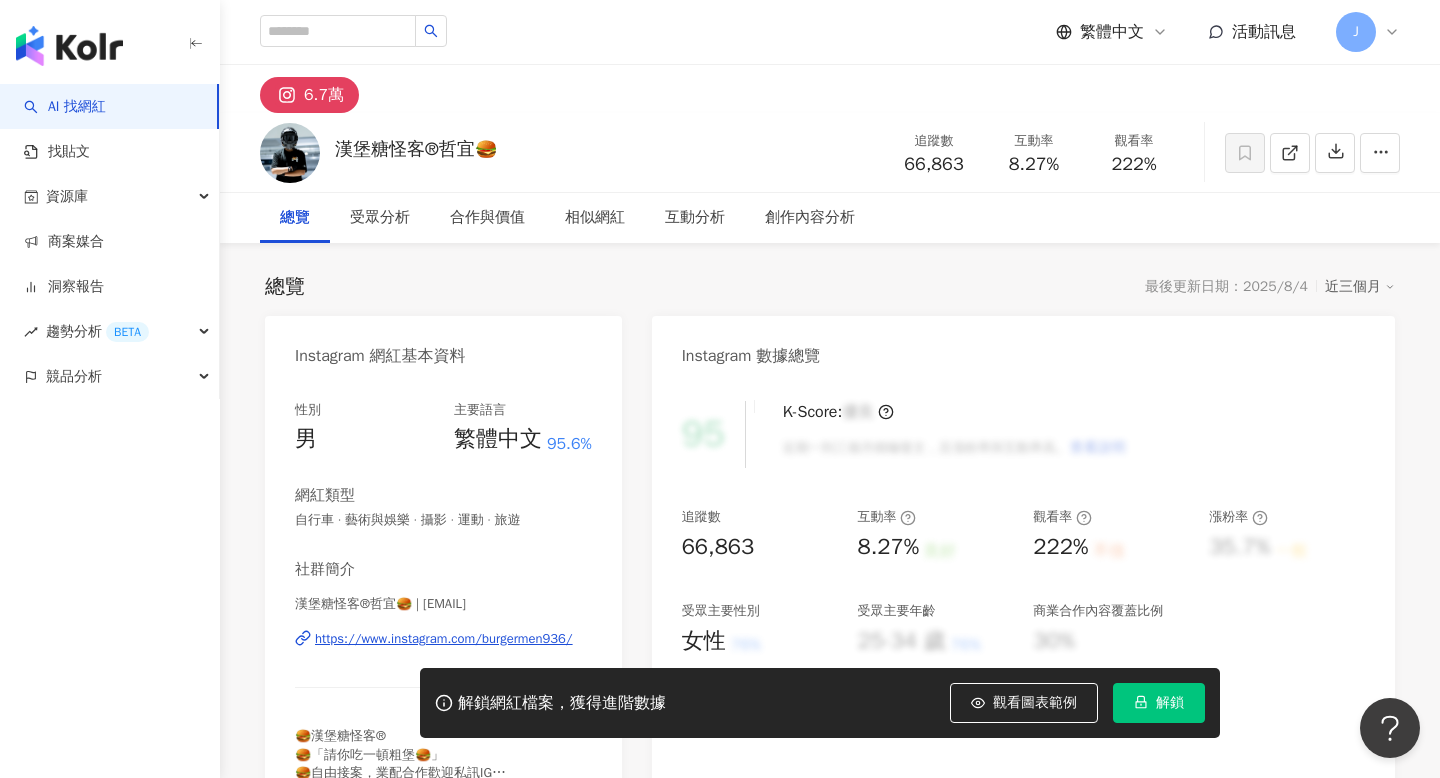 click on "https://www.instagram.com/burgermen936/" at bounding box center [444, 639] 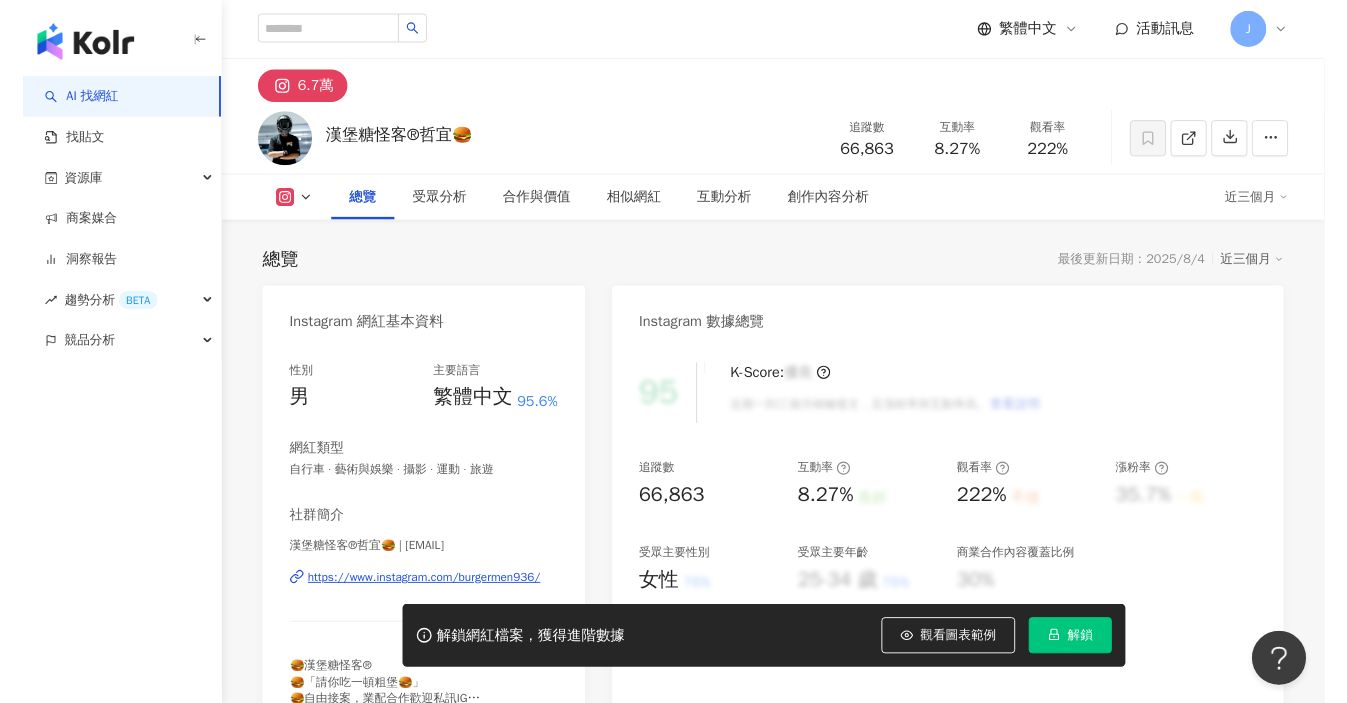 scroll, scrollTop: 126, scrollLeft: 0, axis: vertical 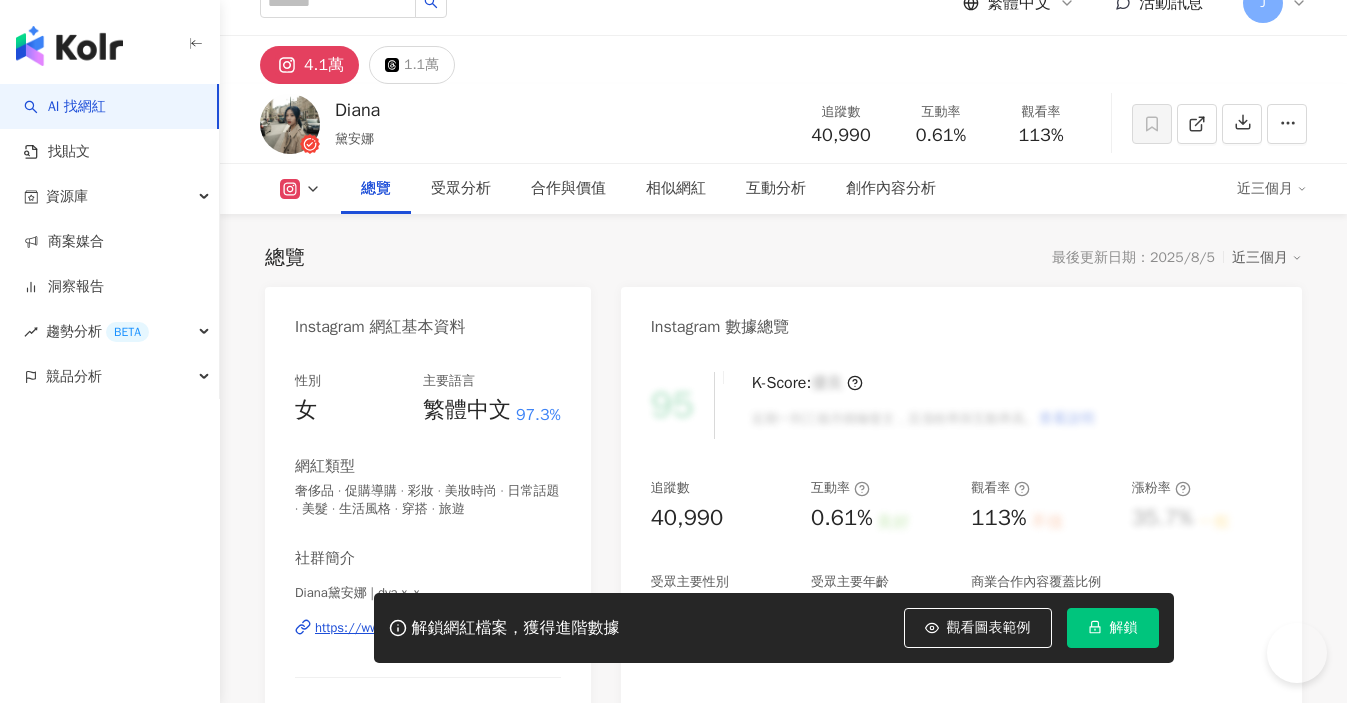 click on "https://www.instagram.com/dva.x_x/" at bounding box center (422, 628) 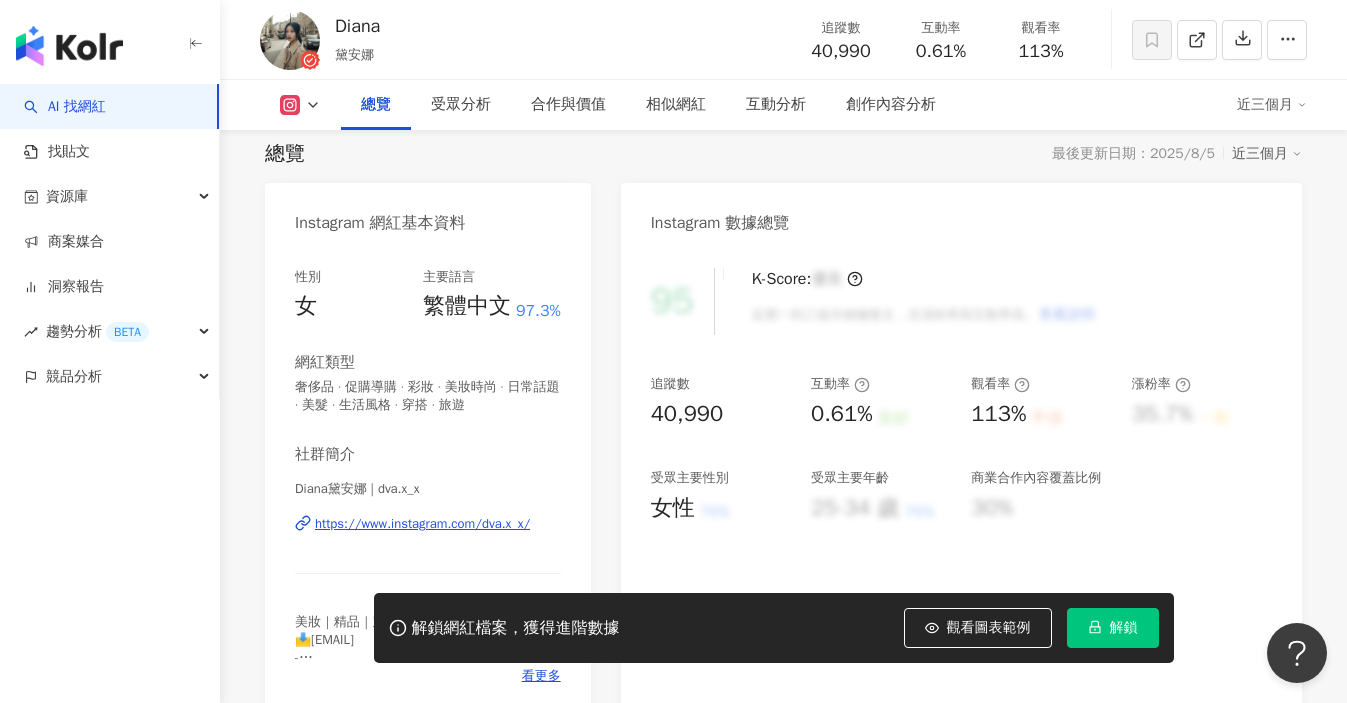scroll, scrollTop: 0, scrollLeft: 0, axis: both 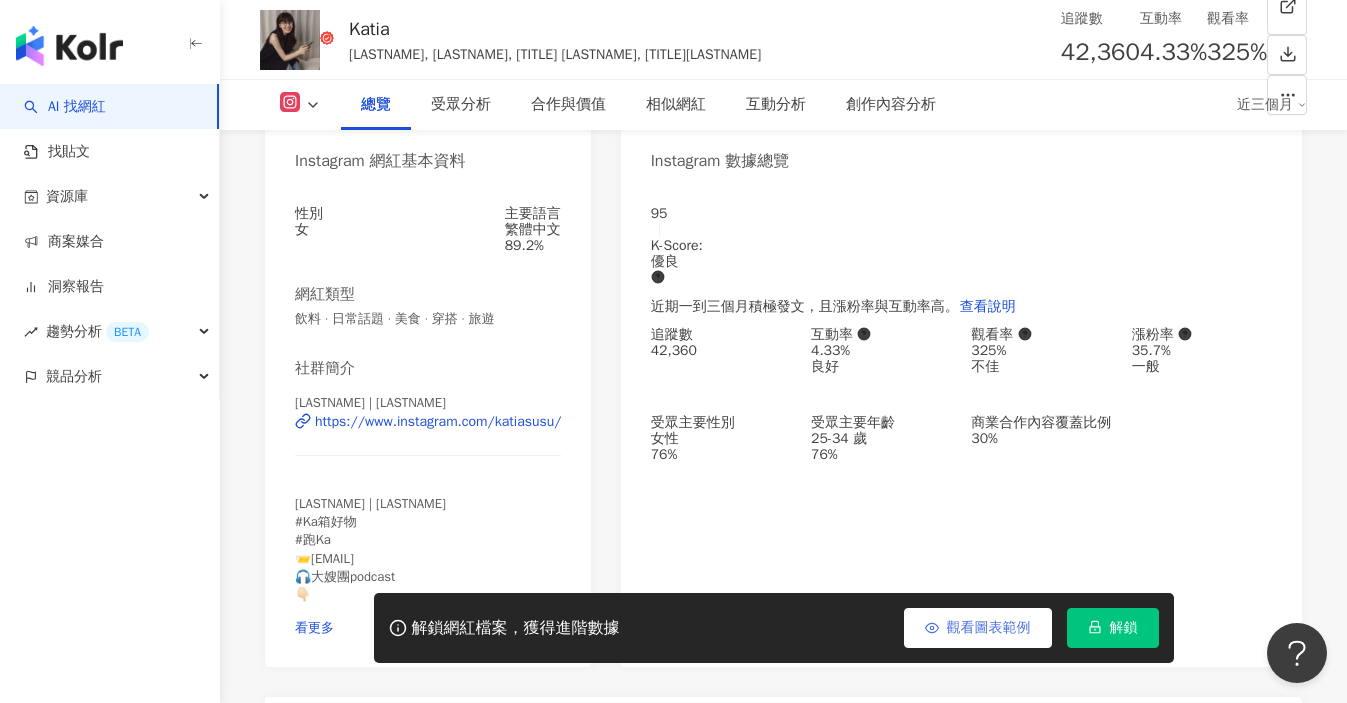 click on "觀看圖表範例" at bounding box center (978, 628) 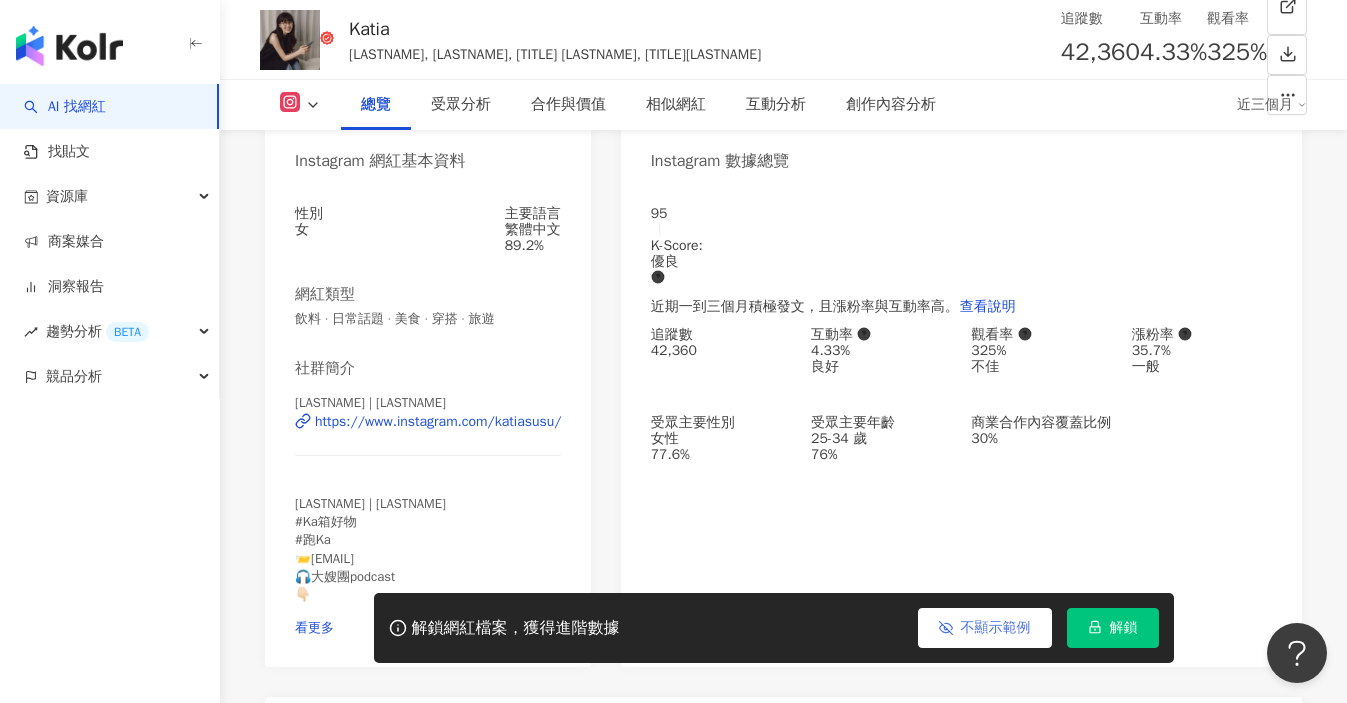 click 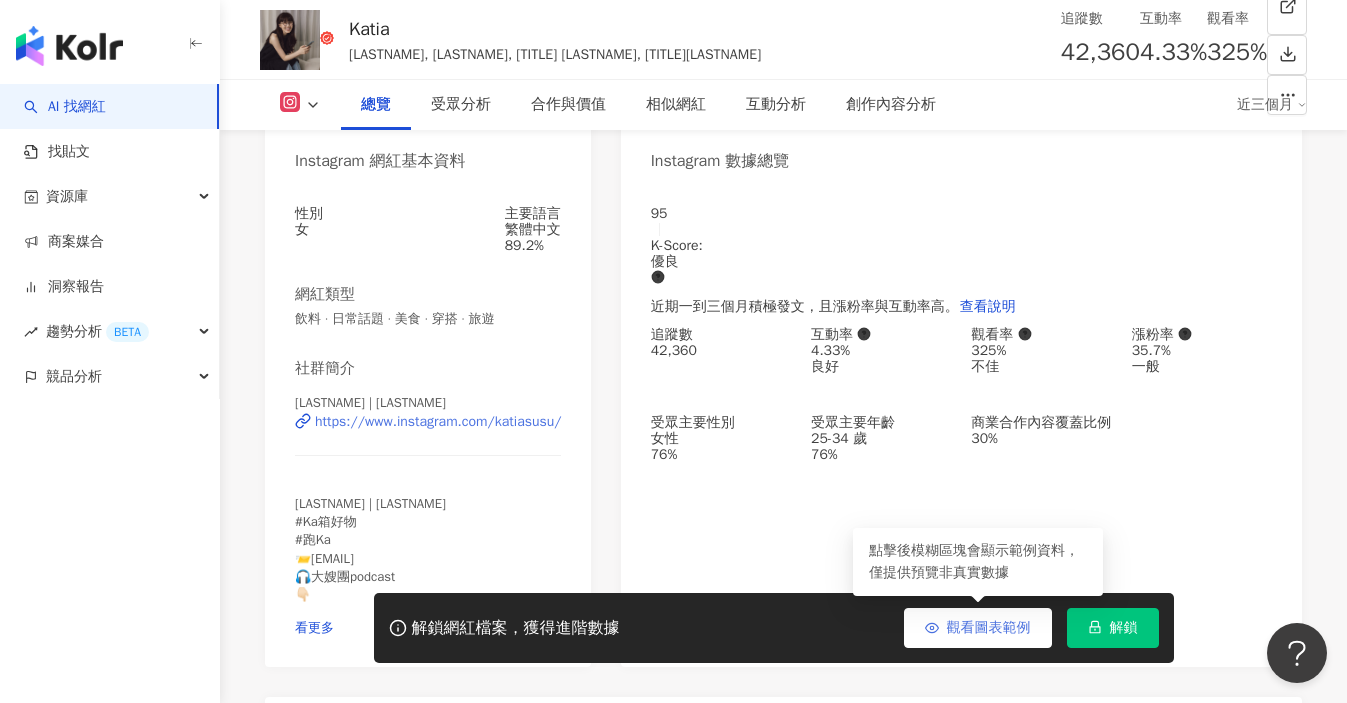 click on "https://www.instagram.com/katiasusu/" at bounding box center [438, 422] 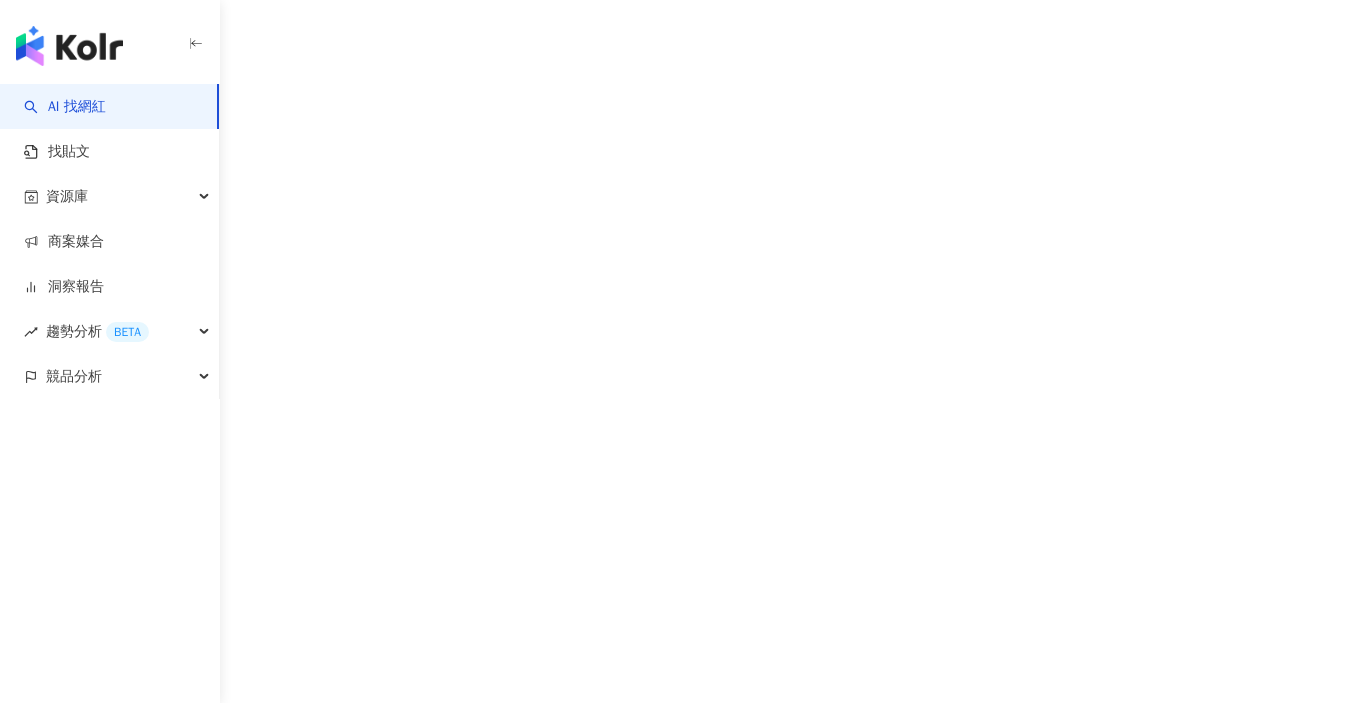 scroll, scrollTop: 0, scrollLeft: 0, axis: both 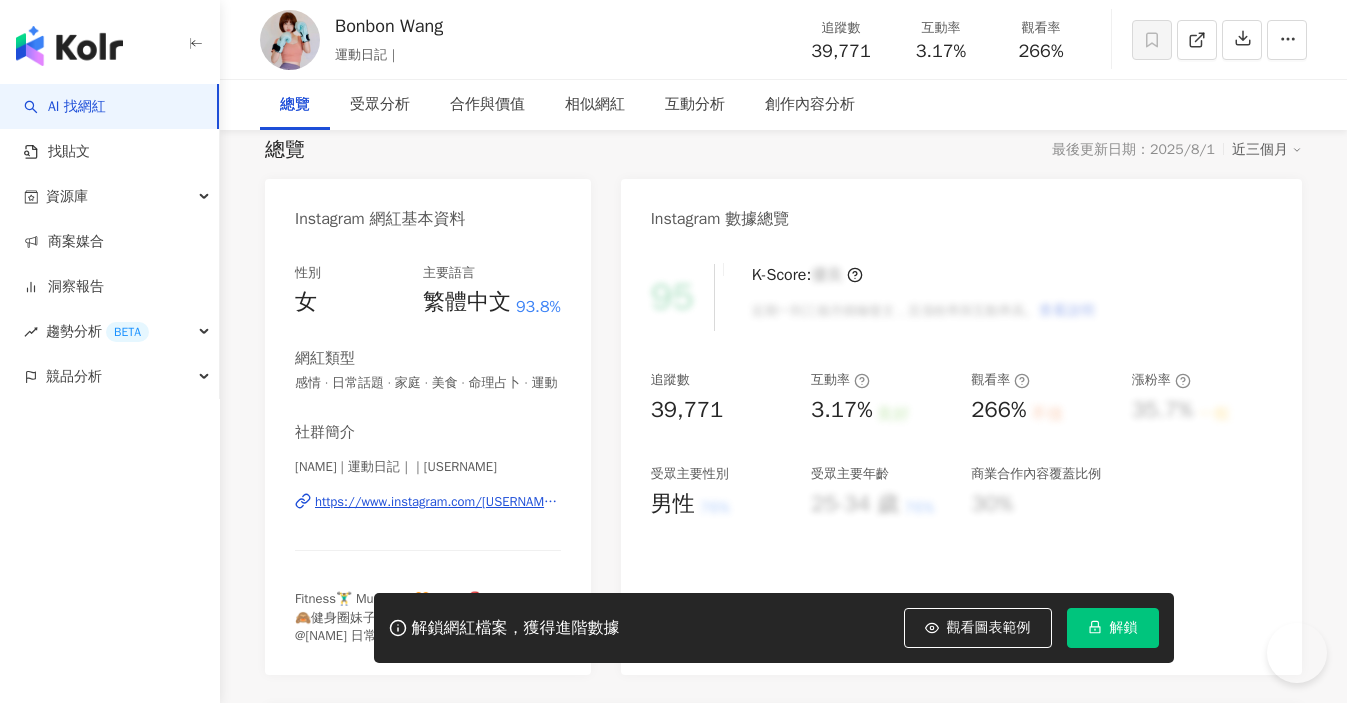 click on "[NAME] | 運動日記｜ | [USERNAME] https://www.instagram.com/[USERNAME]/" at bounding box center (428, 516) 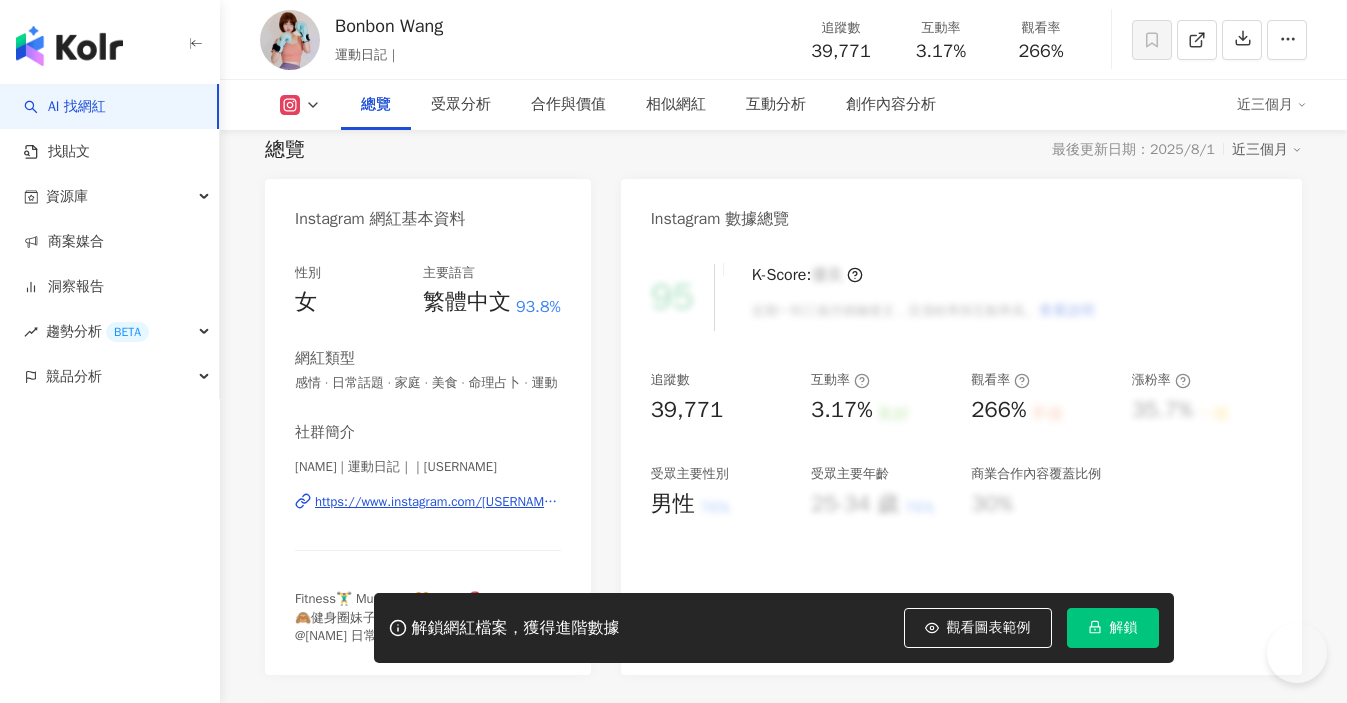 scroll, scrollTop: 159, scrollLeft: 0, axis: vertical 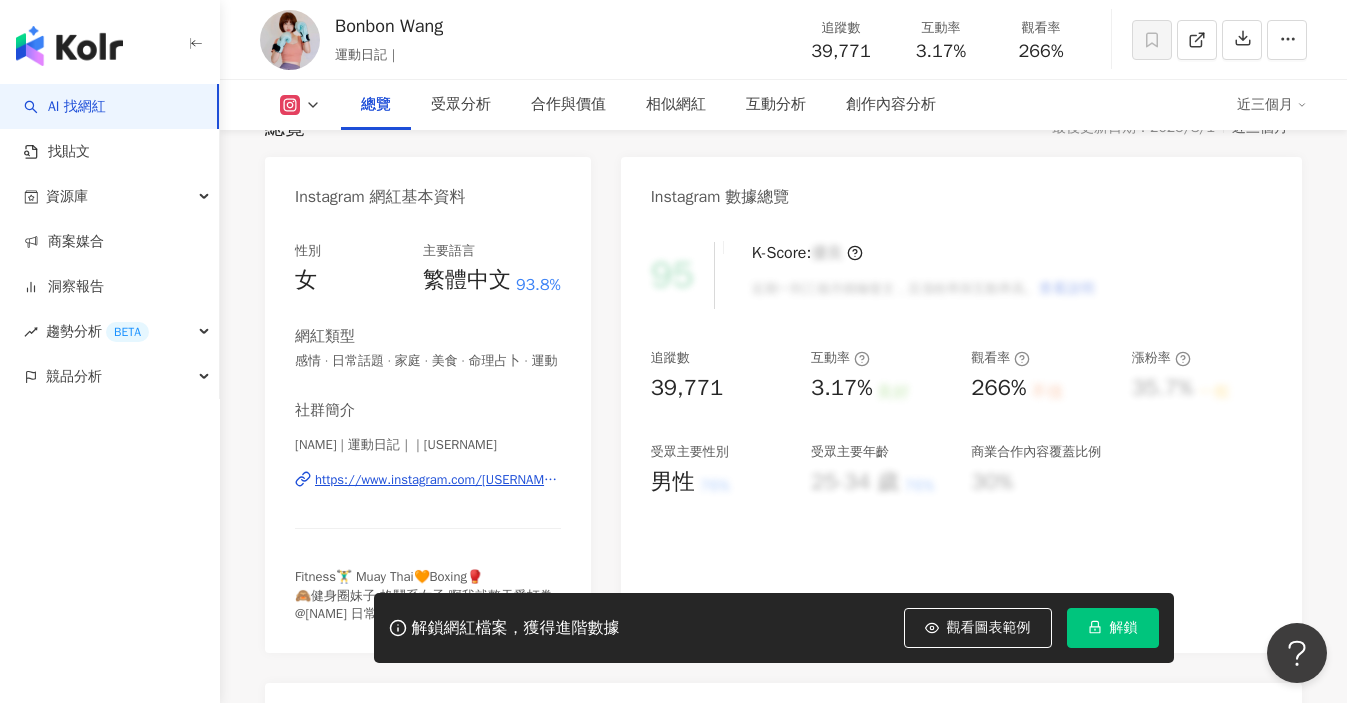click on "https://www.instagram.com/[USERNAME]/" at bounding box center (438, 480) 